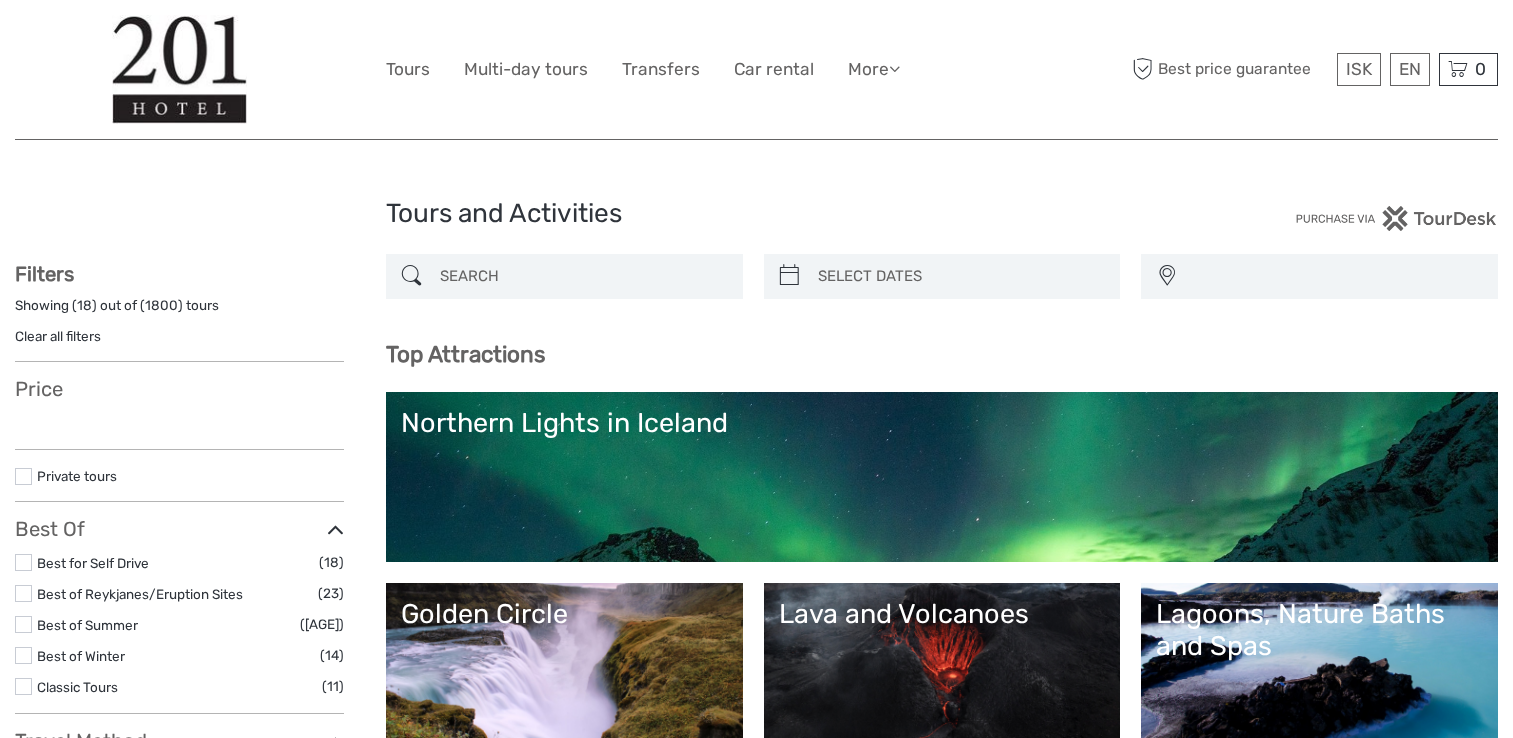 select 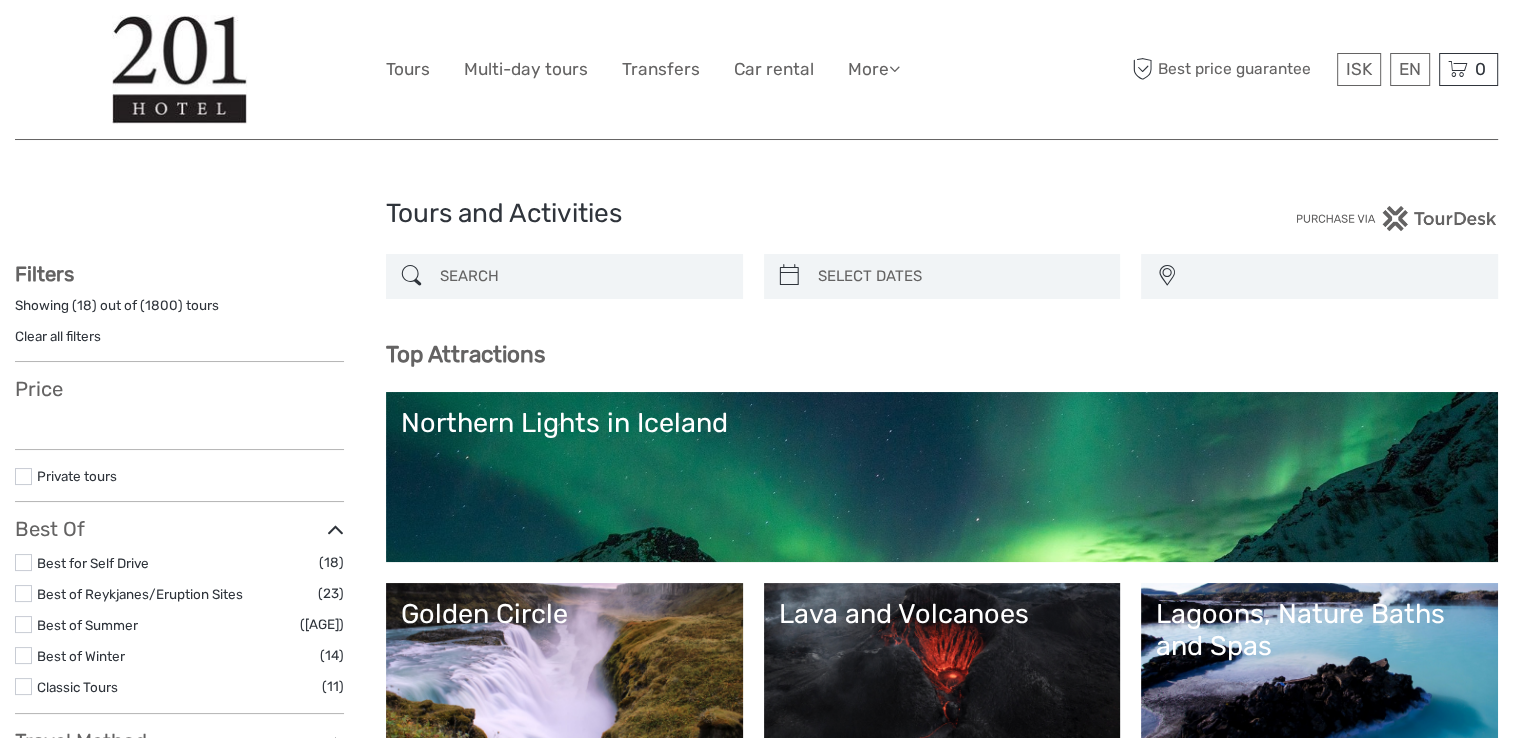 select 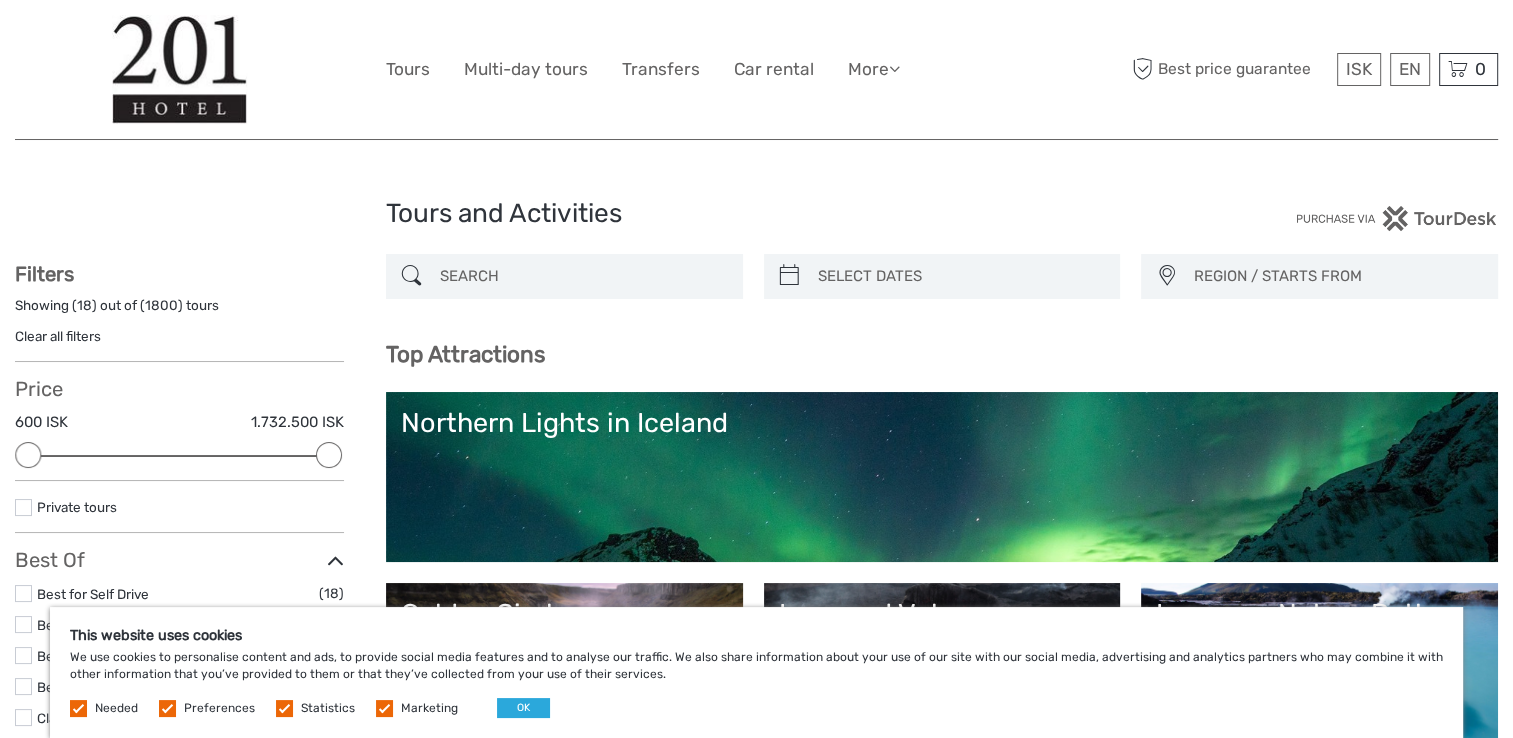 scroll, scrollTop: 101, scrollLeft: 0, axis: vertical 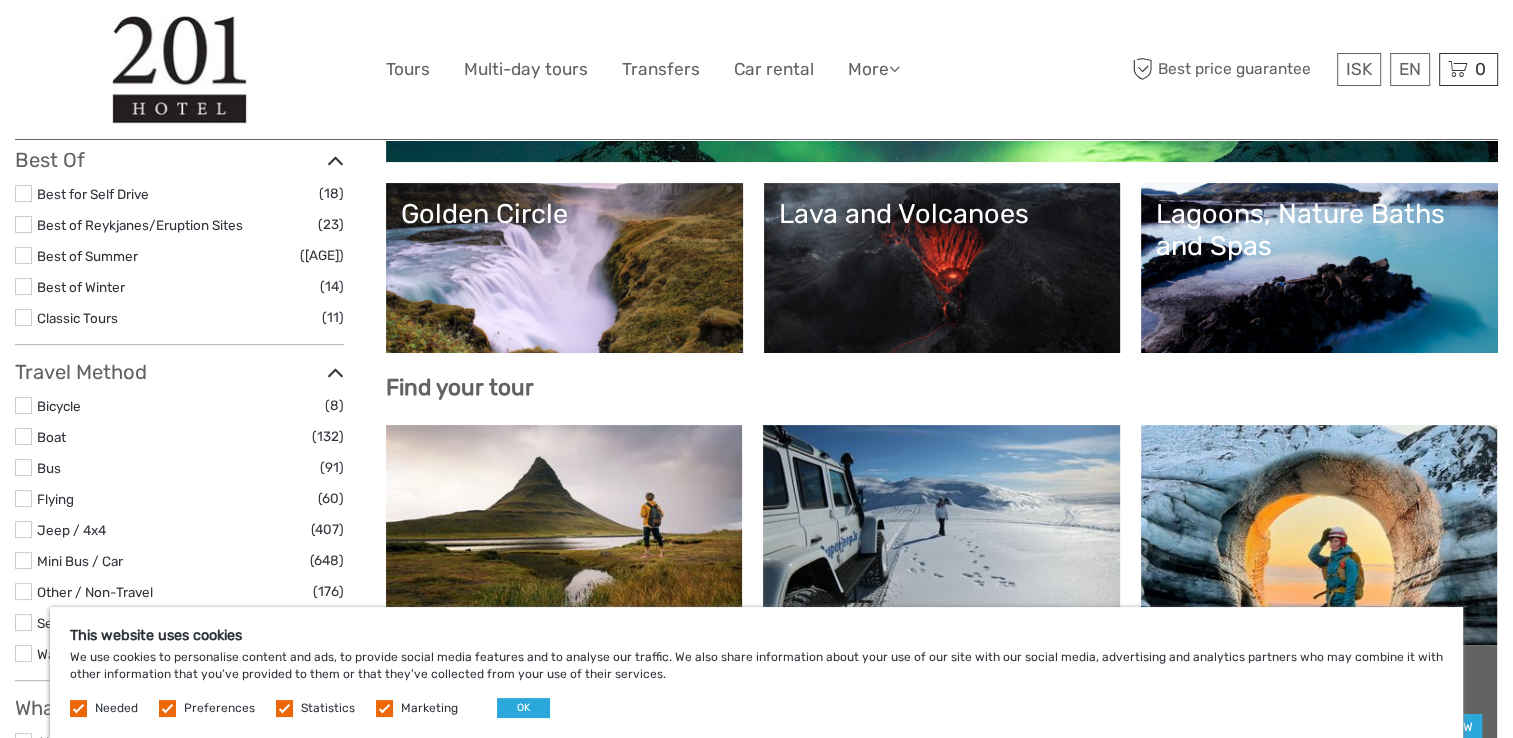 click on "Golden Circle" at bounding box center [564, 268] 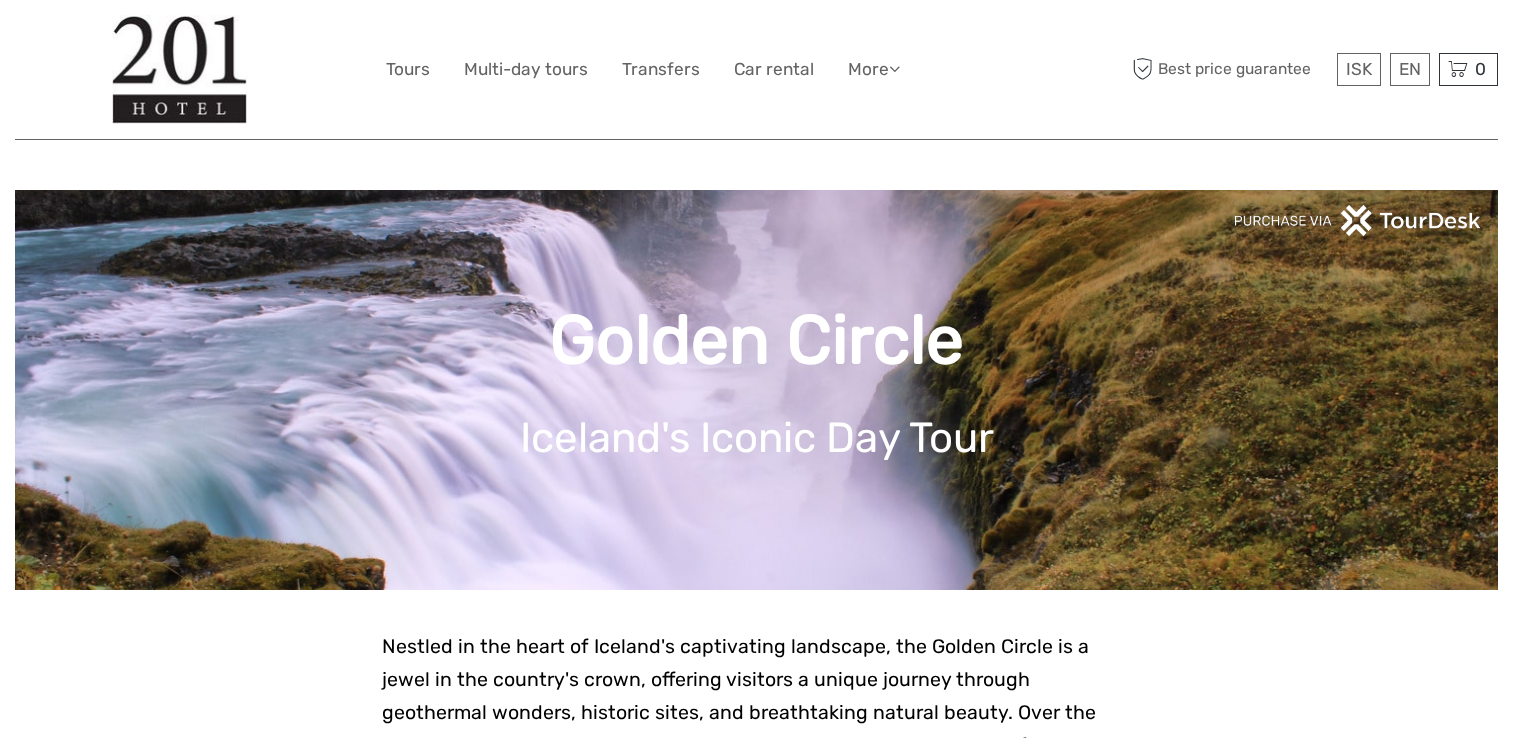 scroll, scrollTop: 0, scrollLeft: 0, axis: both 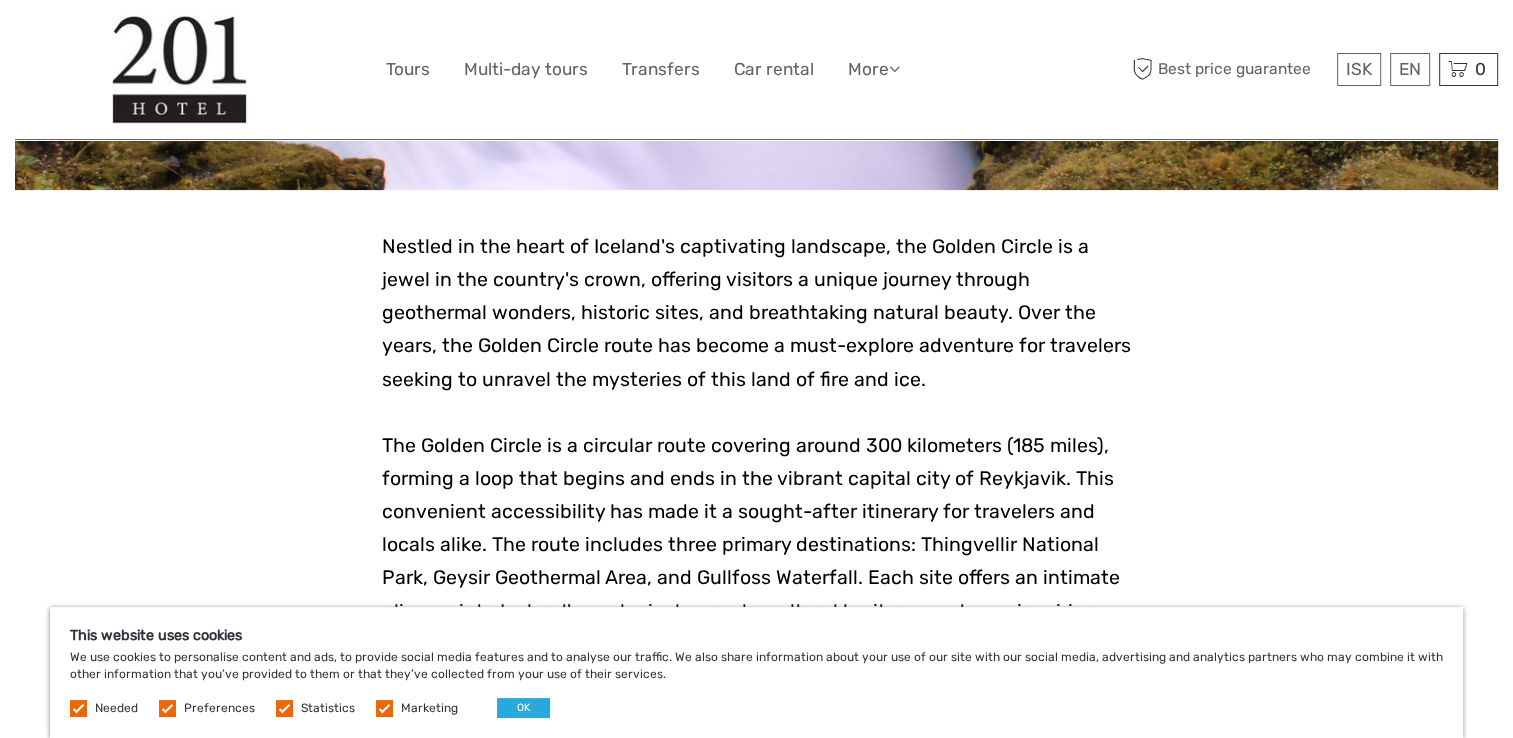 click at bounding box center (167, 708) 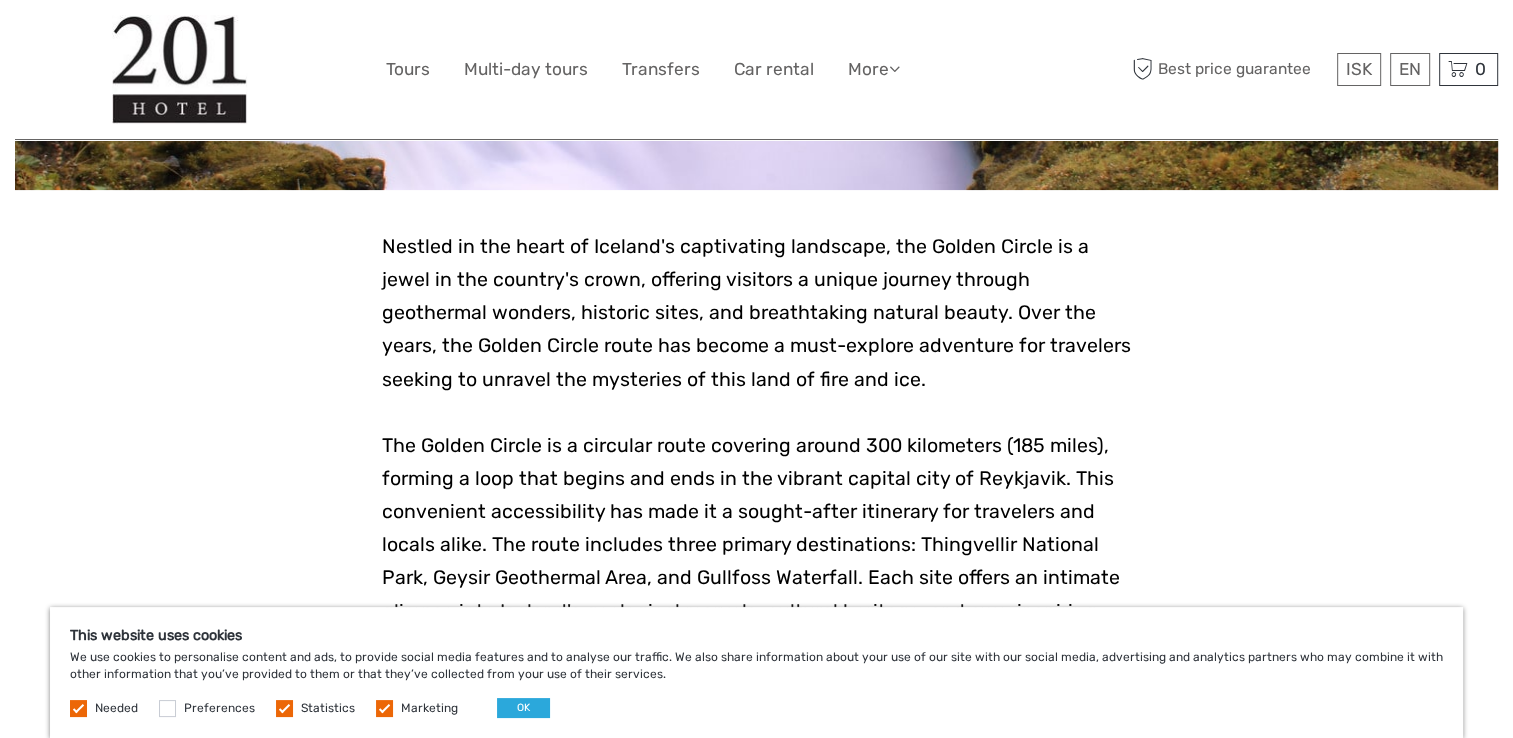 click at bounding box center (284, 708) 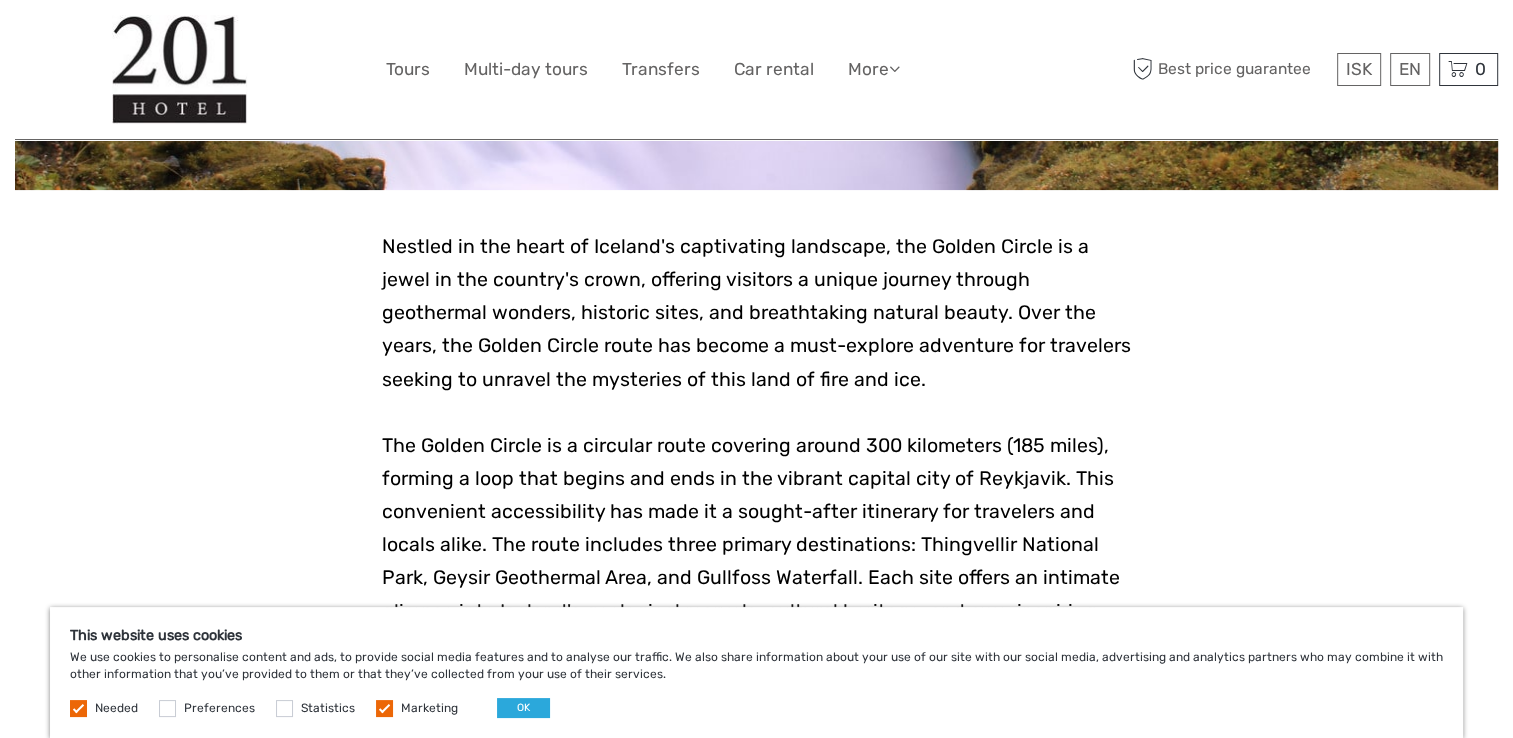 click at bounding box center (384, 708) 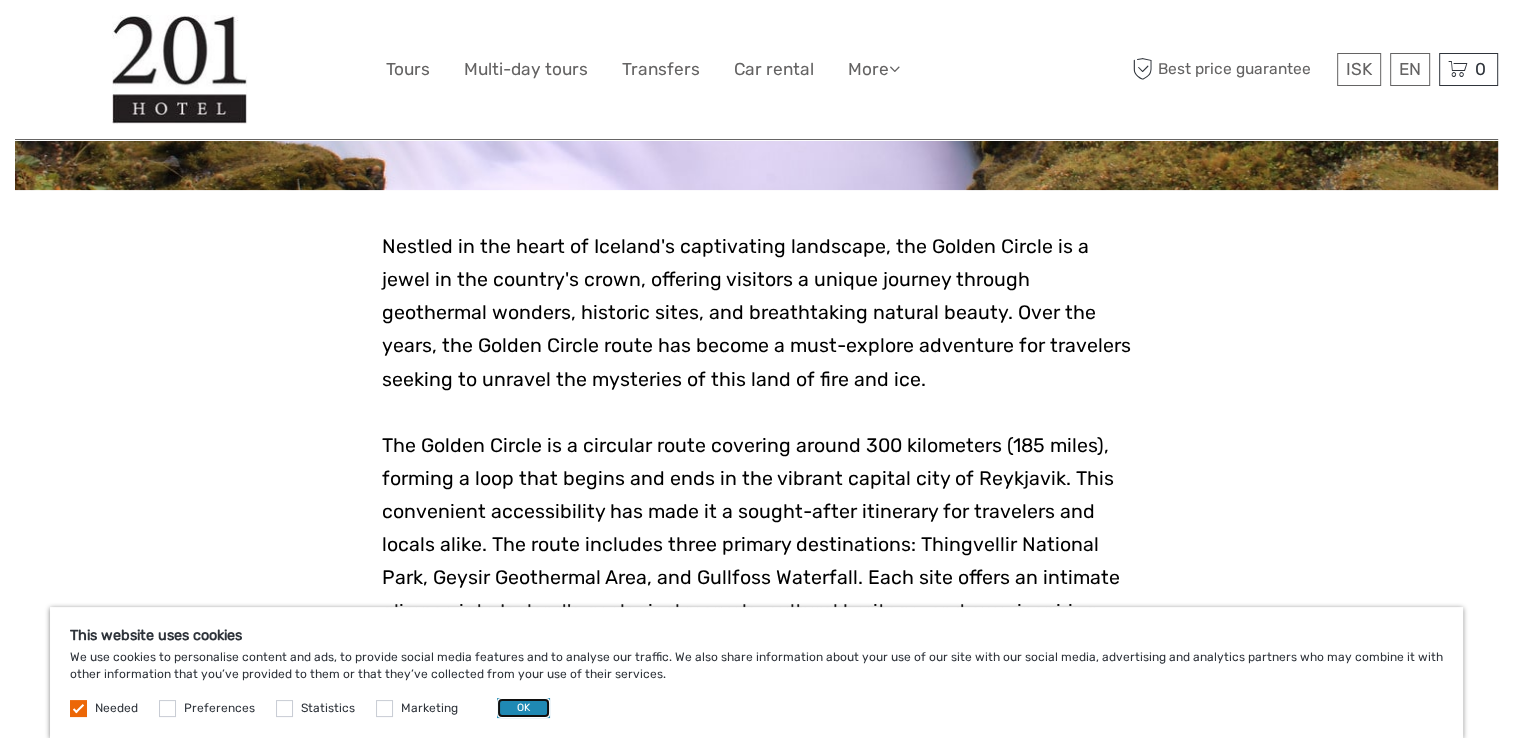 click on "OK" at bounding box center [523, 708] 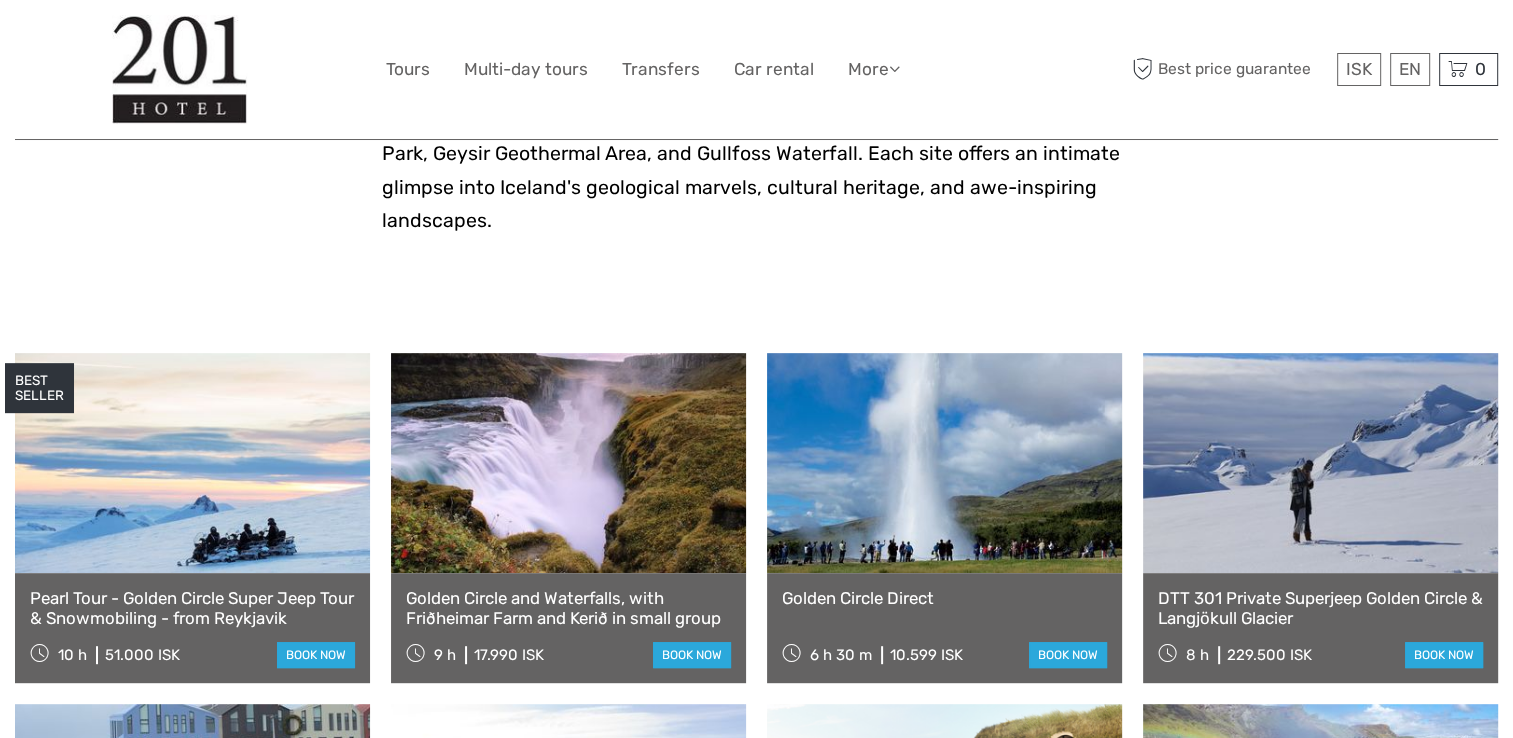 scroll, scrollTop: 1000, scrollLeft: 0, axis: vertical 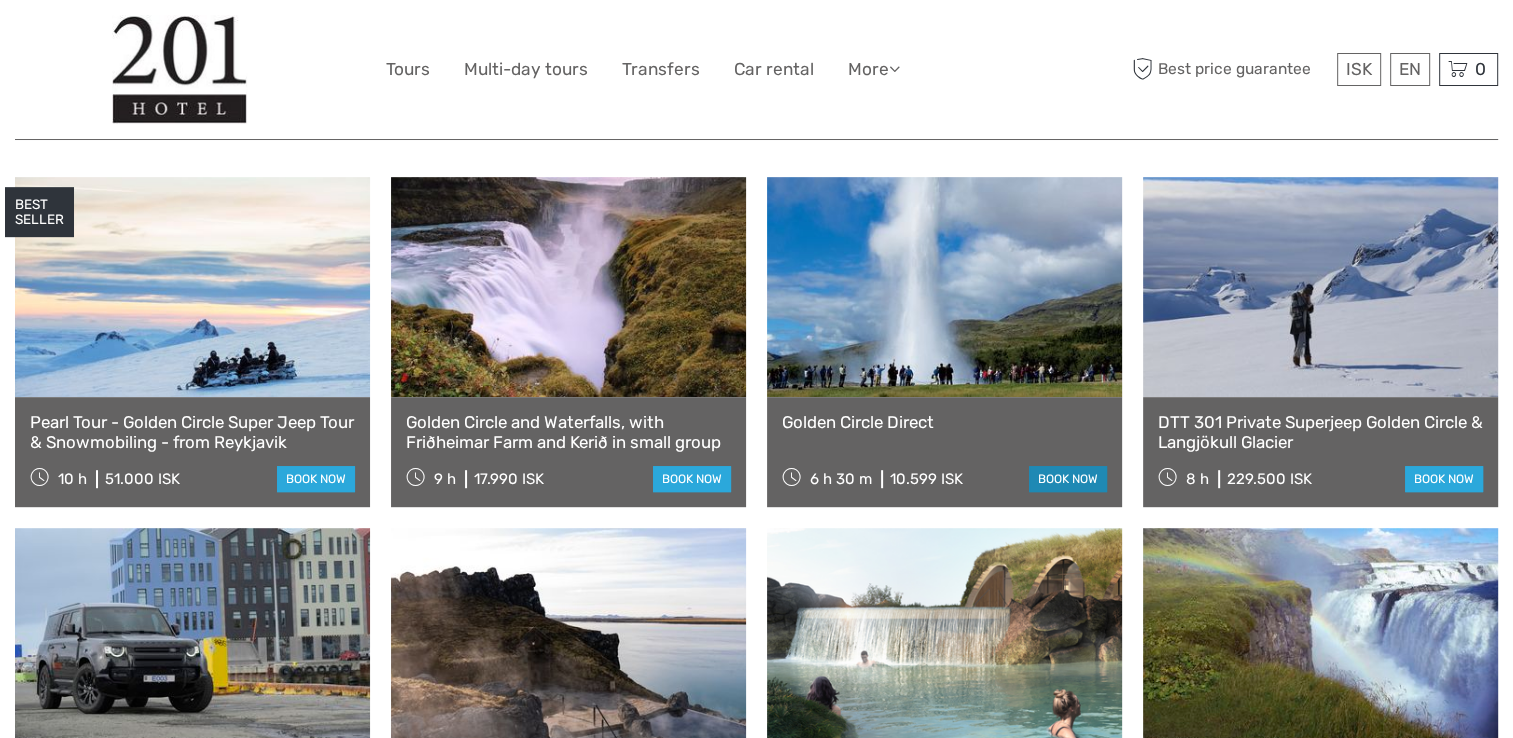 click on "book now" at bounding box center (1068, 479) 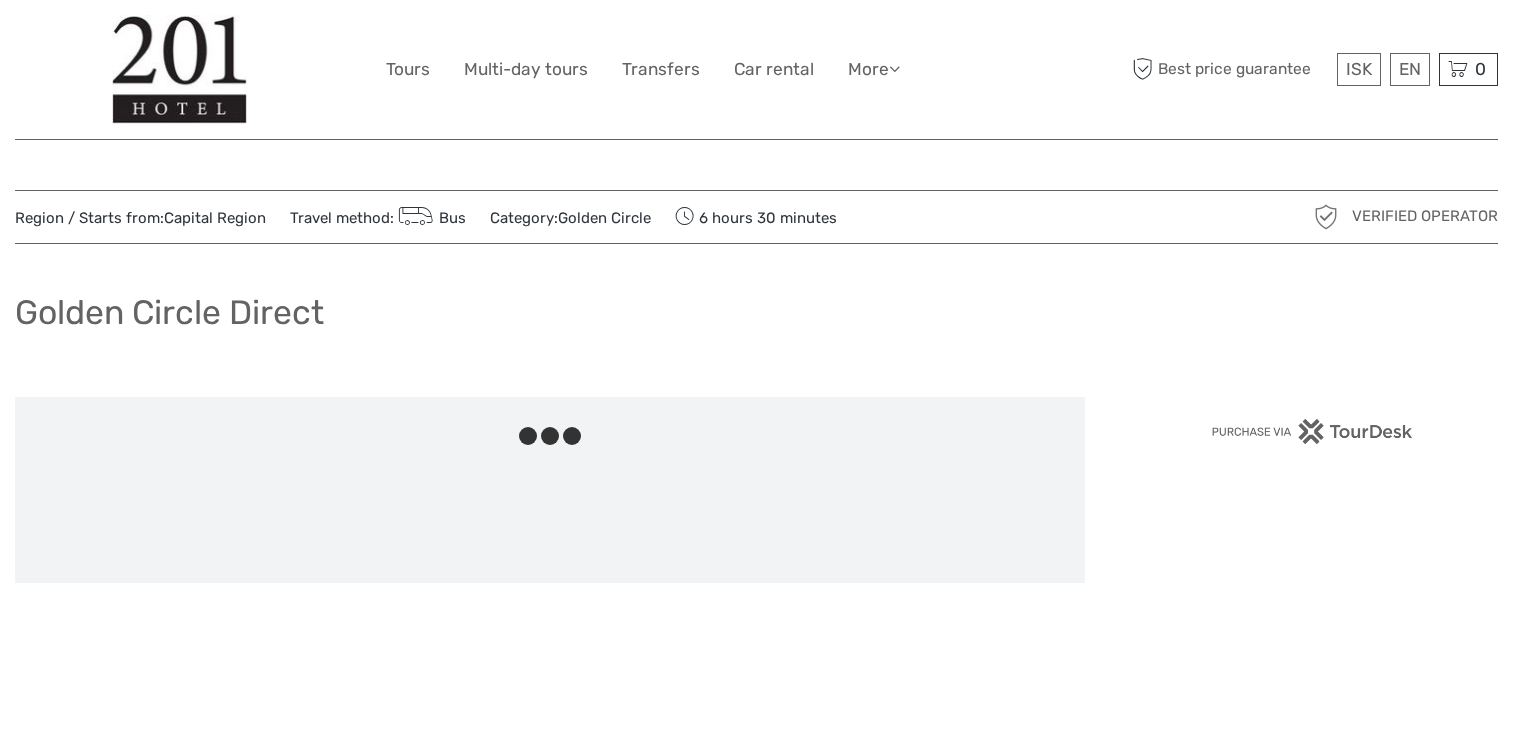 scroll, scrollTop: 0, scrollLeft: 0, axis: both 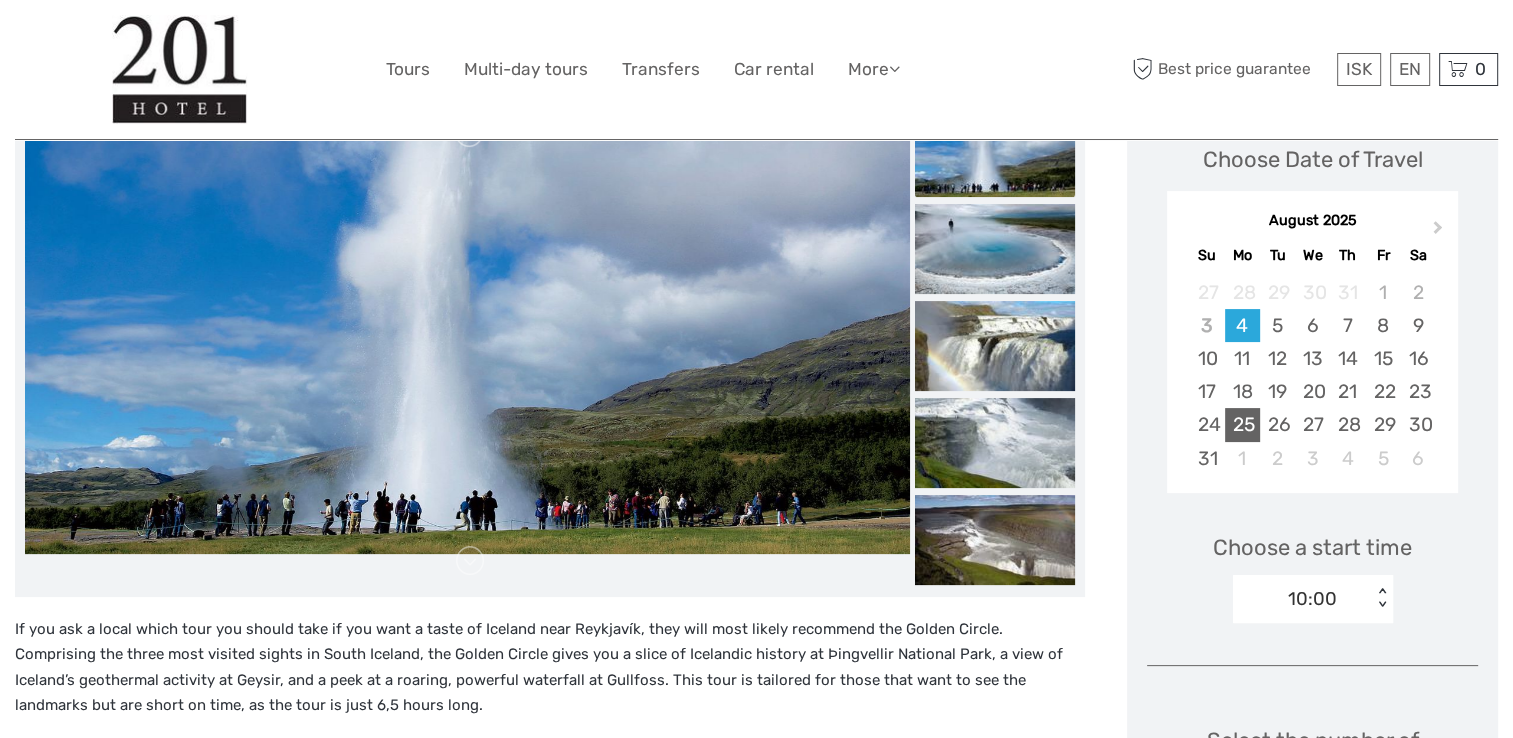 click on "25" at bounding box center (1242, 424) 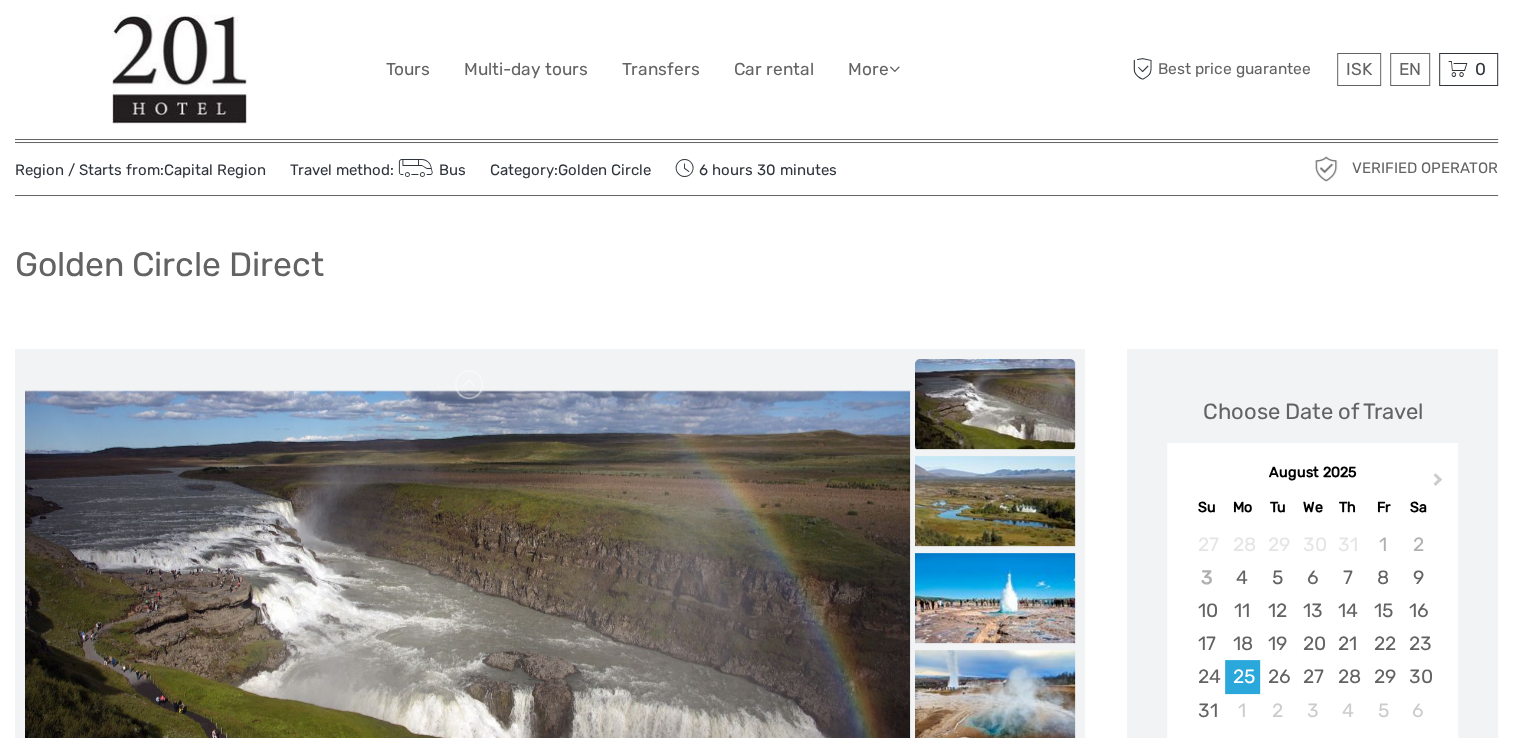 scroll, scrollTop: 0, scrollLeft: 0, axis: both 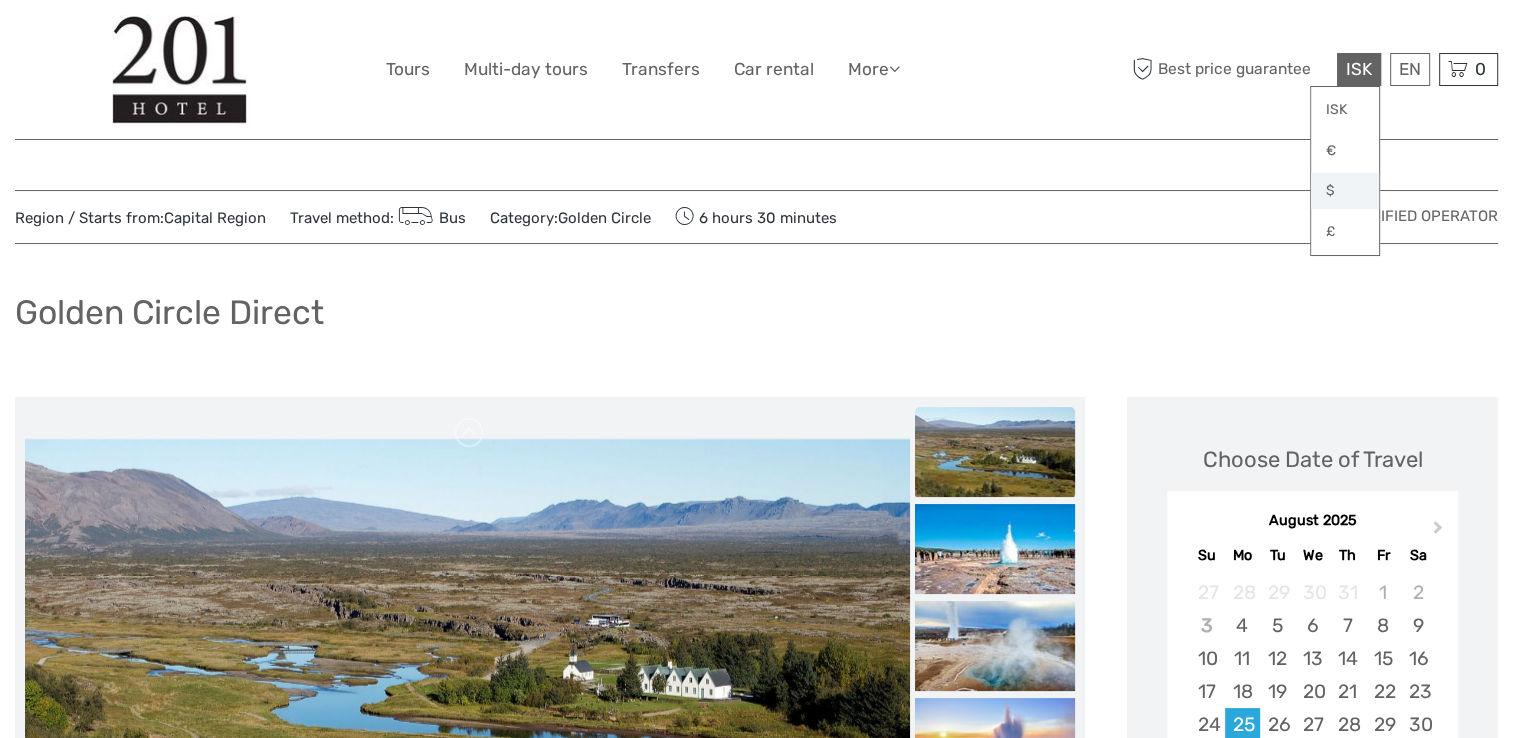 click on "$" at bounding box center (1345, 191) 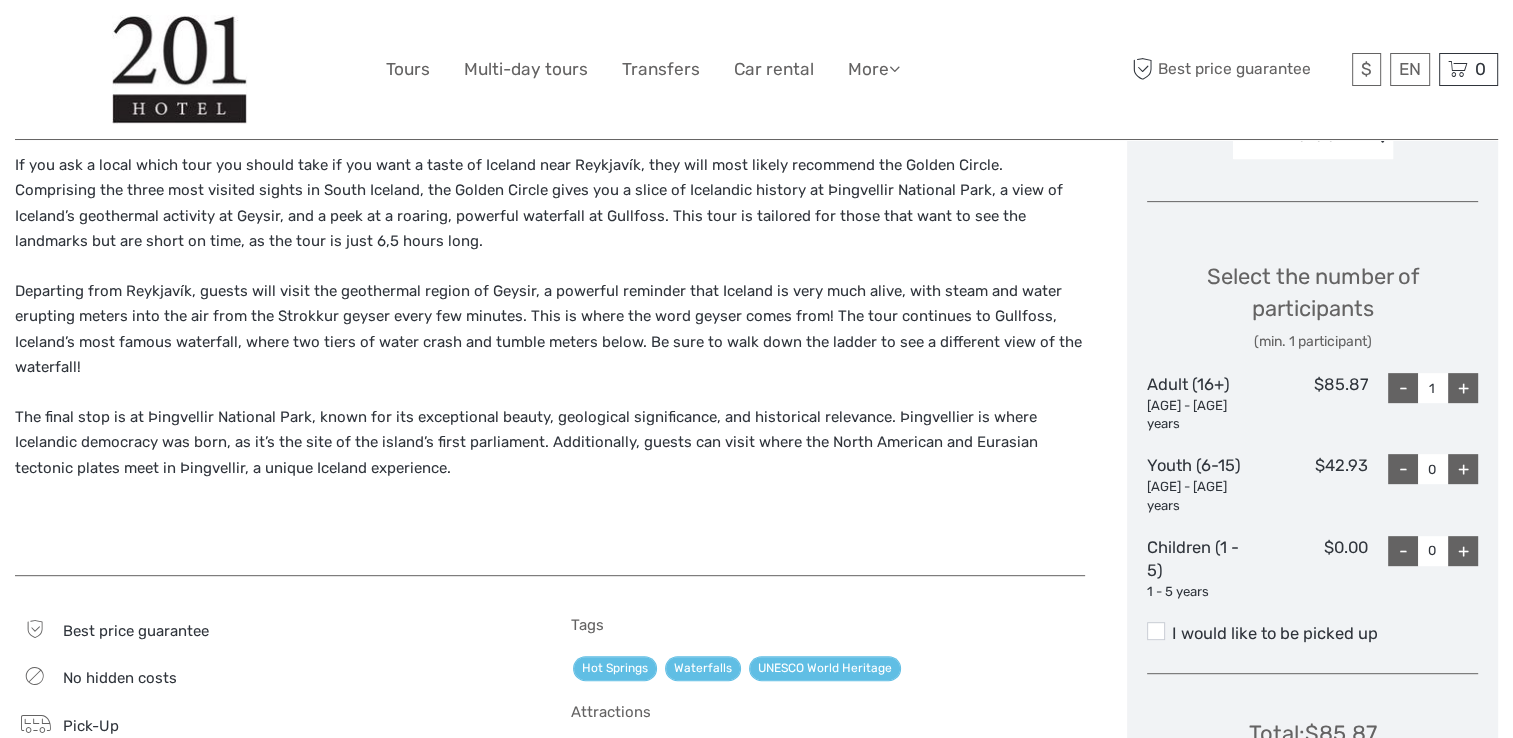 scroll, scrollTop: 800, scrollLeft: 0, axis: vertical 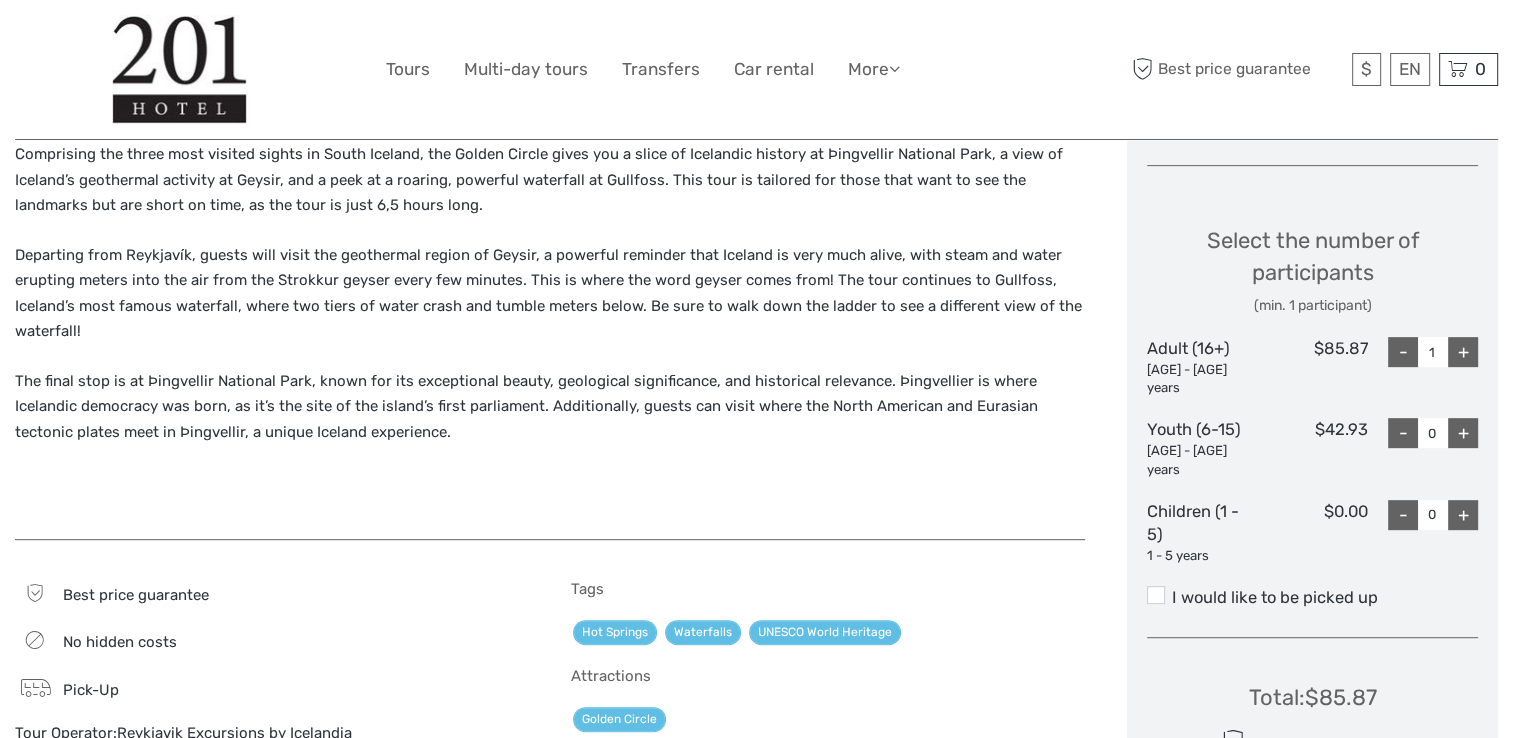 click on "+" at bounding box center [1463, 352] 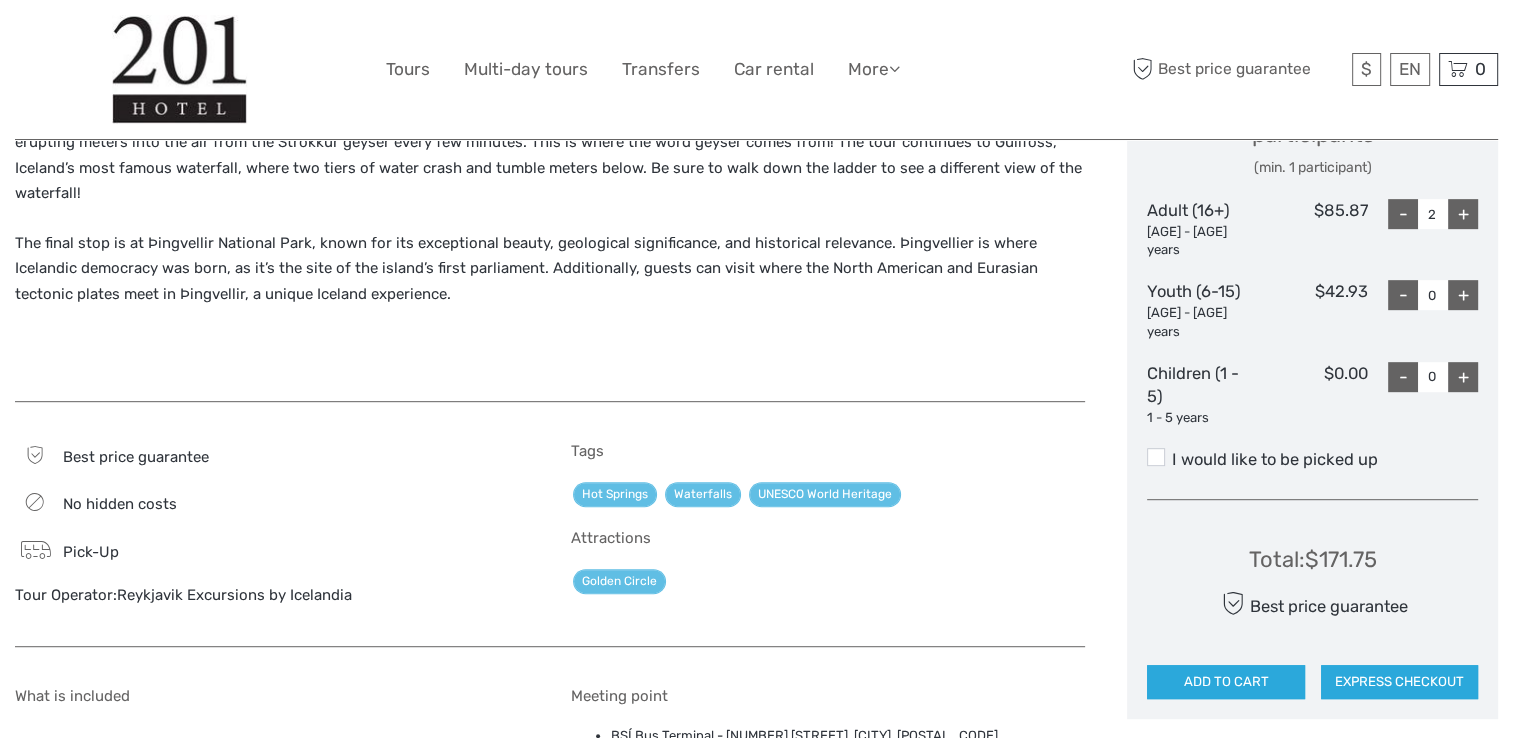 scroll, scrollTop: 1000, scrollLeft: 0, axis: vertical 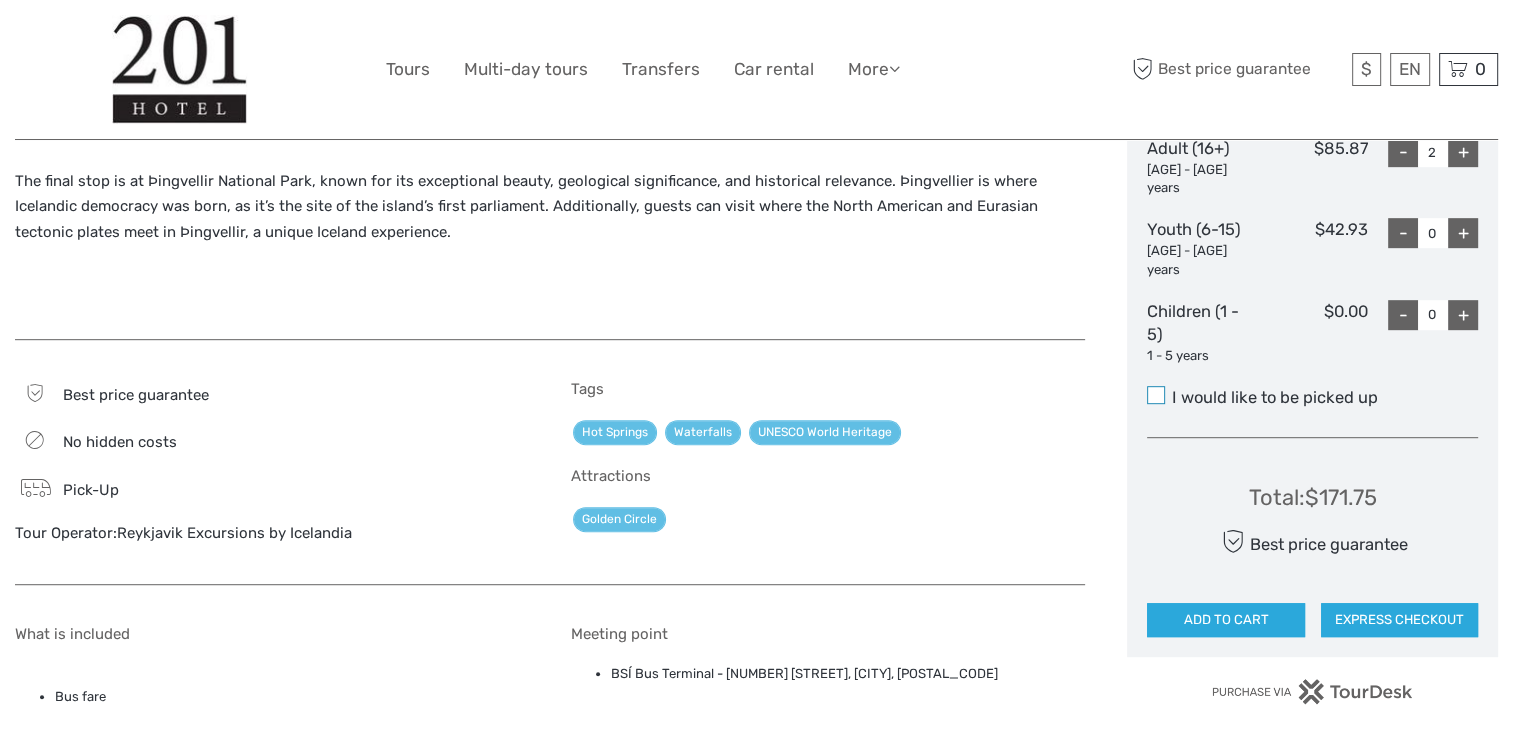 click at bounding box center [1156, 395] 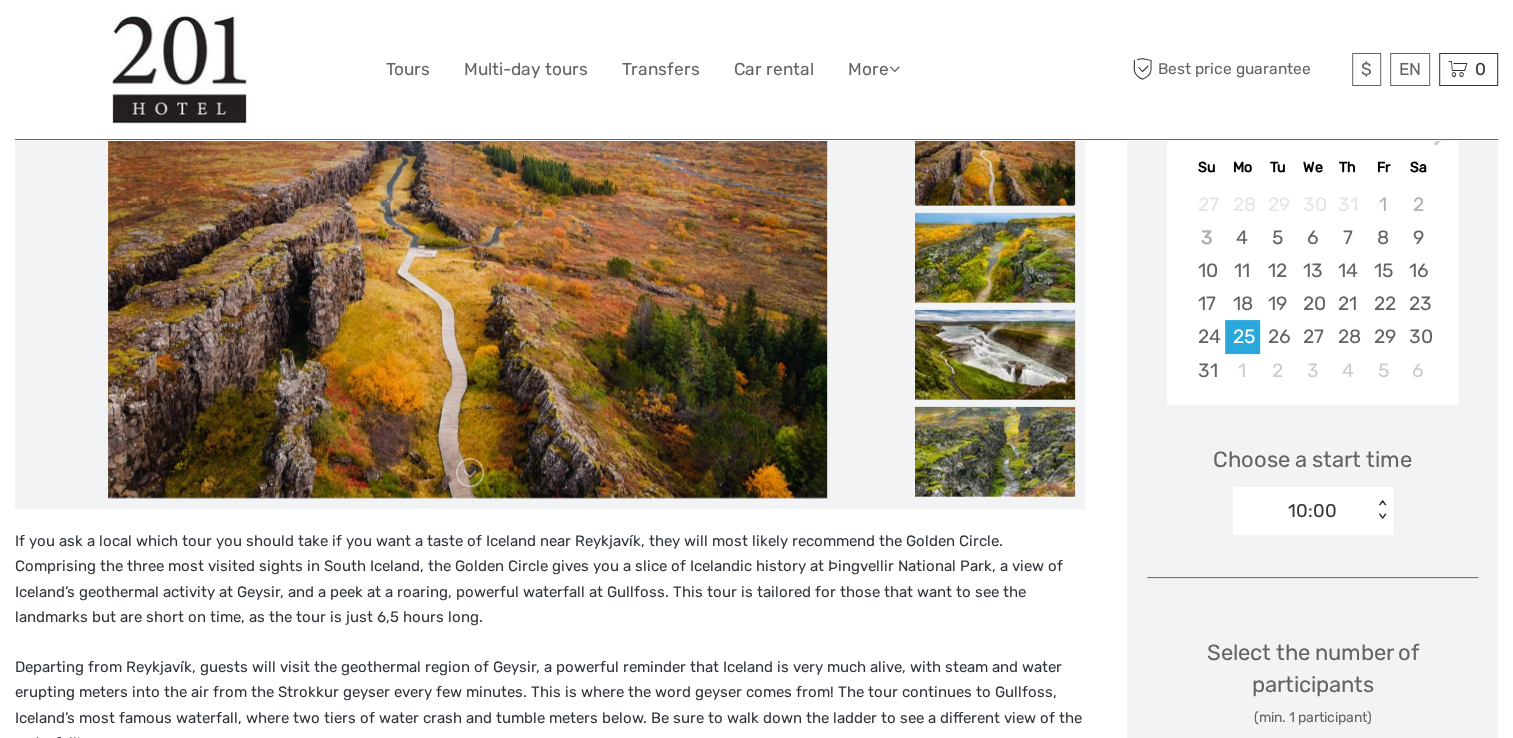 scroll, scrollTop: 300, scrollLeft: 0, axis: vertical 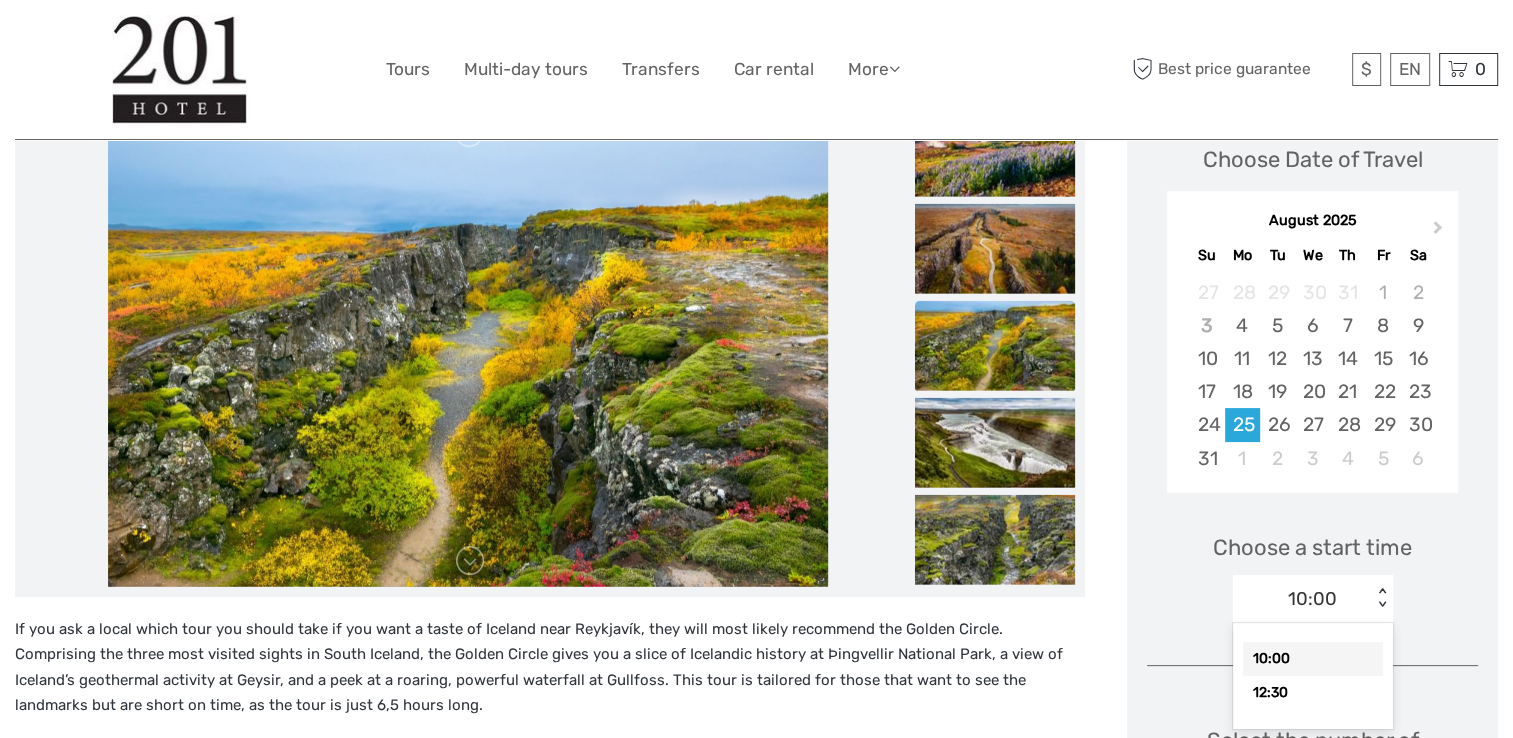 click on "< >" at bounding box center (1382, 598) 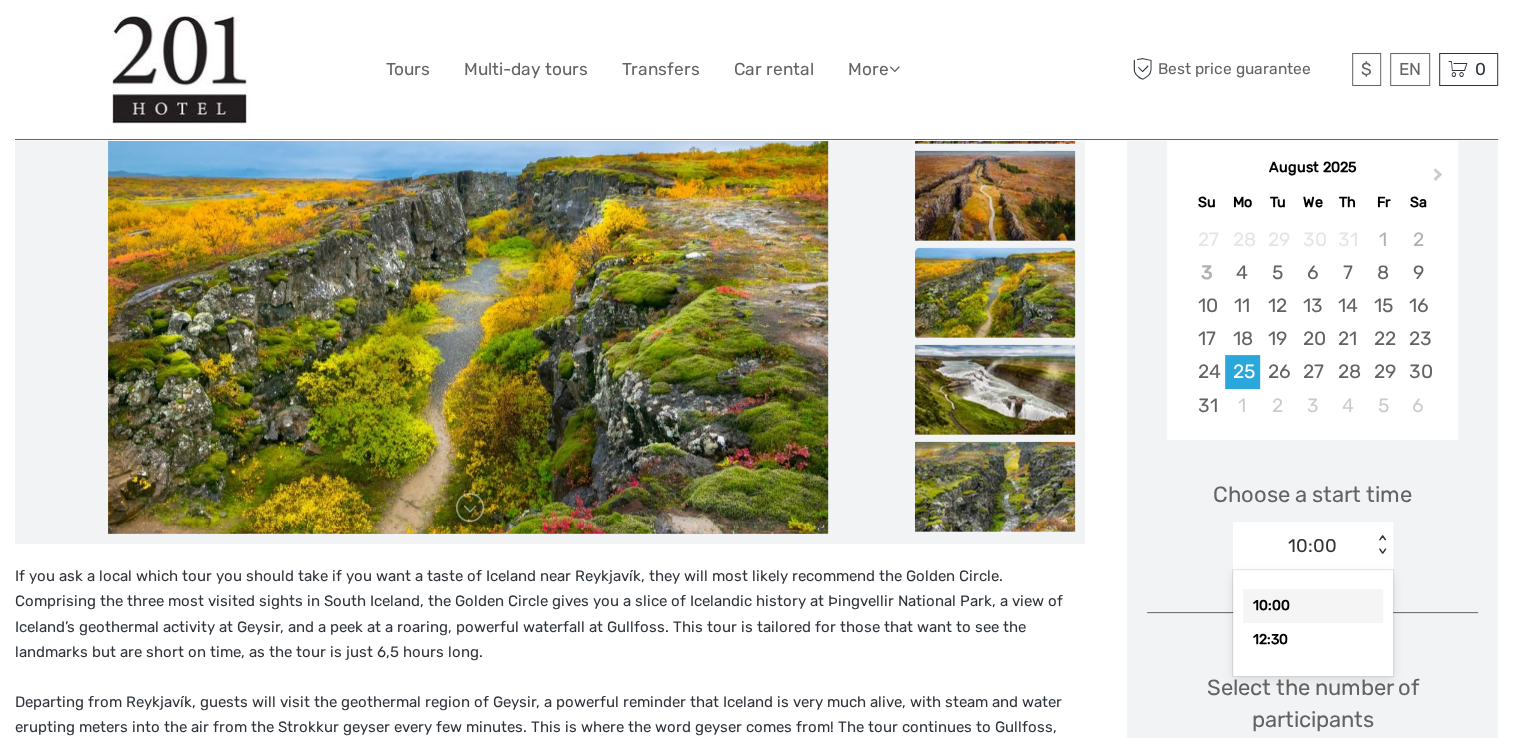 scroll, scrollTop: 400, scrollLeft: 0, axis: vertical 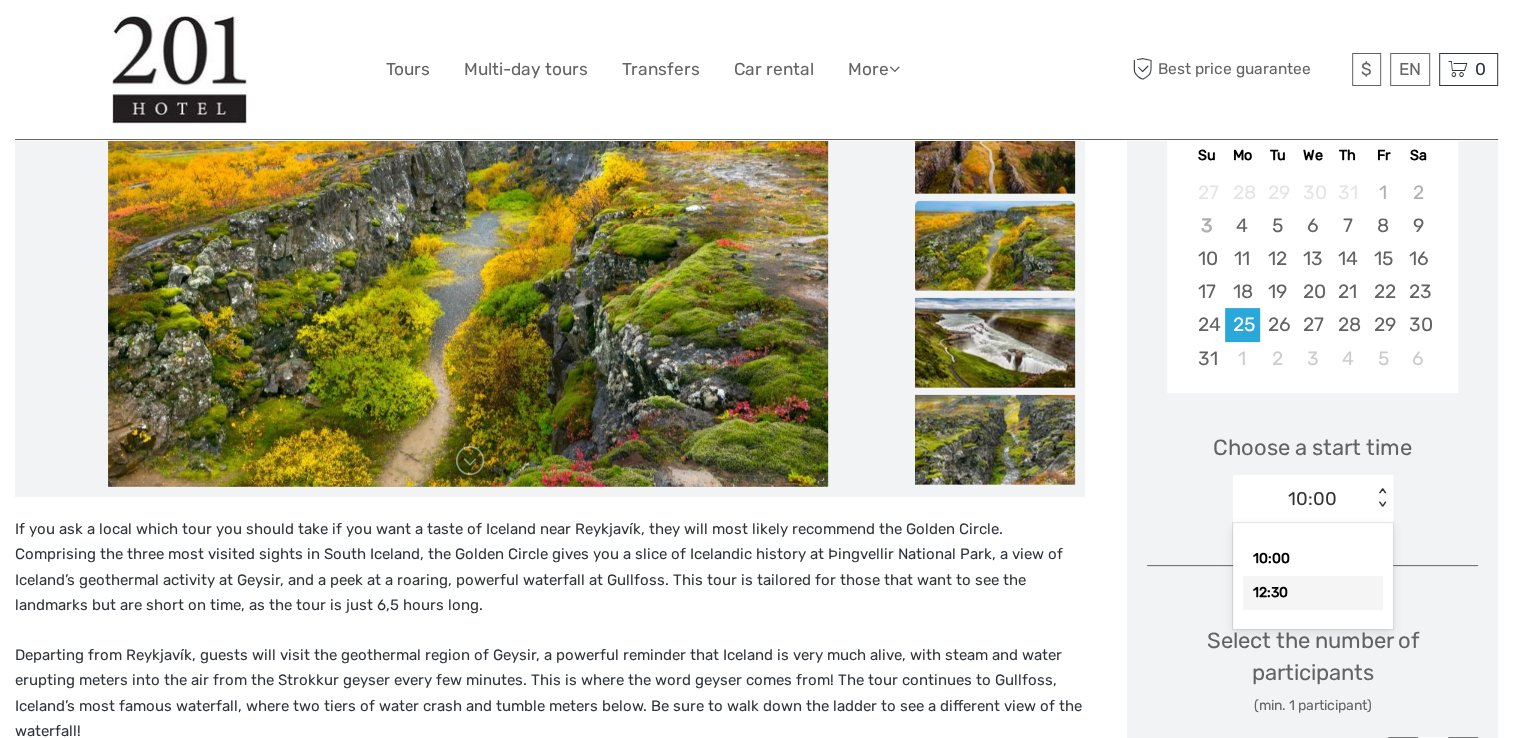 click on "12:30" at bounding box center [1313, 593] 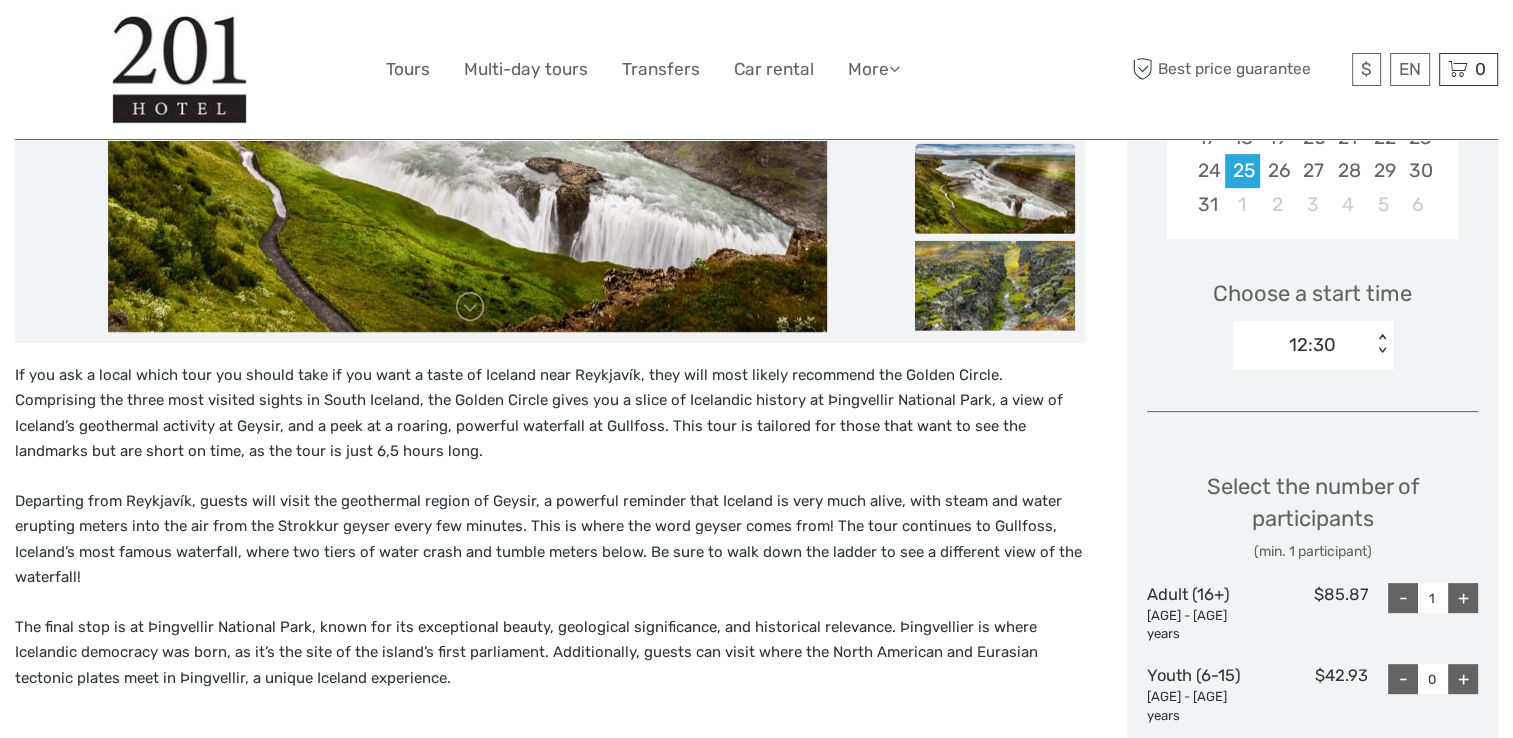 scroll, scrollTop: 600, scrollLeft: 0, axis: vertical 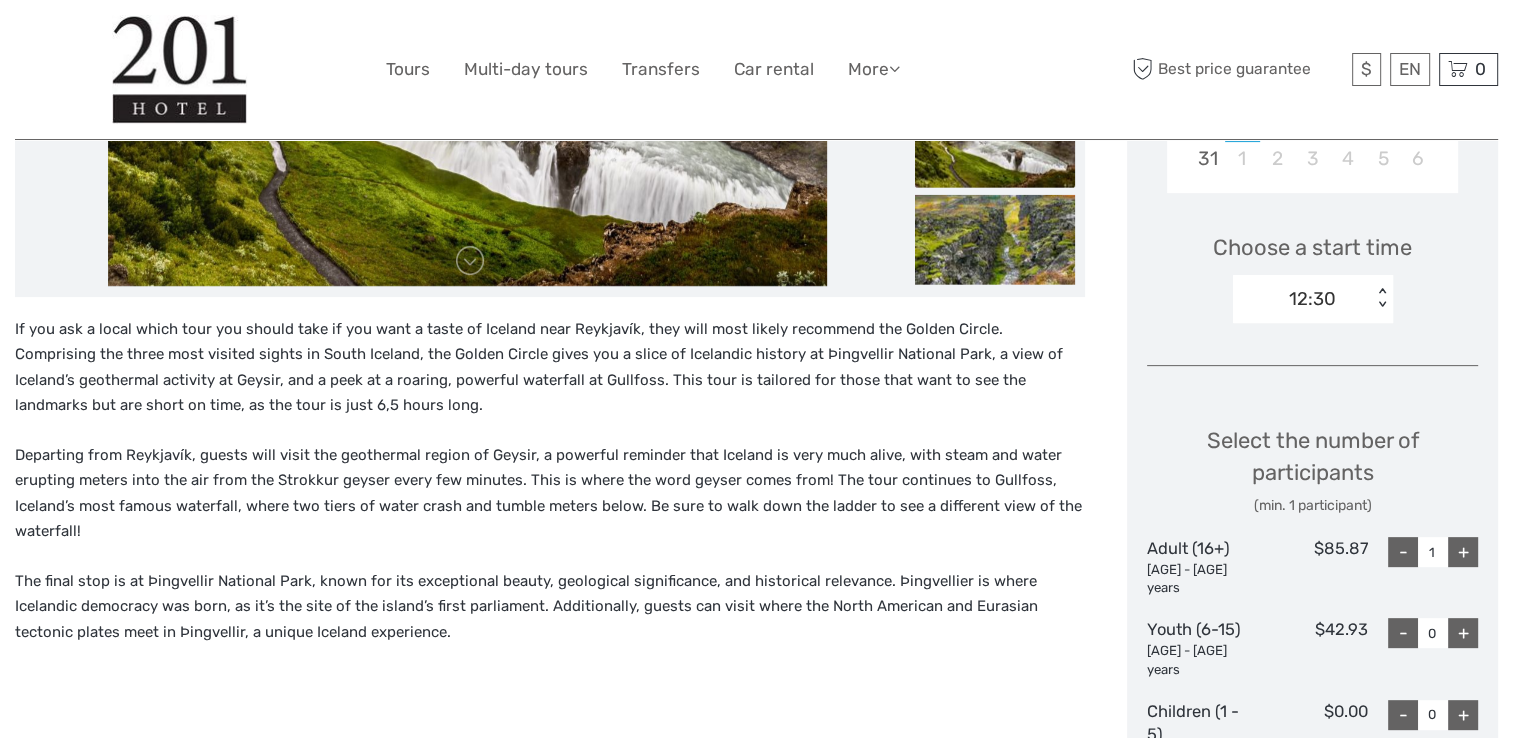 click on "+" at bounding box center [1463, 552] 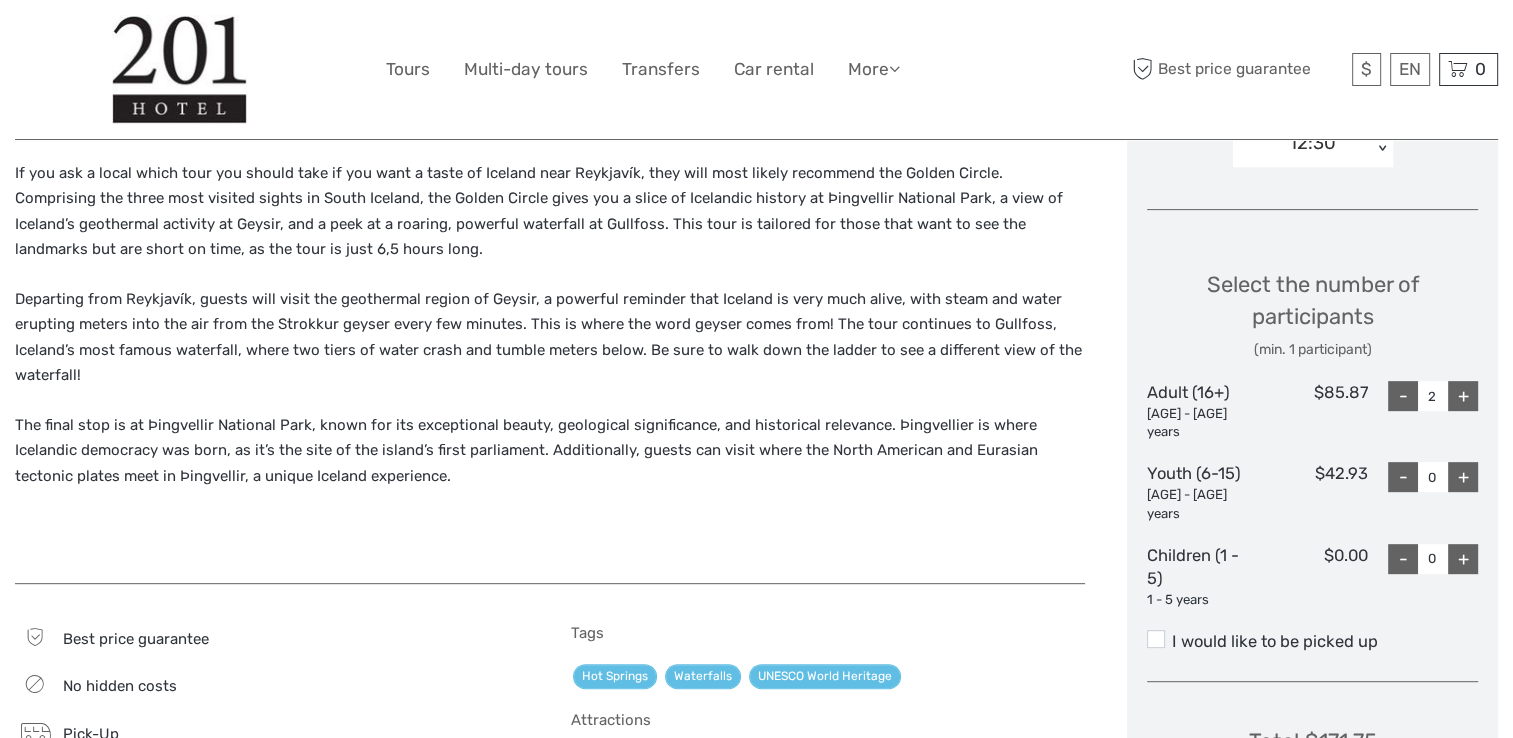 scroll, scrollTop: 800, scrollLeft: 0, axis: vertical 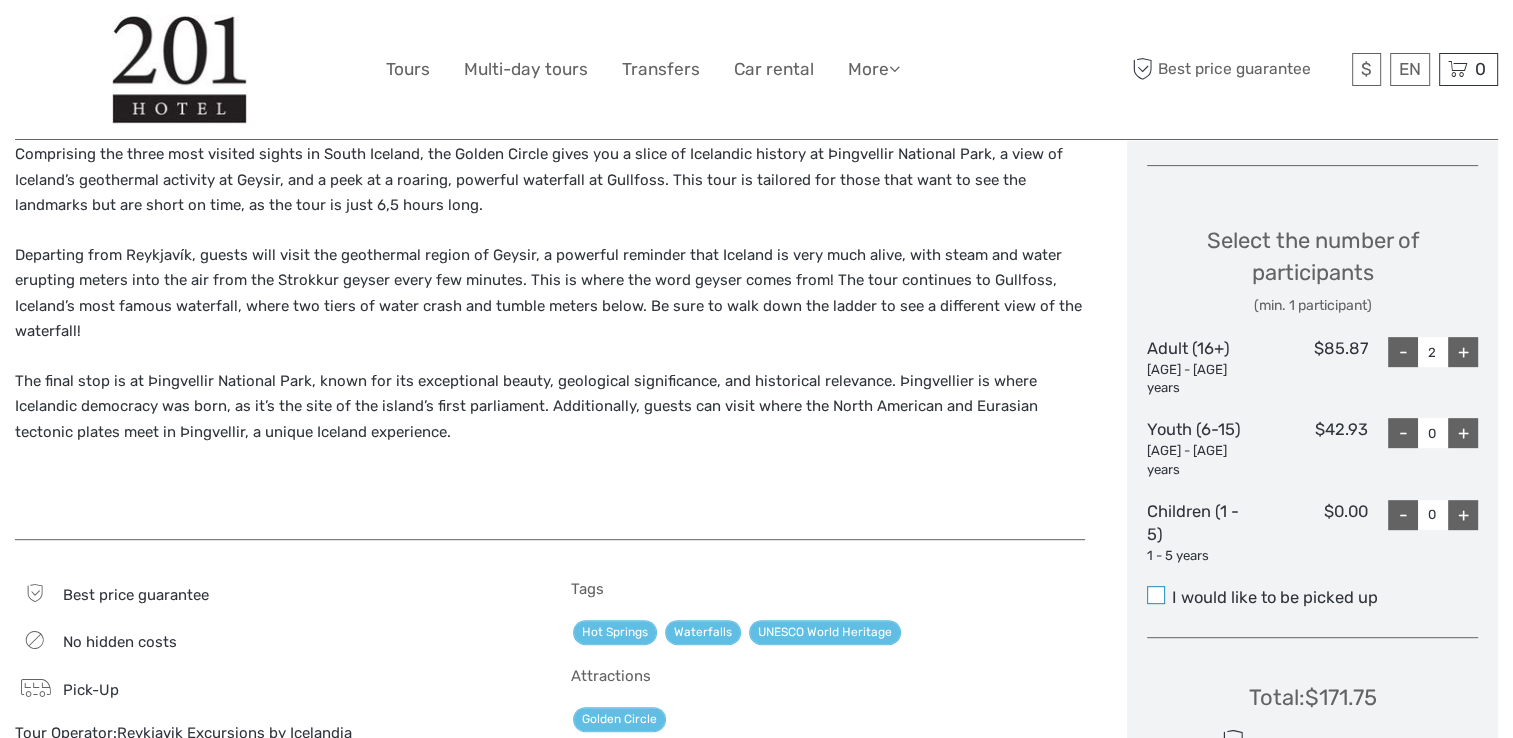 click at bounding box center (1156, 595) 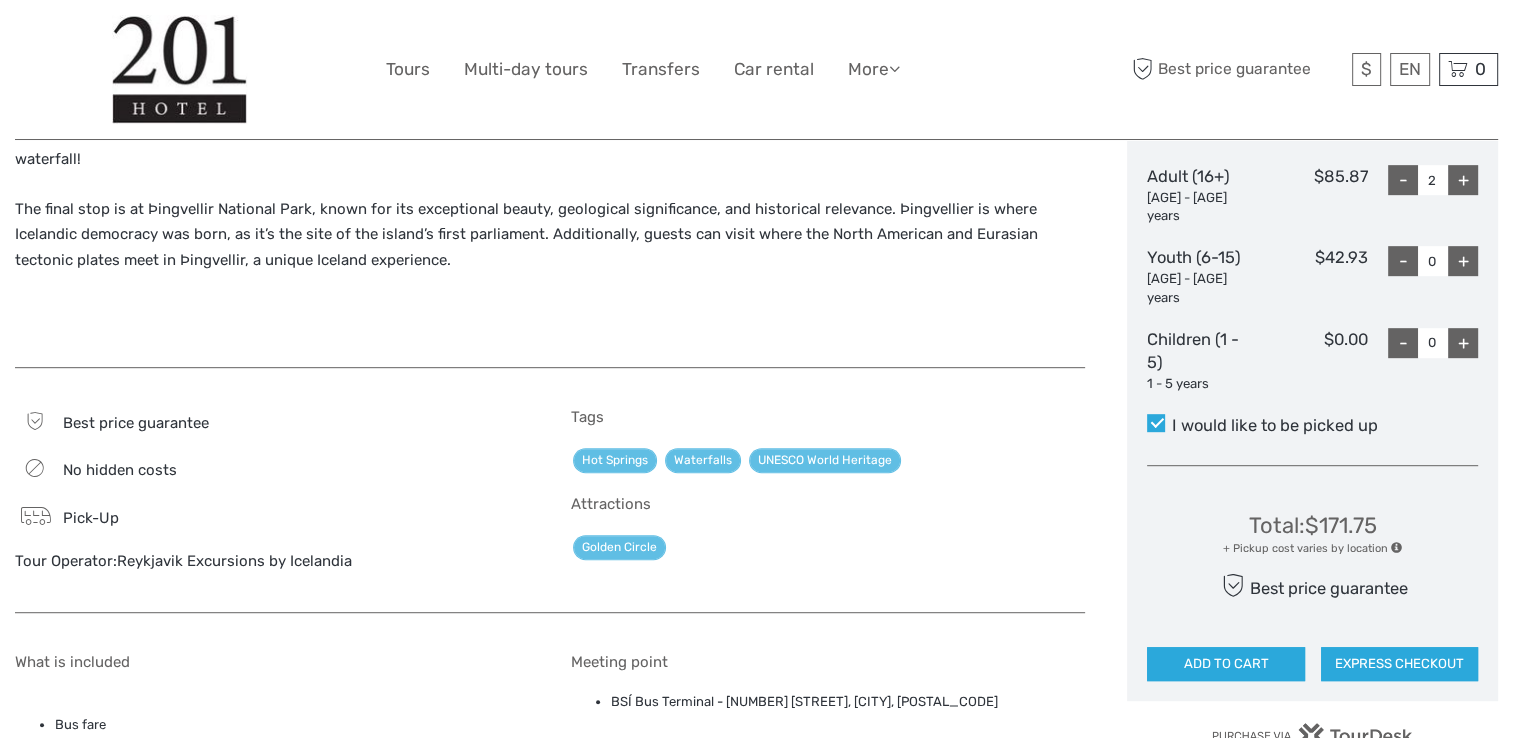 scroll, scrollTop: 958, scrollLeft: 0, axis: vertical 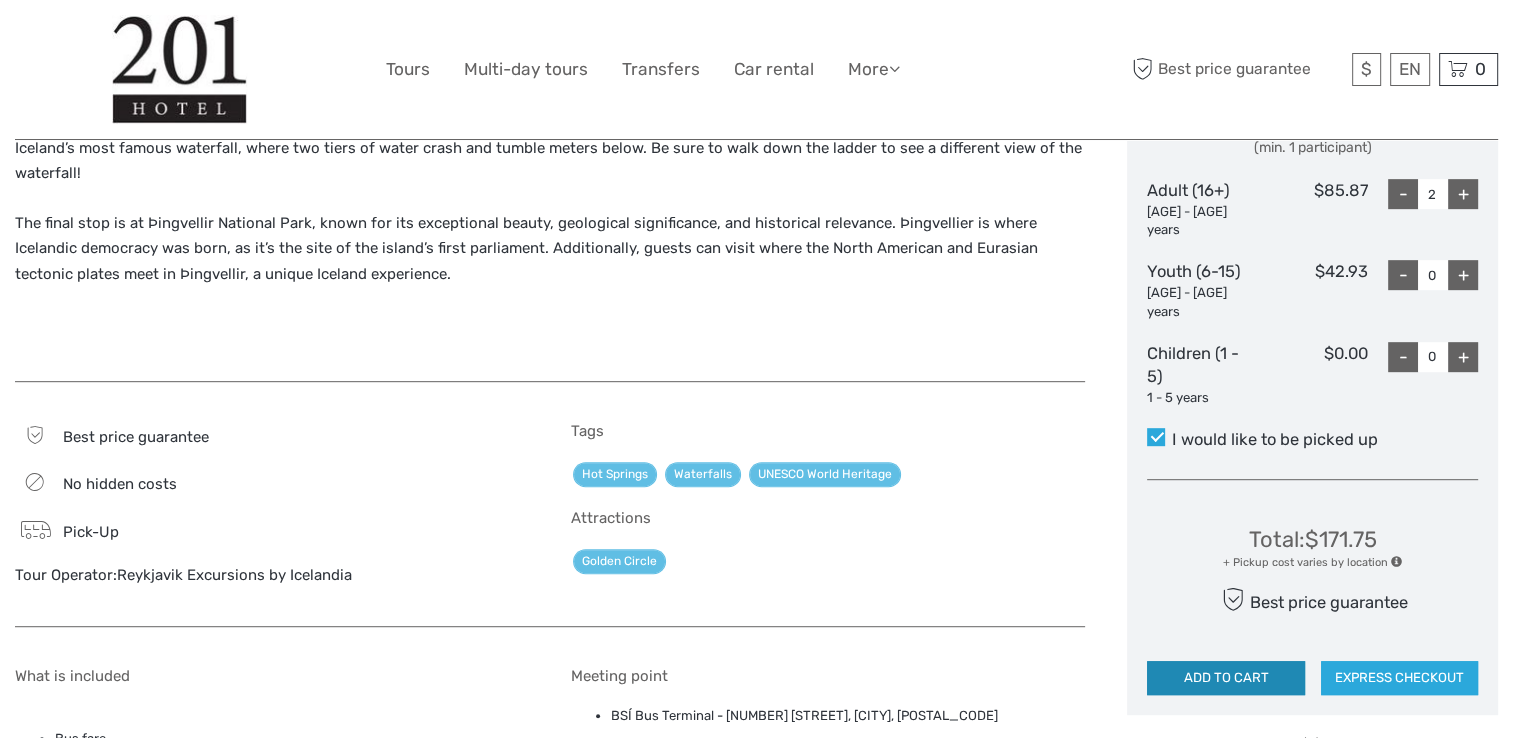 click on "ADD TO CART" at bounding box center [1225, 678] 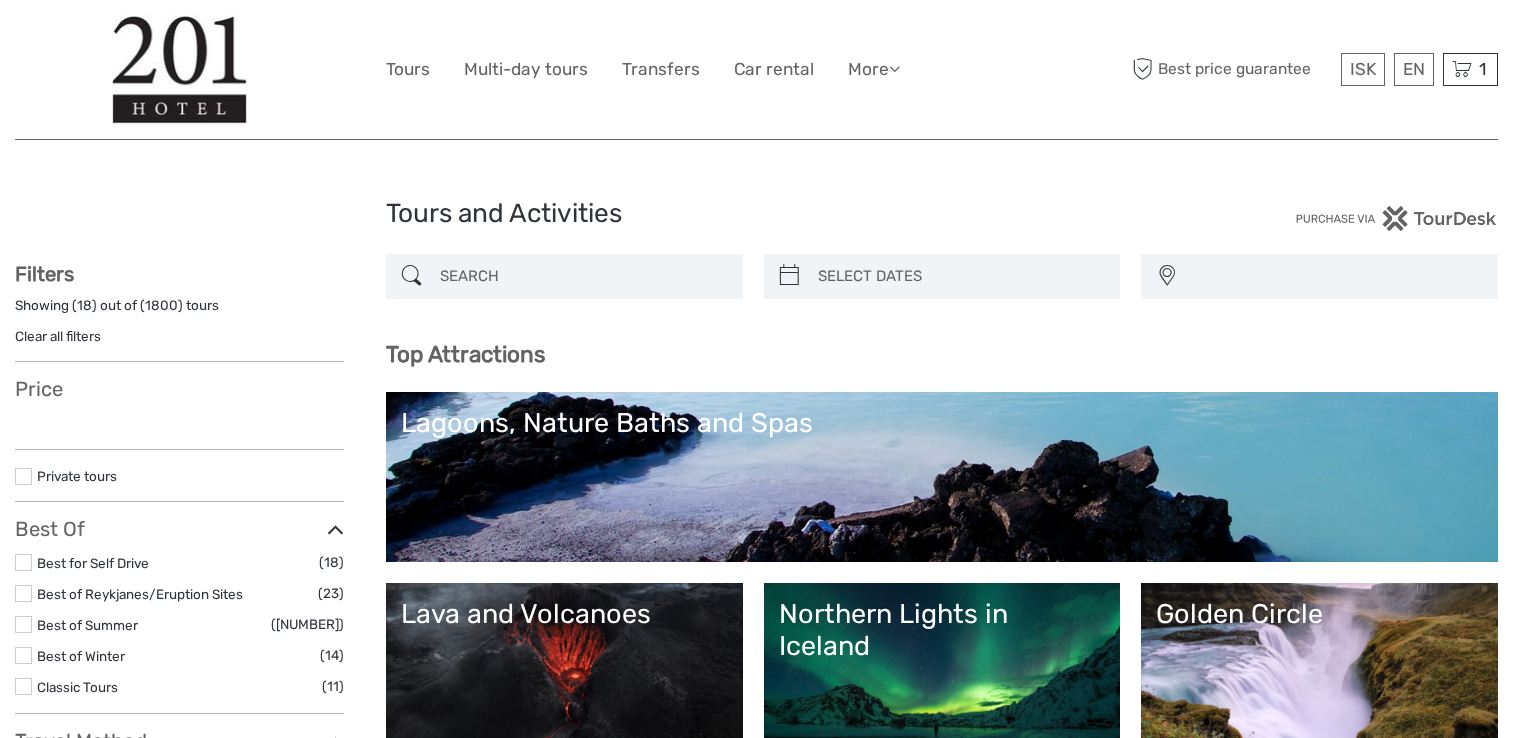 select 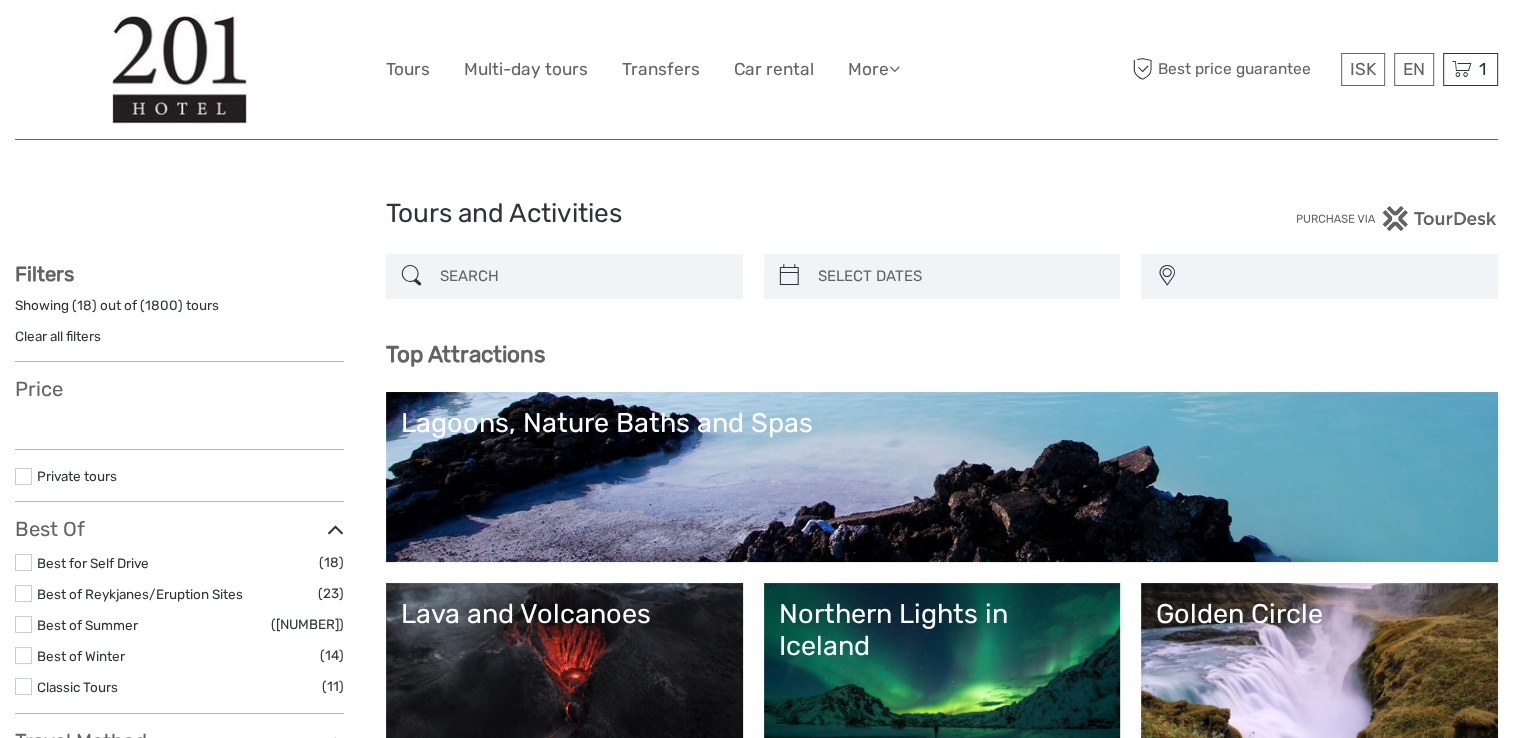 select 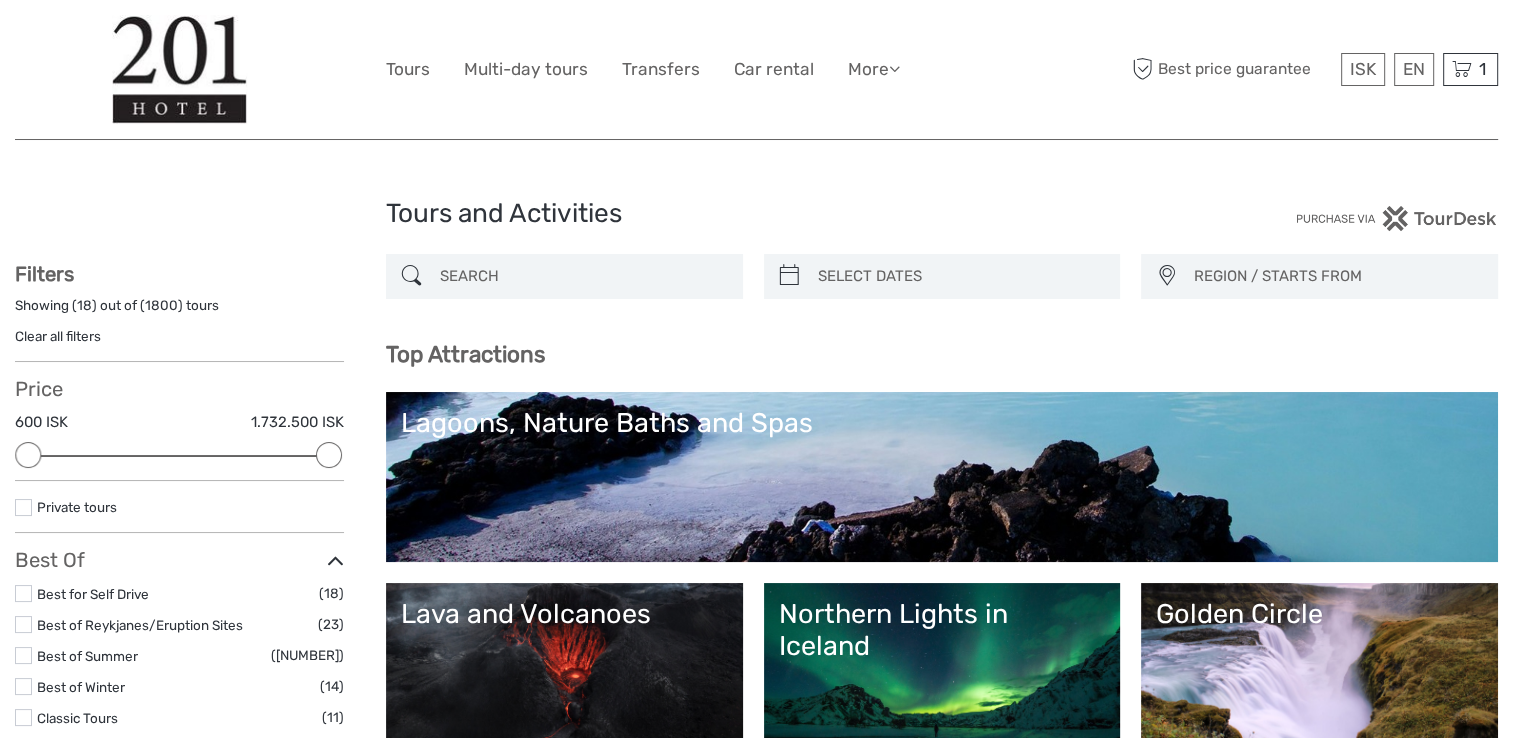 scroll, scrollTop: 0, scrollLeft: 0, axis: both 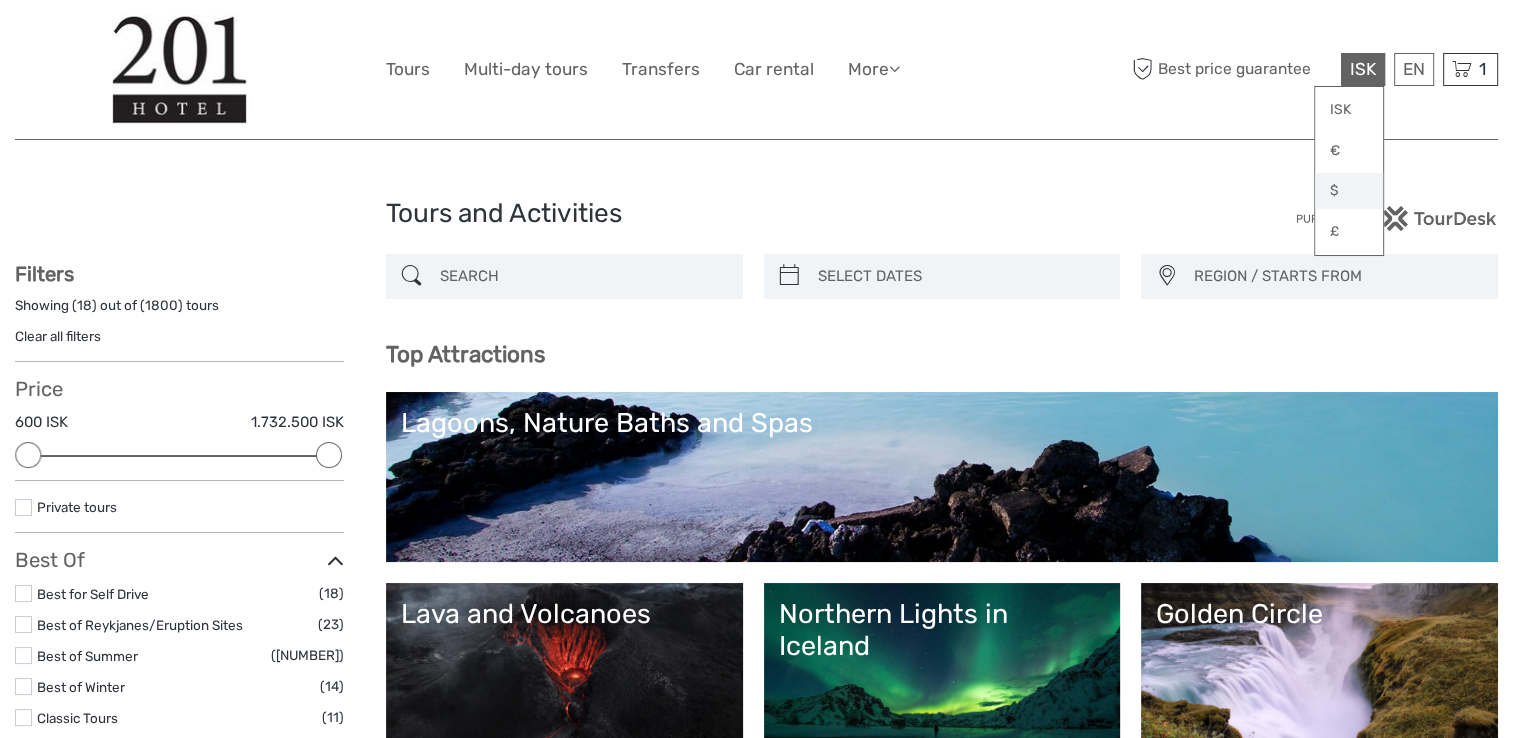 click on "$" at bounding box center (1349, 191) 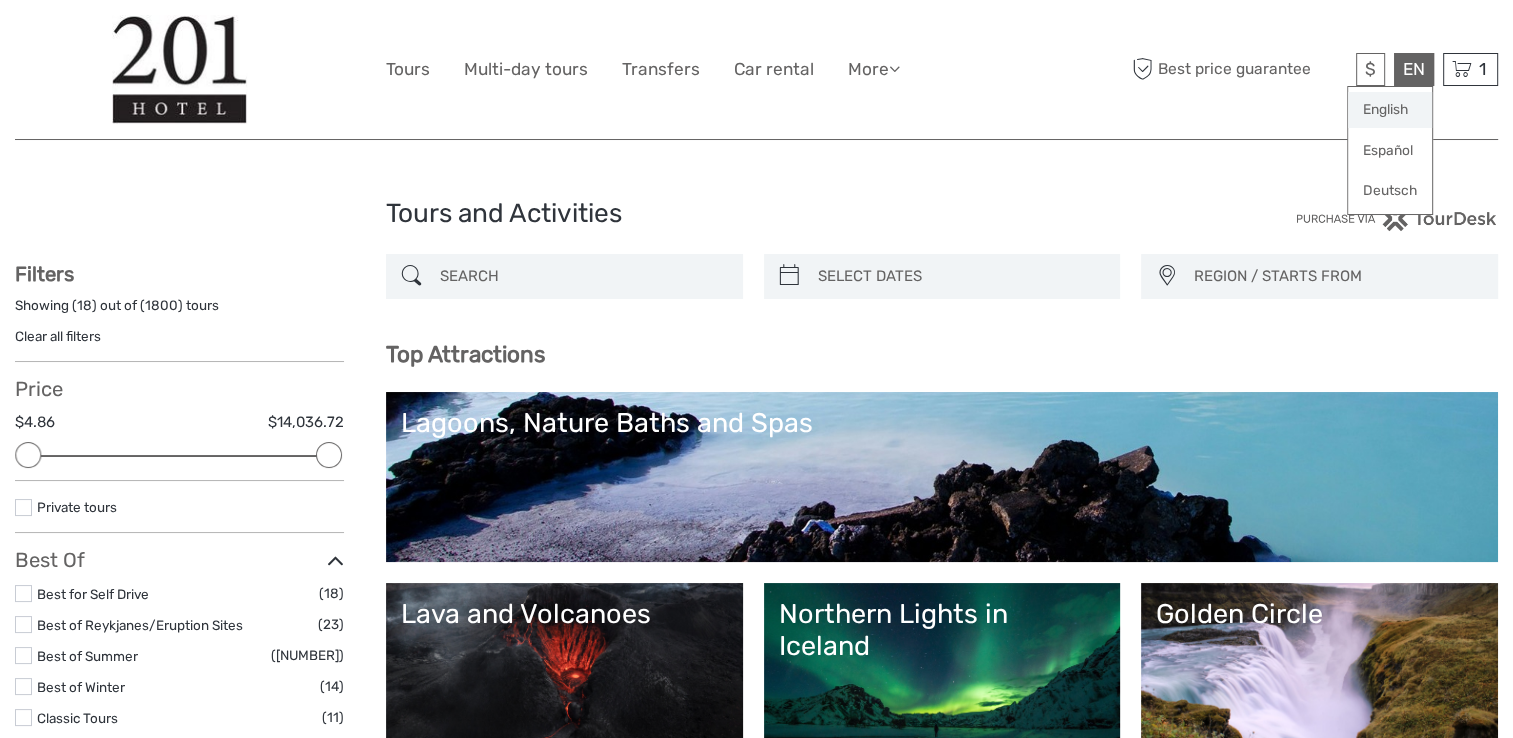 click on "English" at bounding box center [1390, 110] 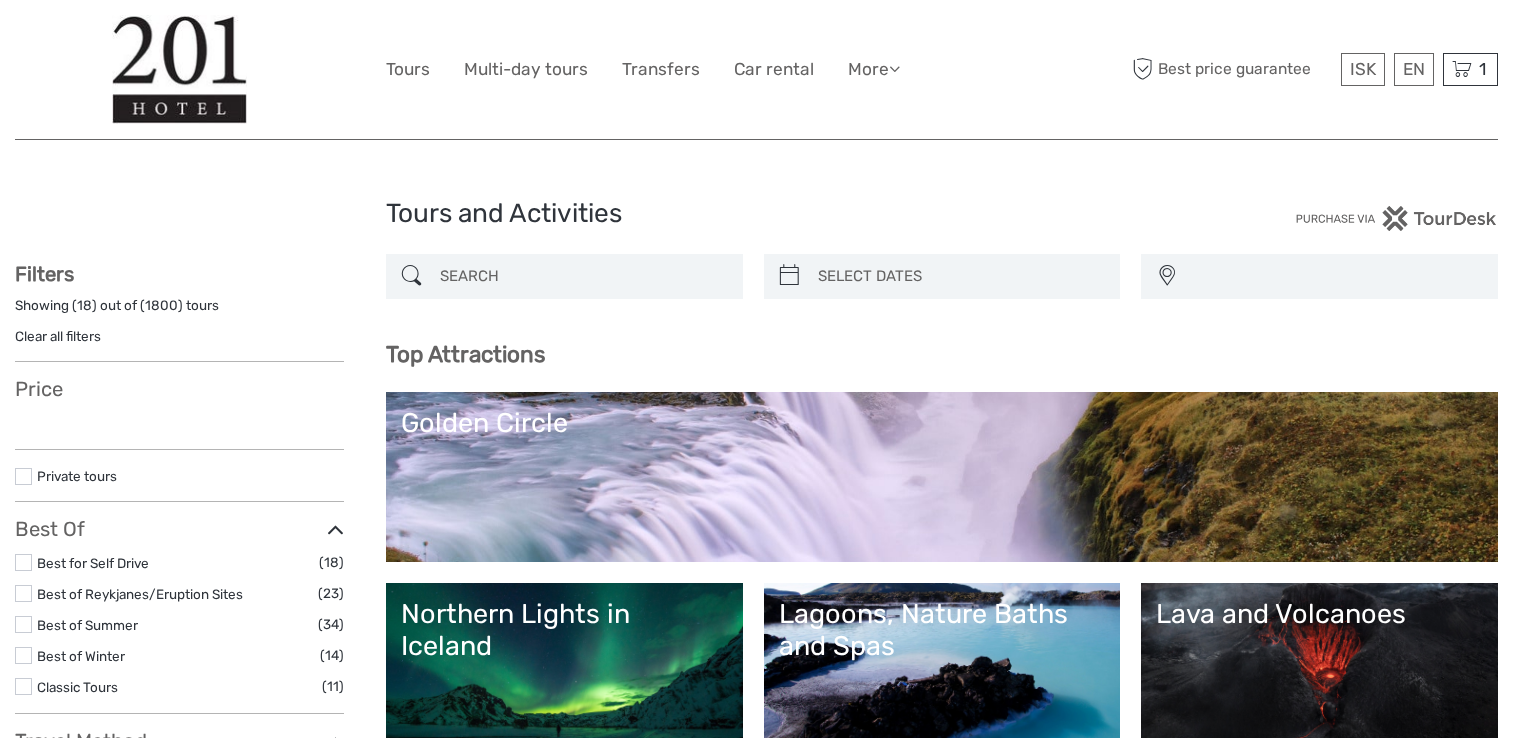 select 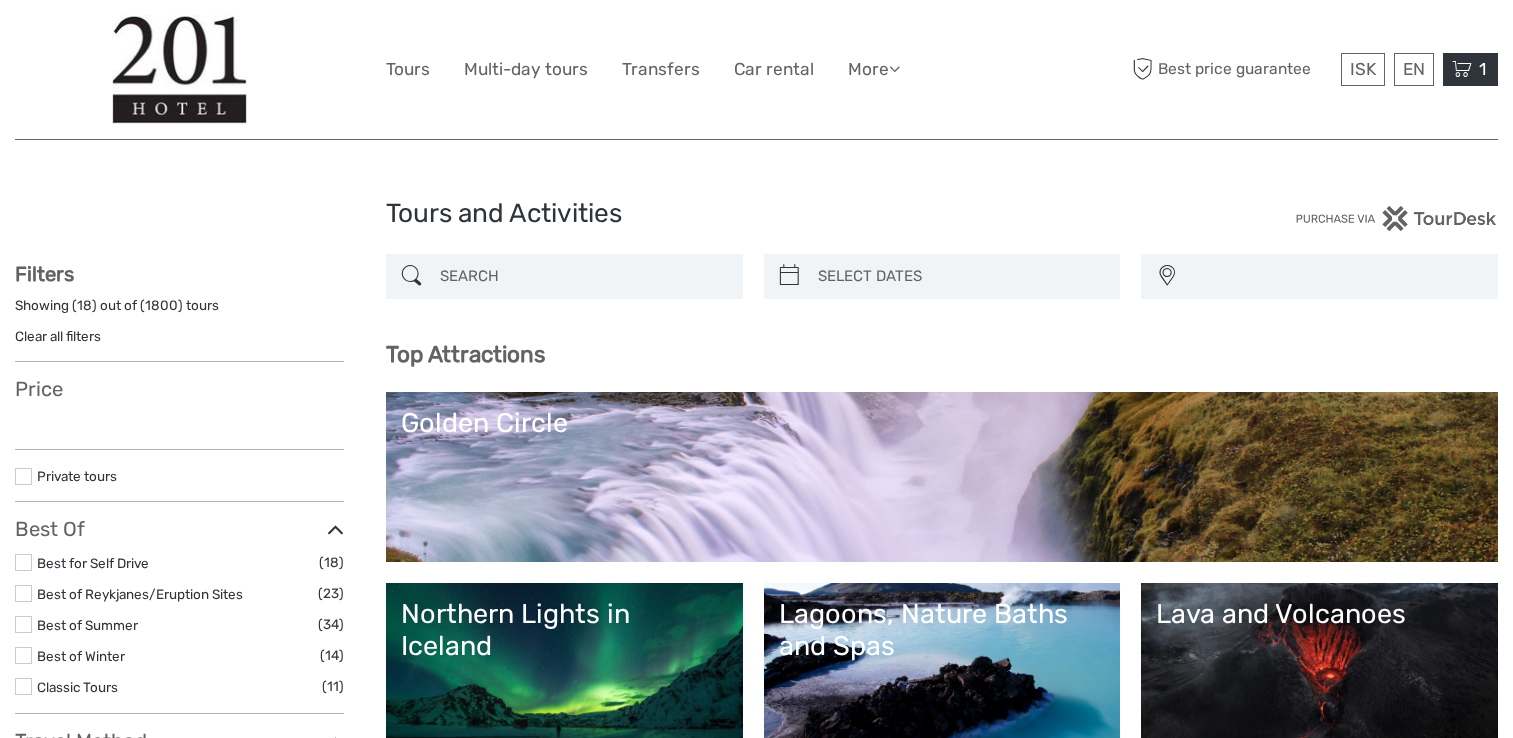 scroll, scrollTop: 0, scrollLeft: 0, axis: both 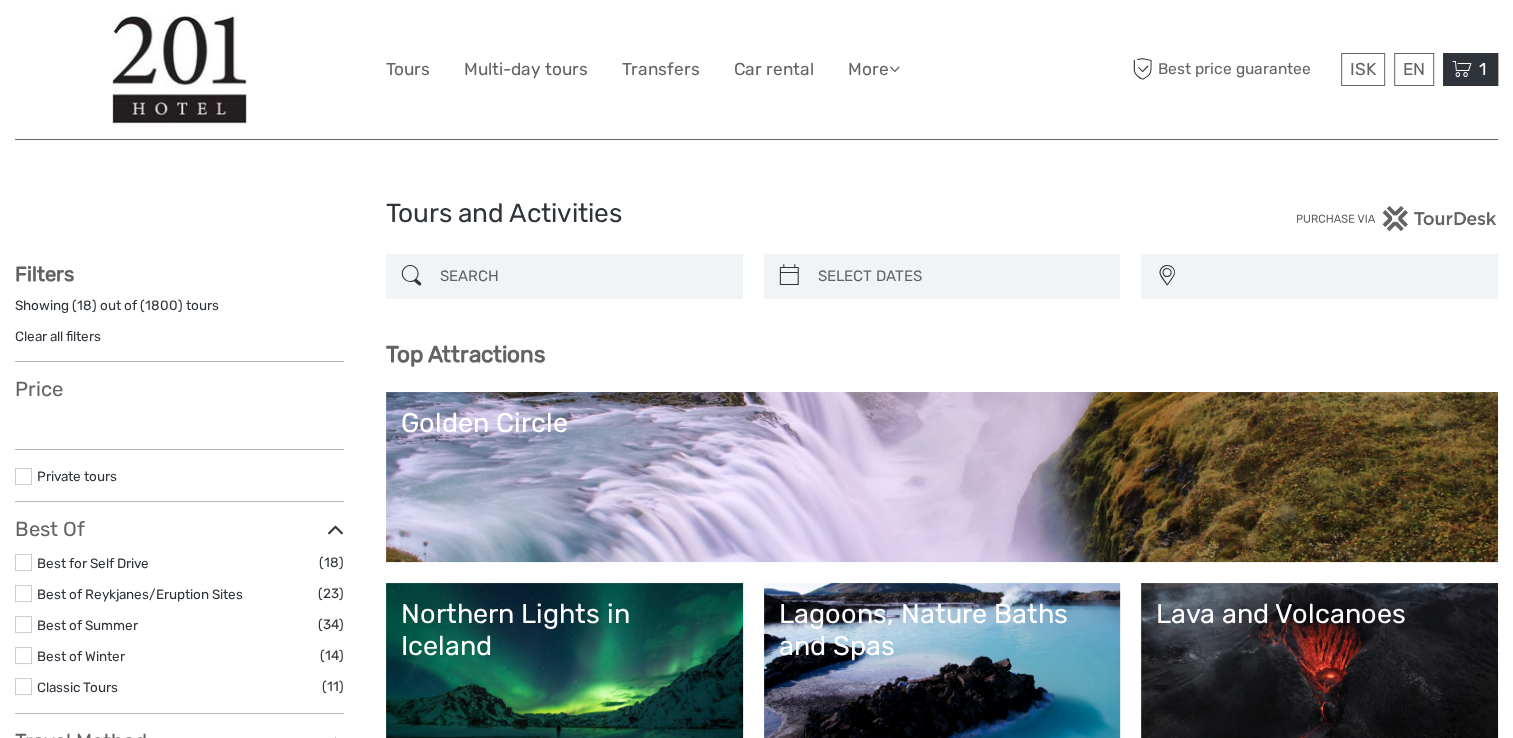 click at bounding box center (1462, 69) 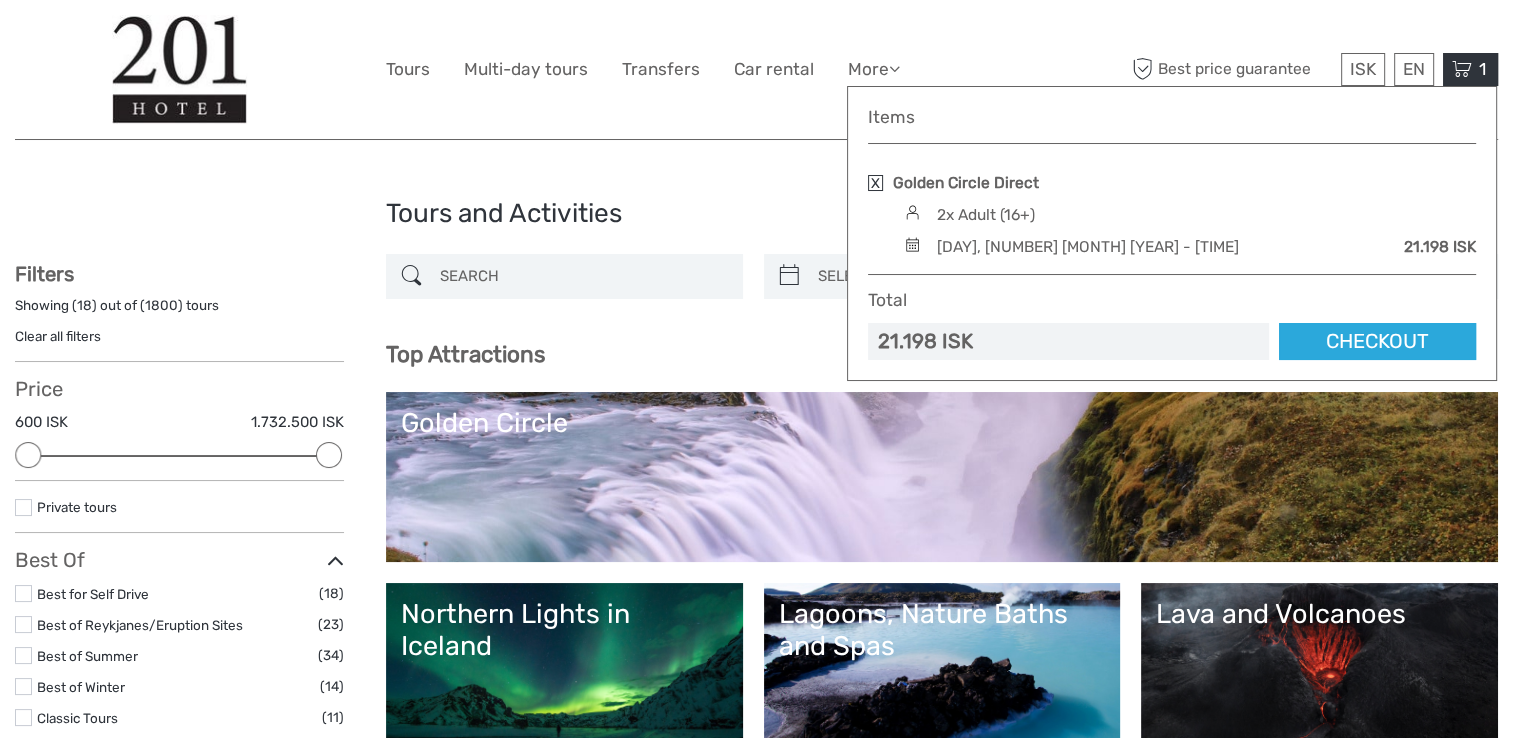 scroll, scrollTop: 0, scrollLeft: 0, axis: both 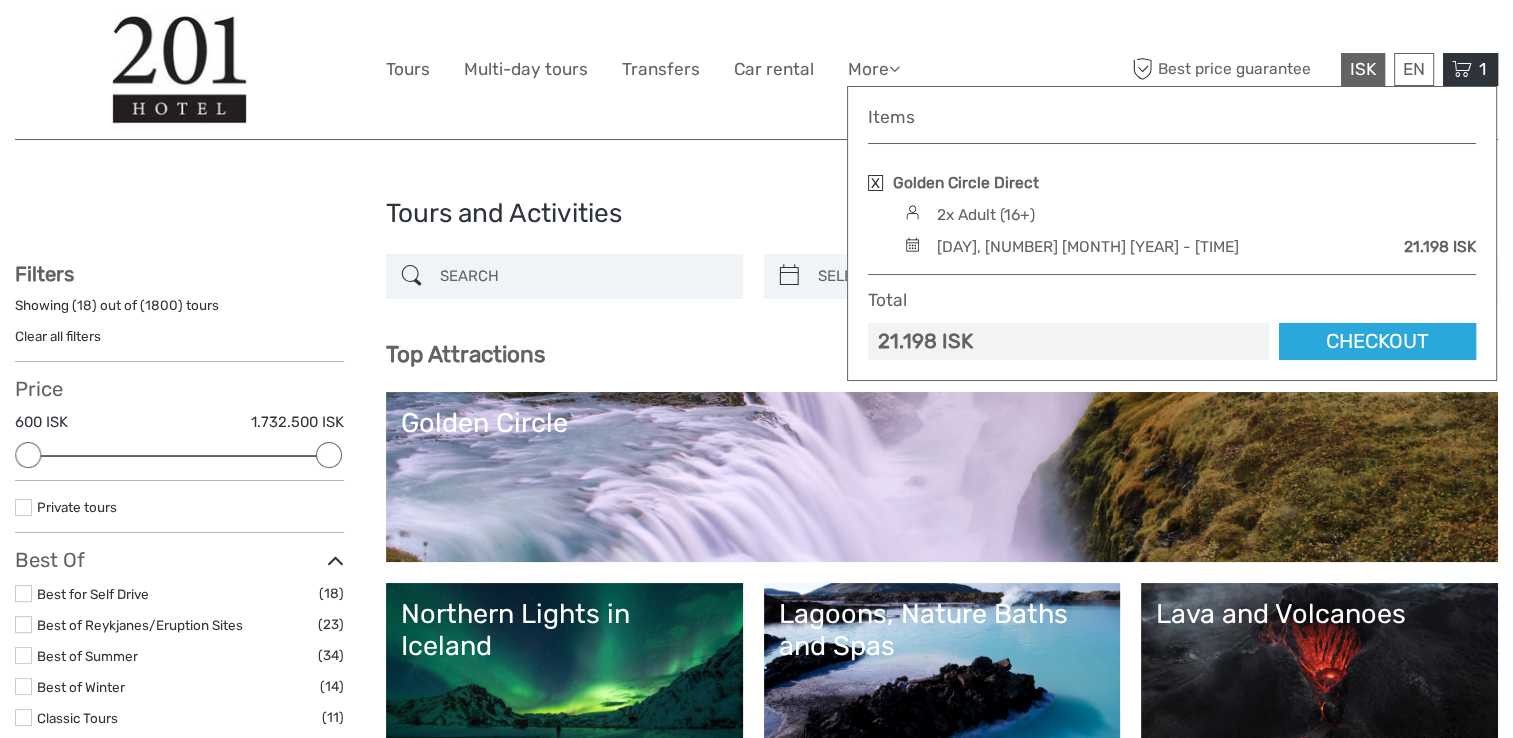 click on "ISK" at bounding box center (1363, 69) 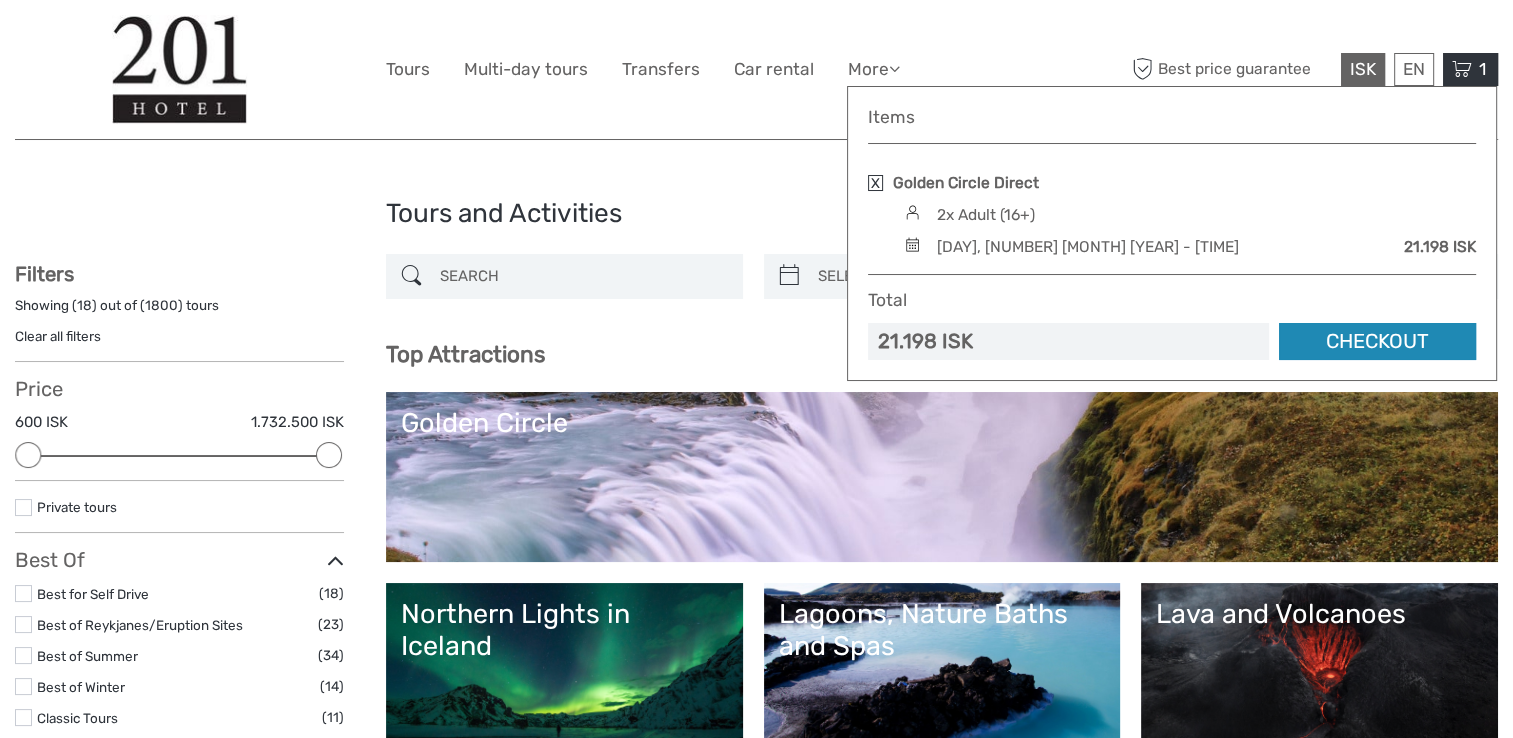 click on "Checkout" at bounding box center [1377, 341] 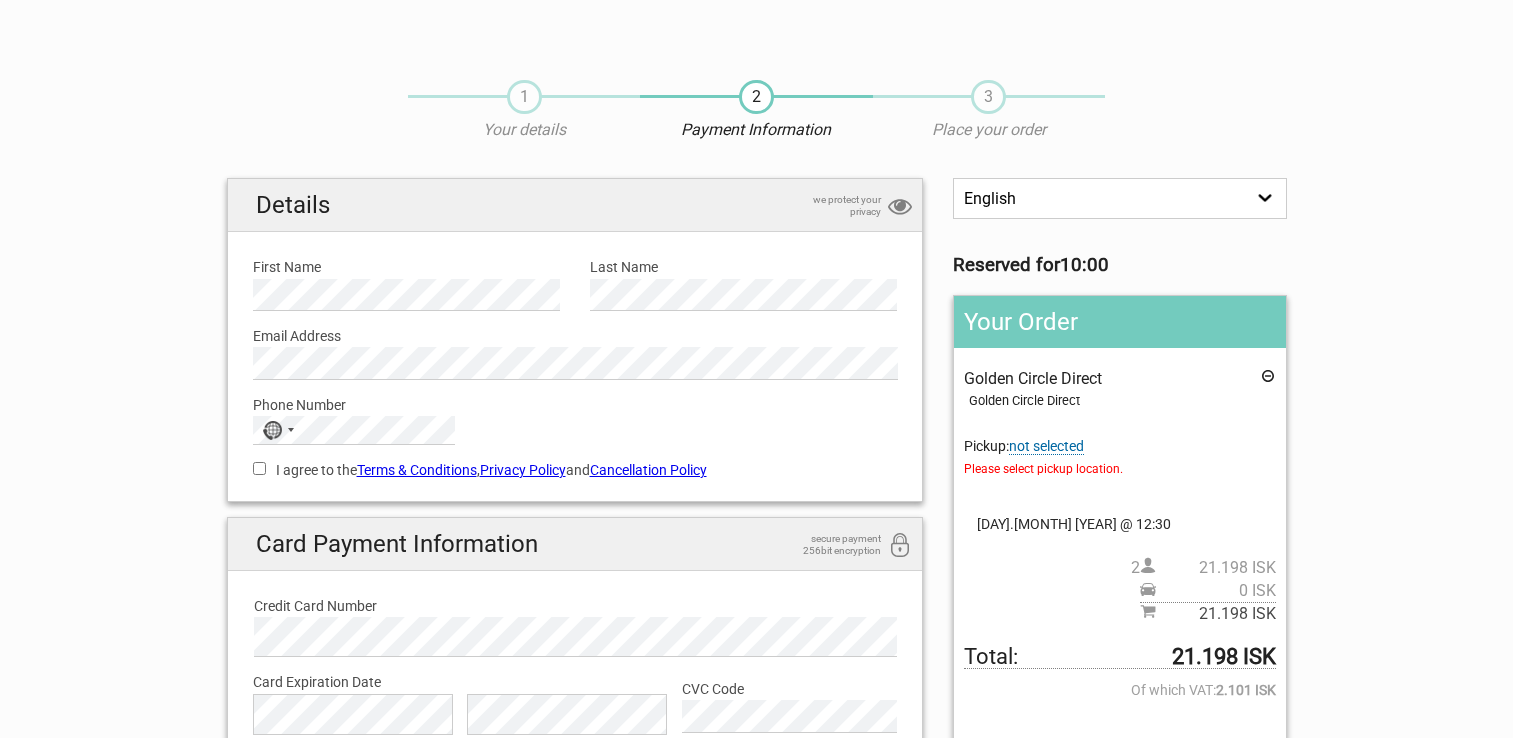 scroll, scrollTop: 0, scrollLeft: 0, axis: both 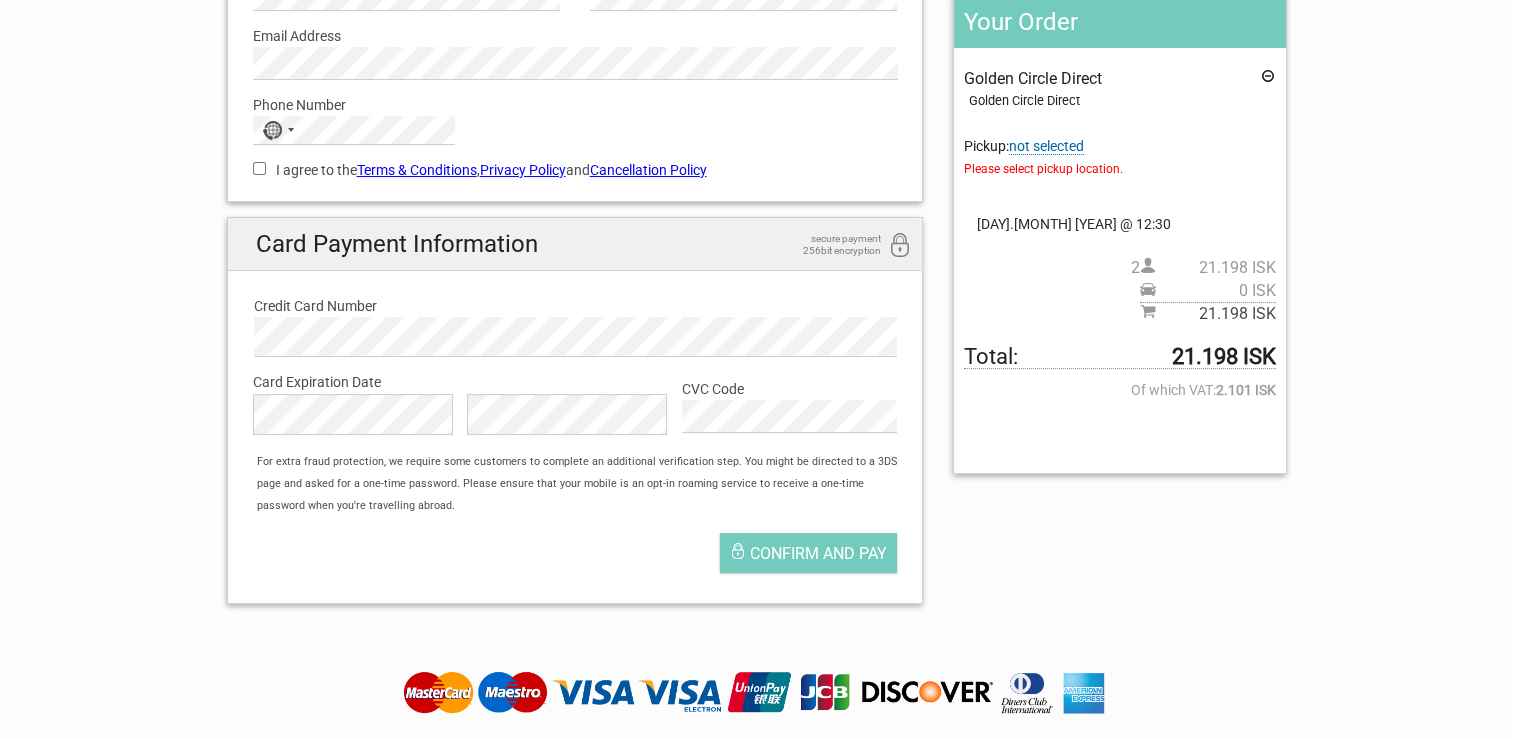 click on "not selected" at bounding box center [1046, 146] 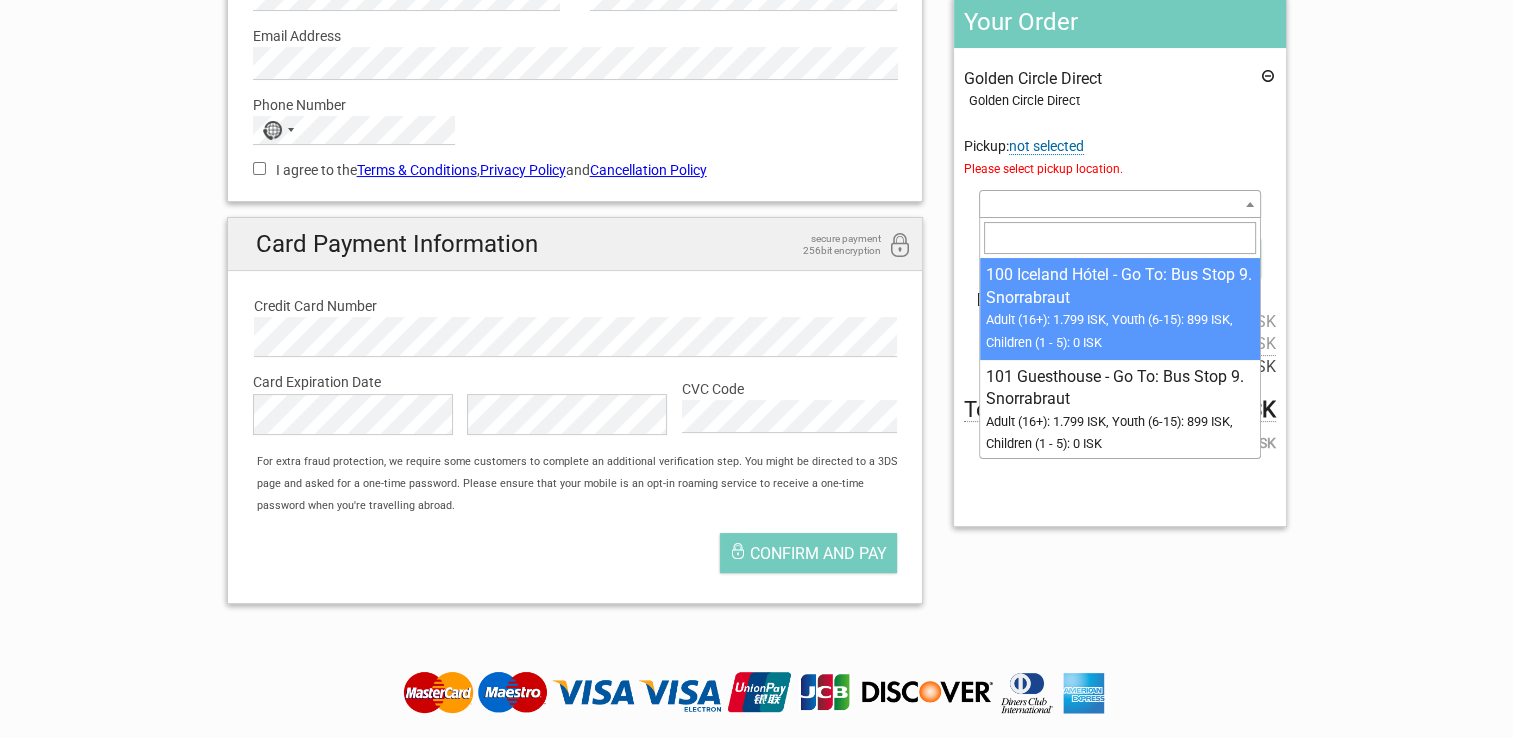 click at bounding box center [1250, 204] 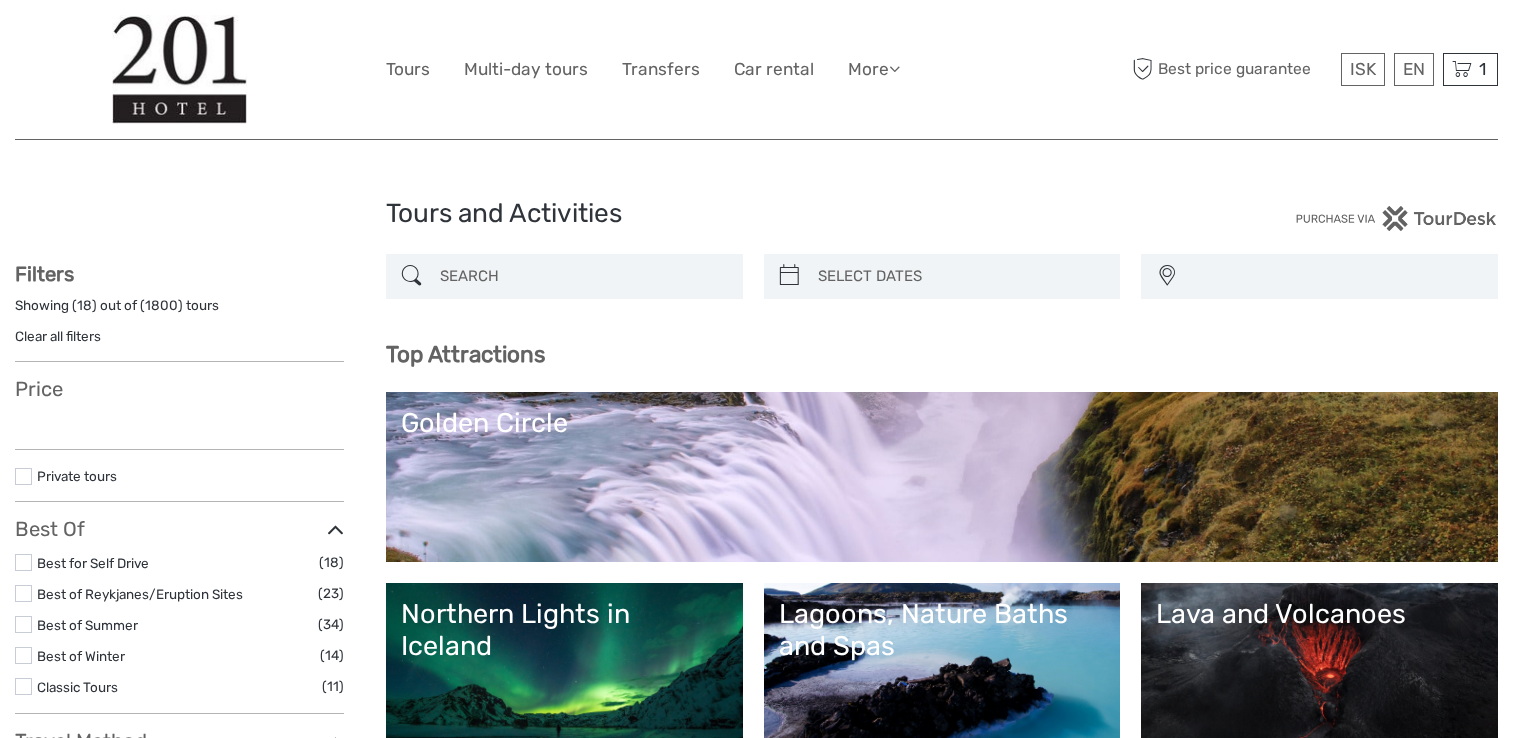 select 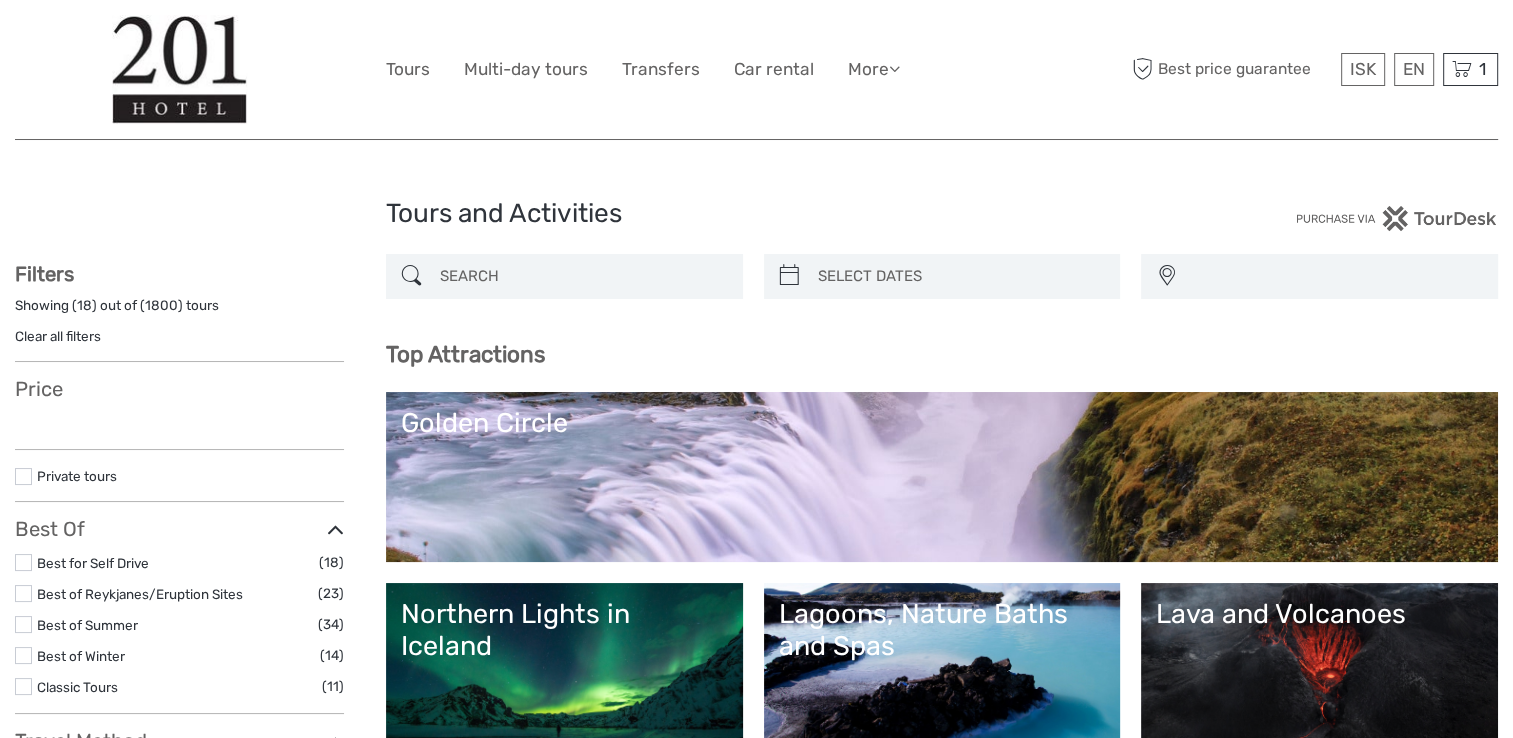 select 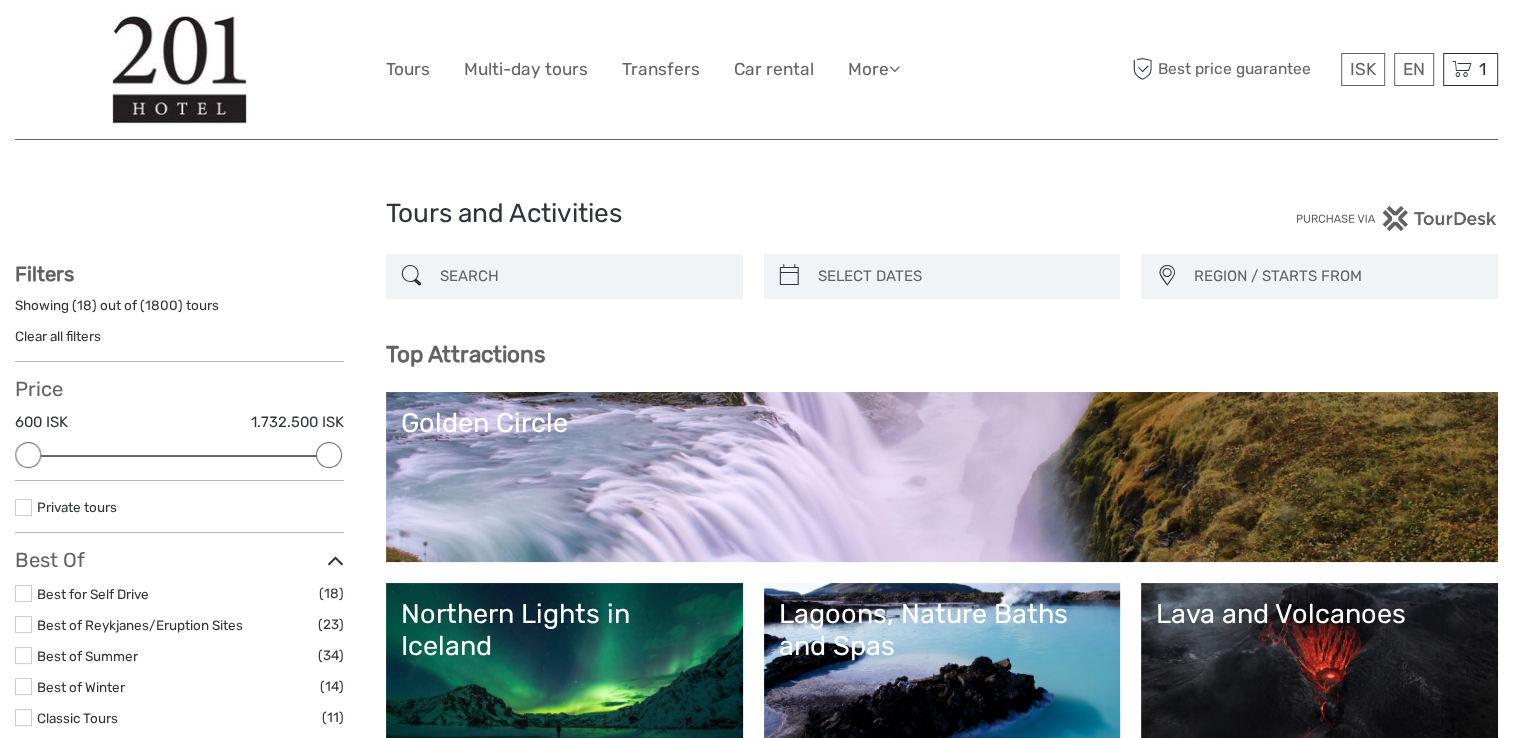scroll, scrollTop: 0, scrollLeft: 0, axis: both 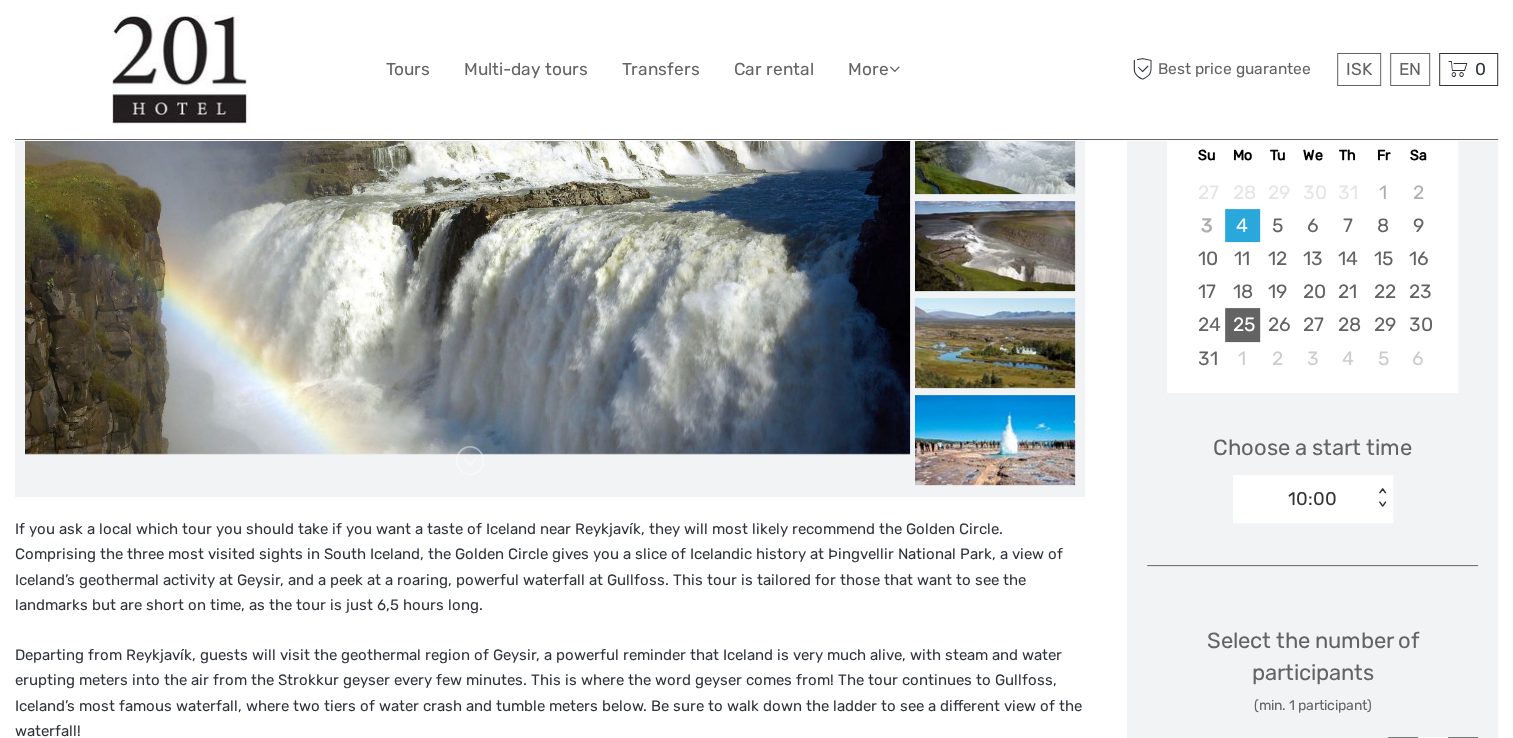 click on "25" at bounding box center [1242, 324] 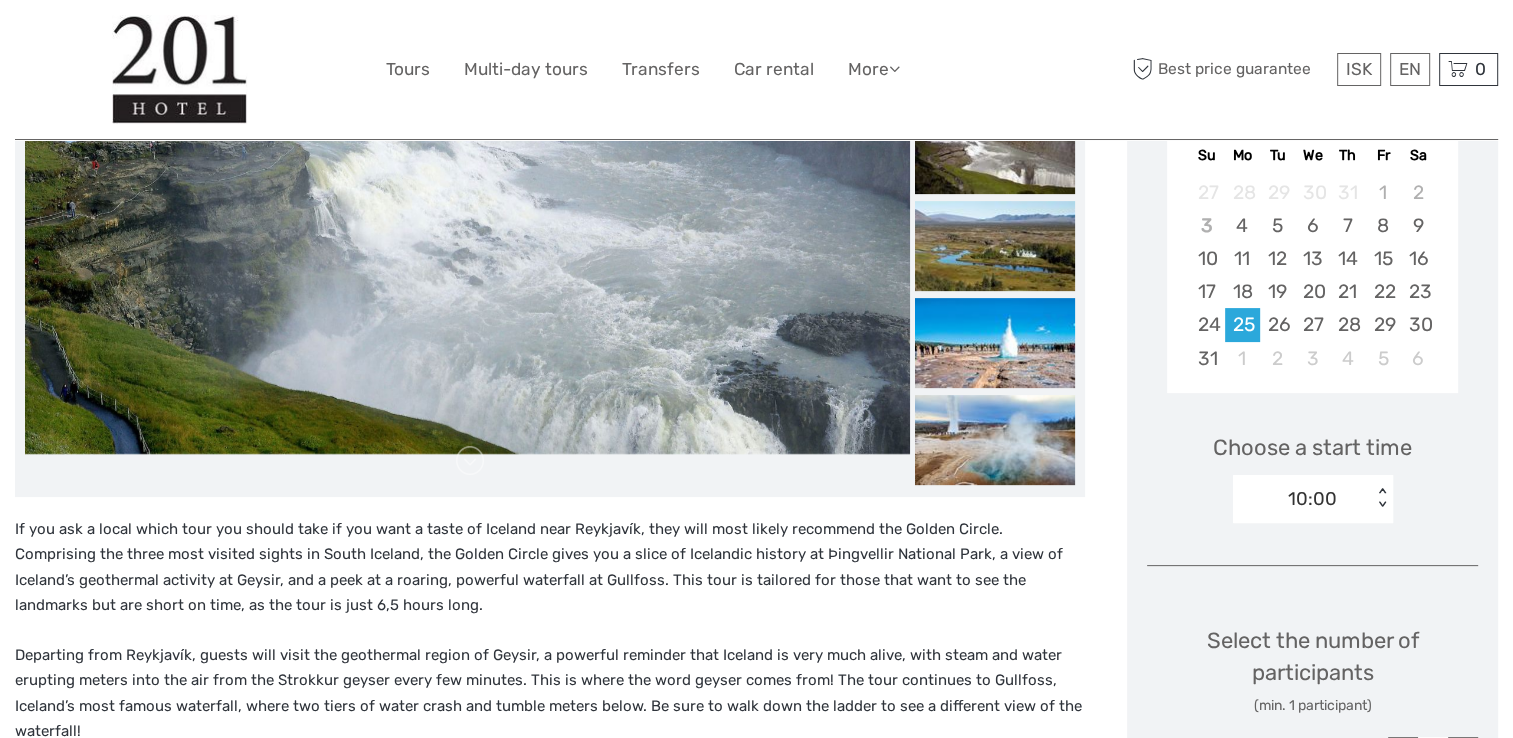 click on "< >" at bounding box center [1382, 498] 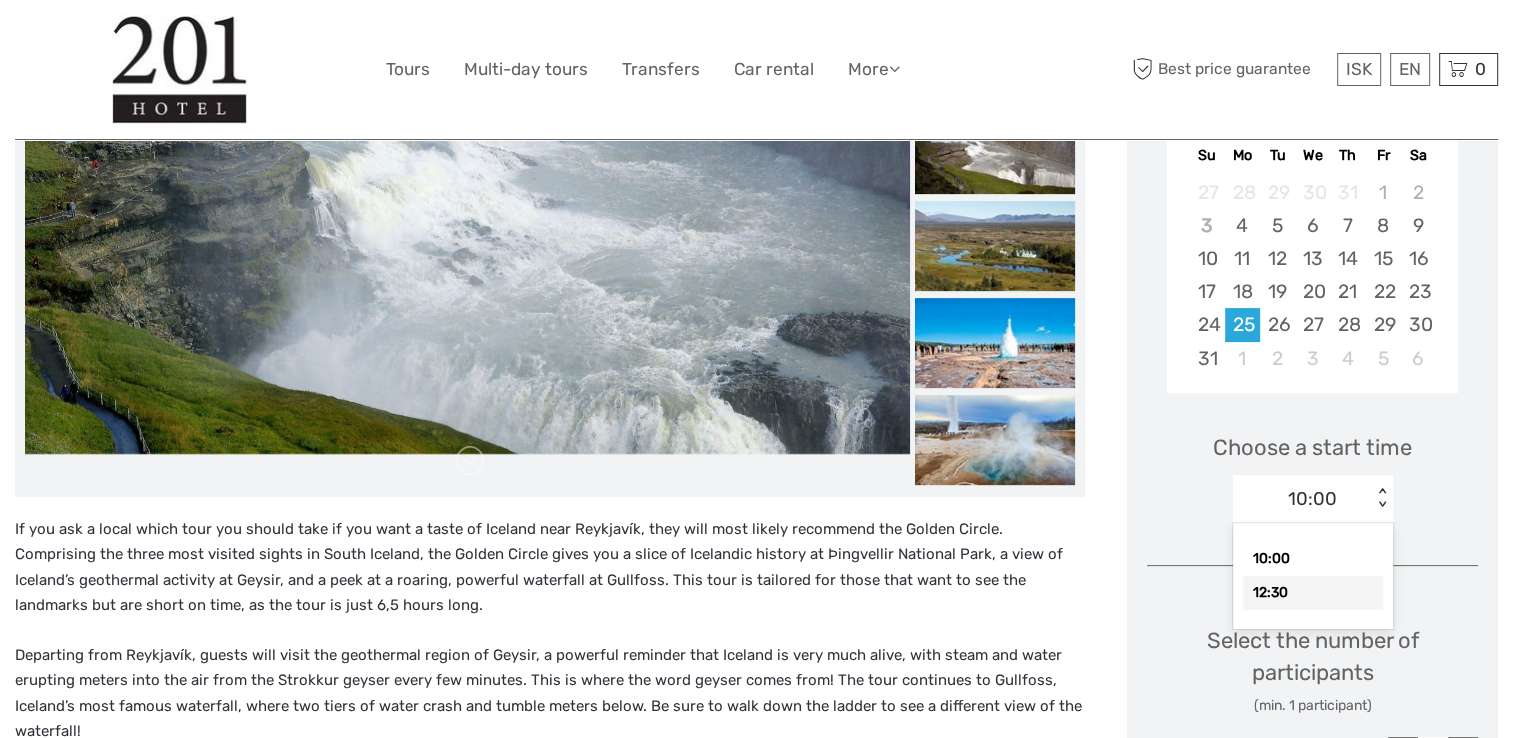 click on "12:30" at bounding box center [1313, 593] 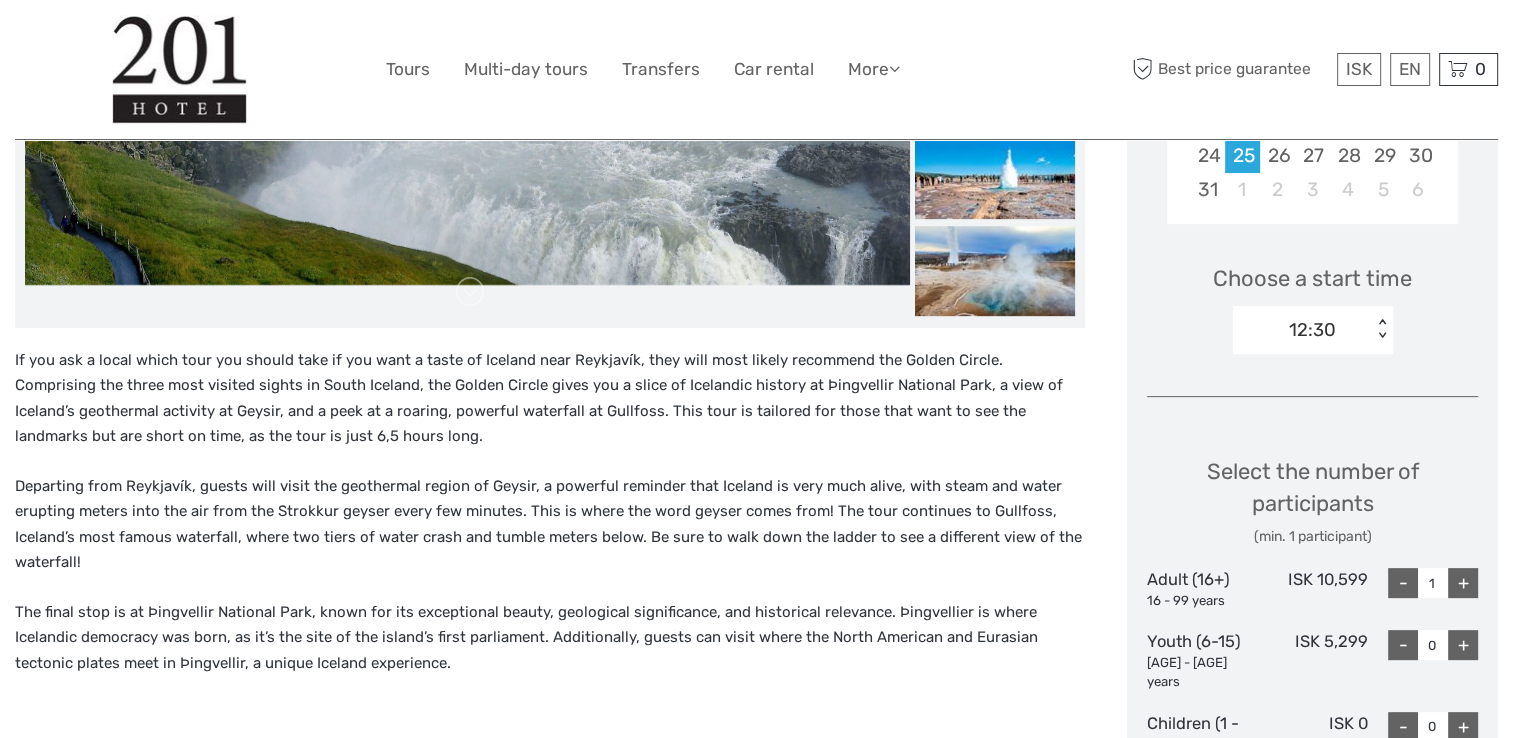 scroll, scrollTop: 600, scrollLeft: 0, axis: vertical 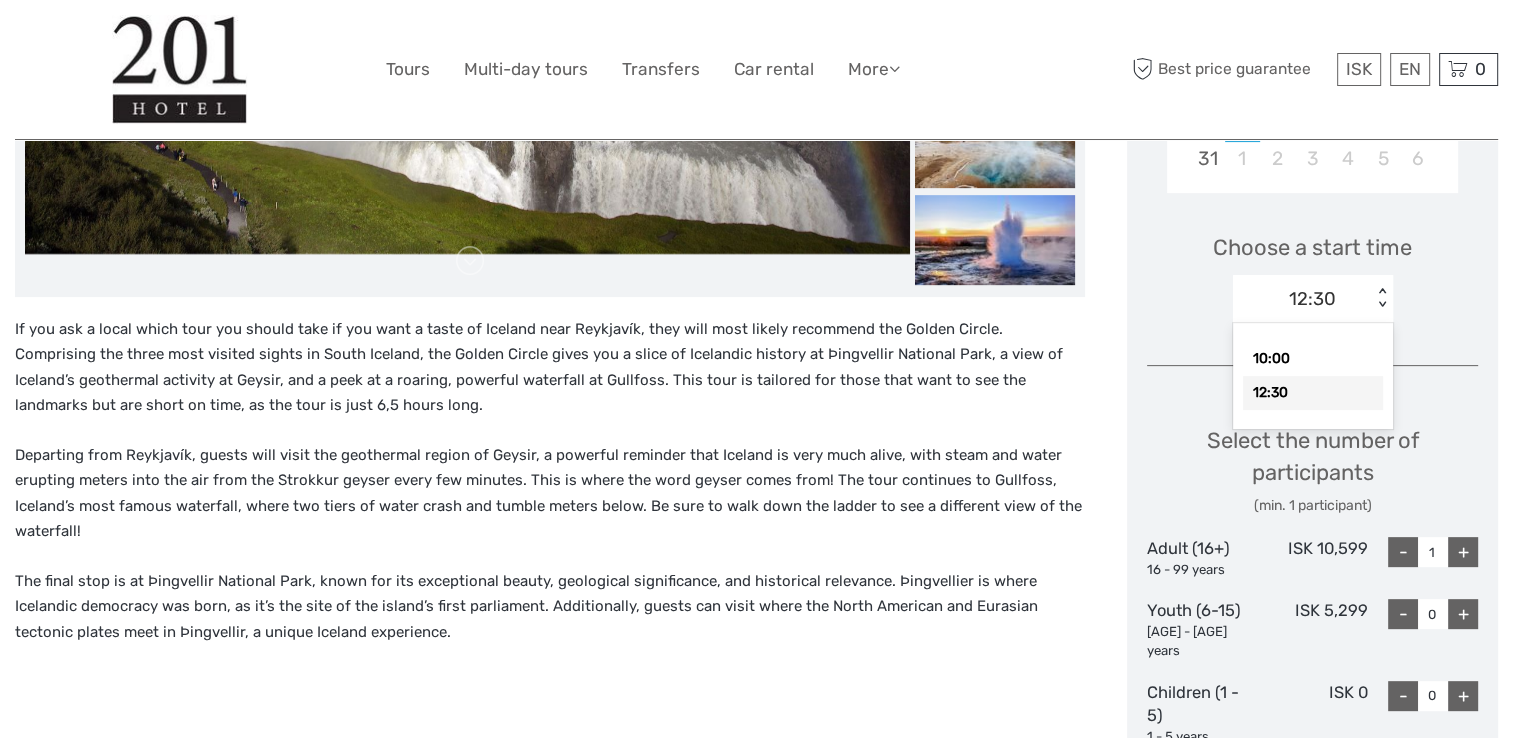 click on "< >" at bounding box center [1382, 298] 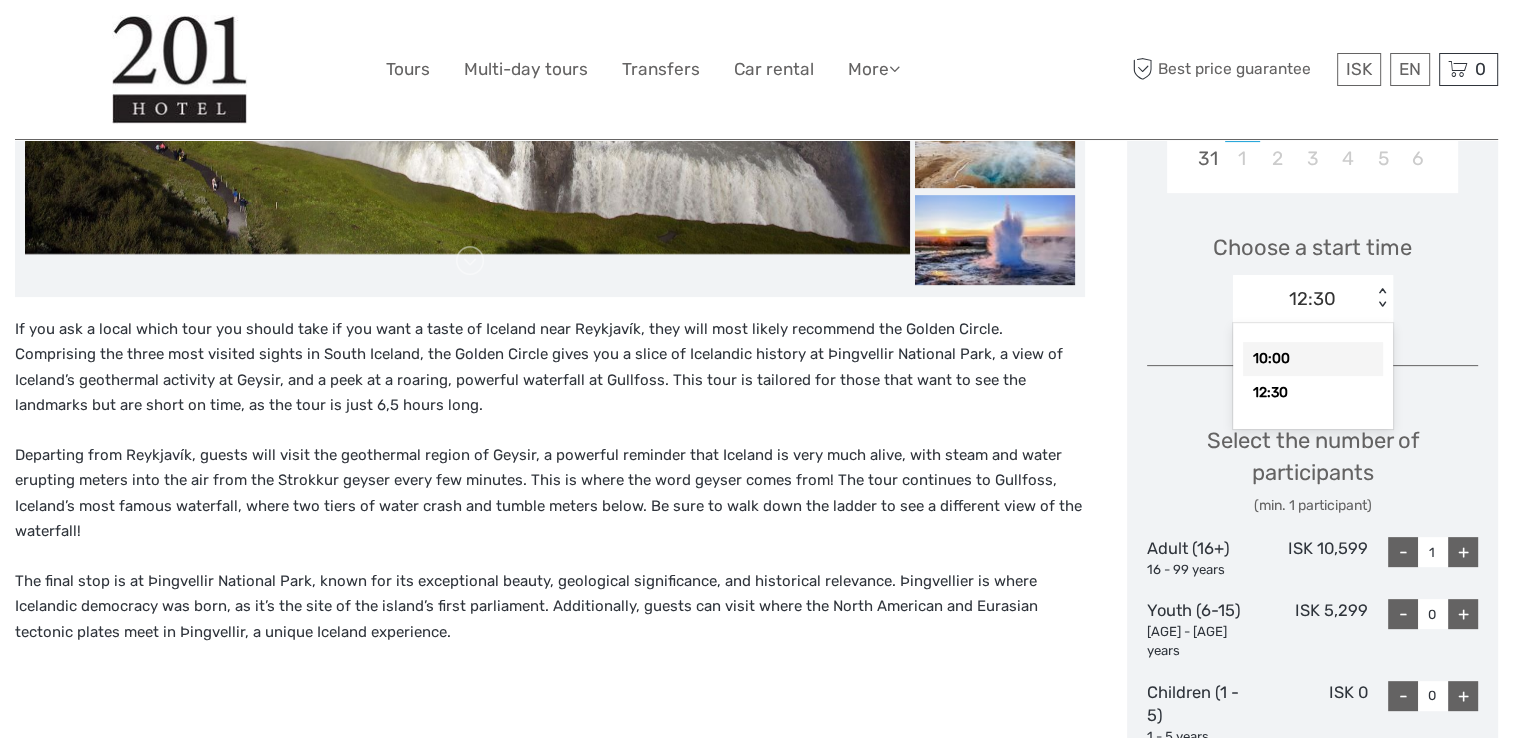 click on "10:00" at bounding box center (1313, 359) 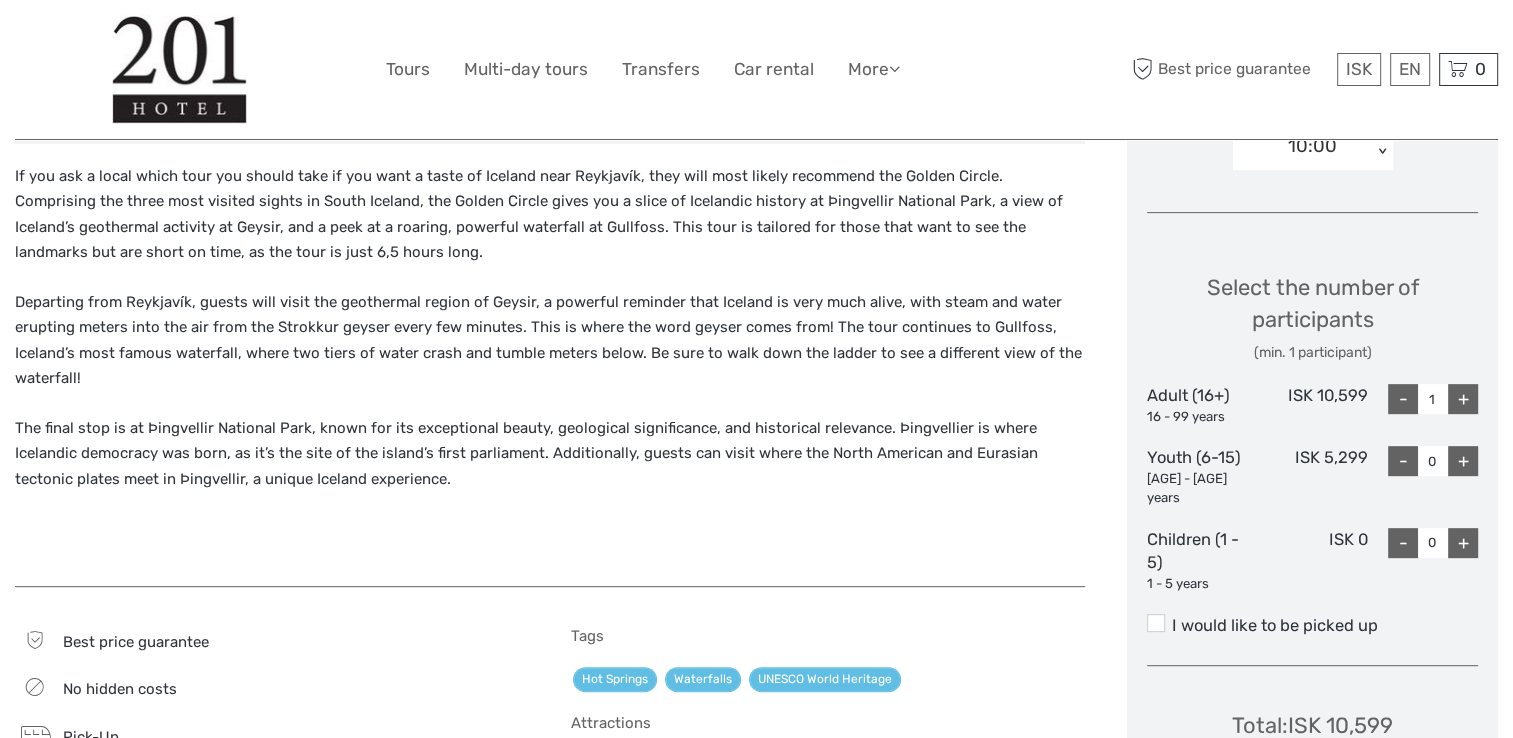 scroll, scrollTop: 800, scrollLeft: 0, axis: vertical 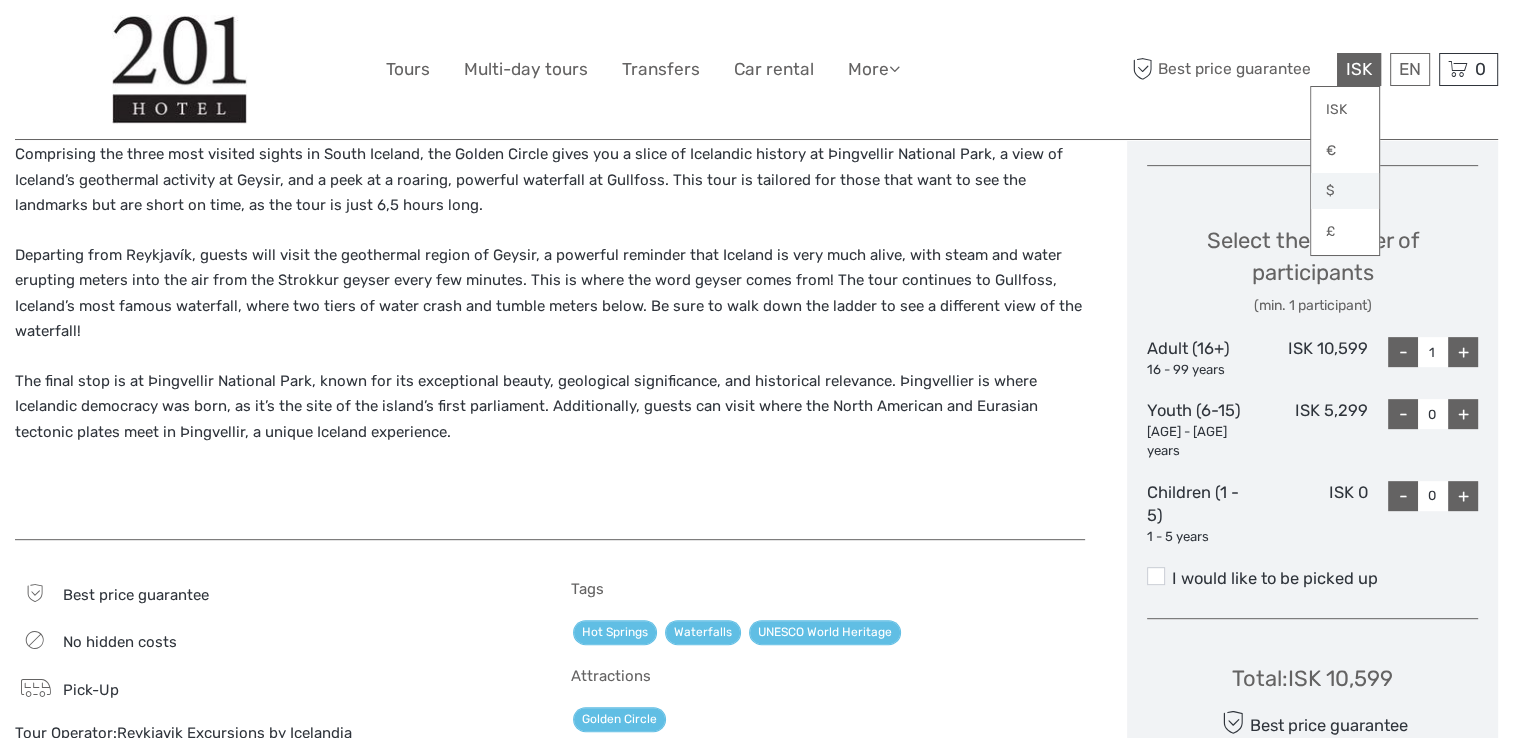 click on "$" at bounding box center (1345, 191) 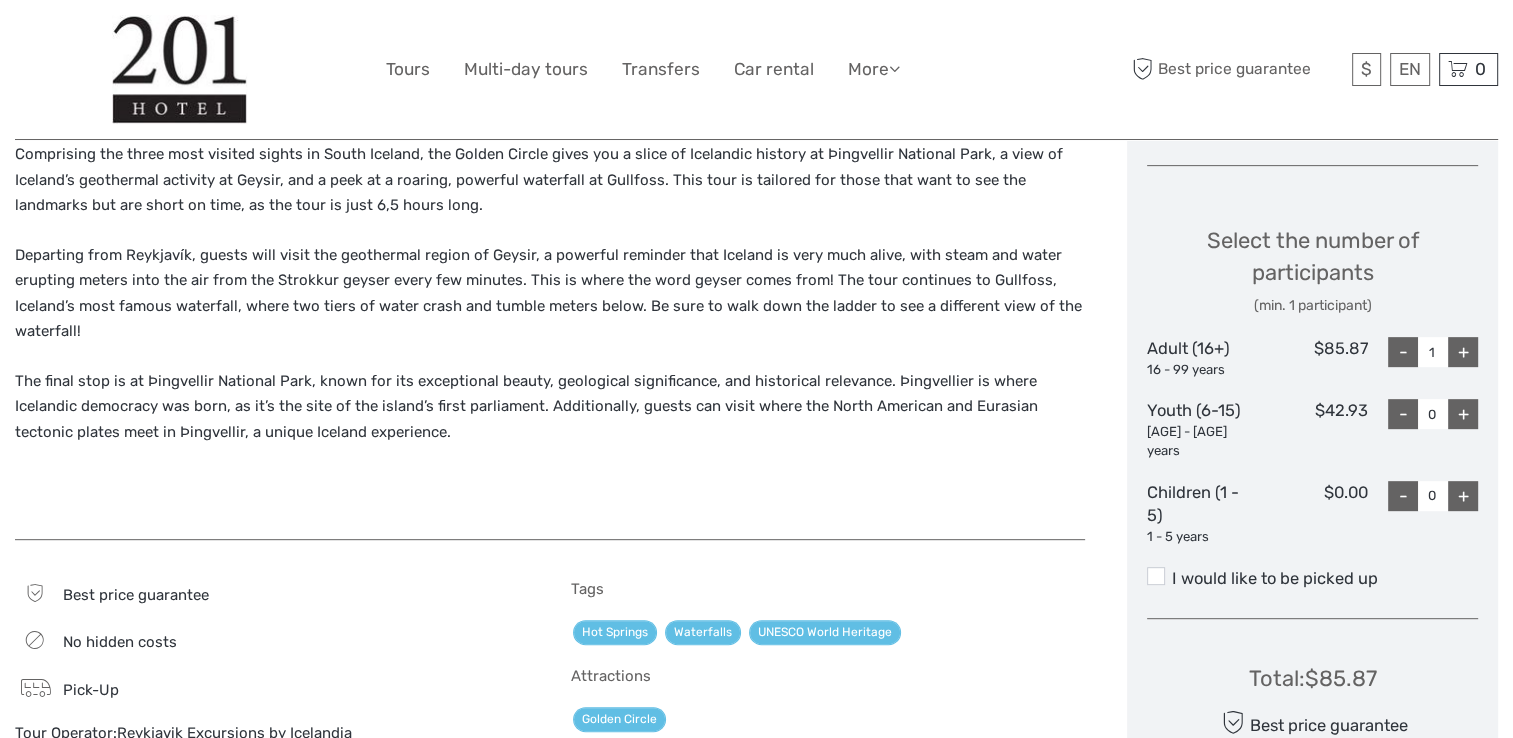 click on "+" at bounding box center [1463, 352] 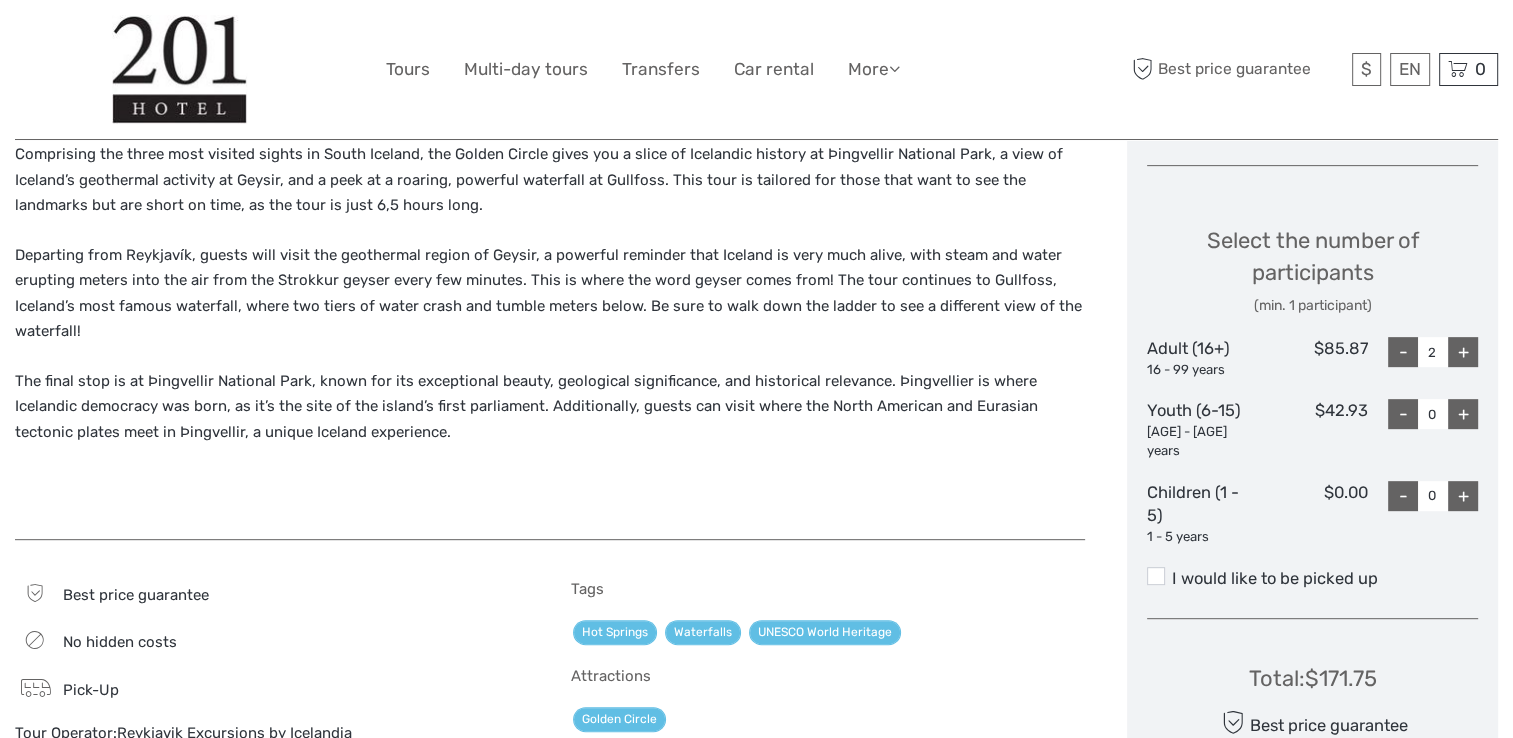 click on "+" at bounding box center (1463, 352) 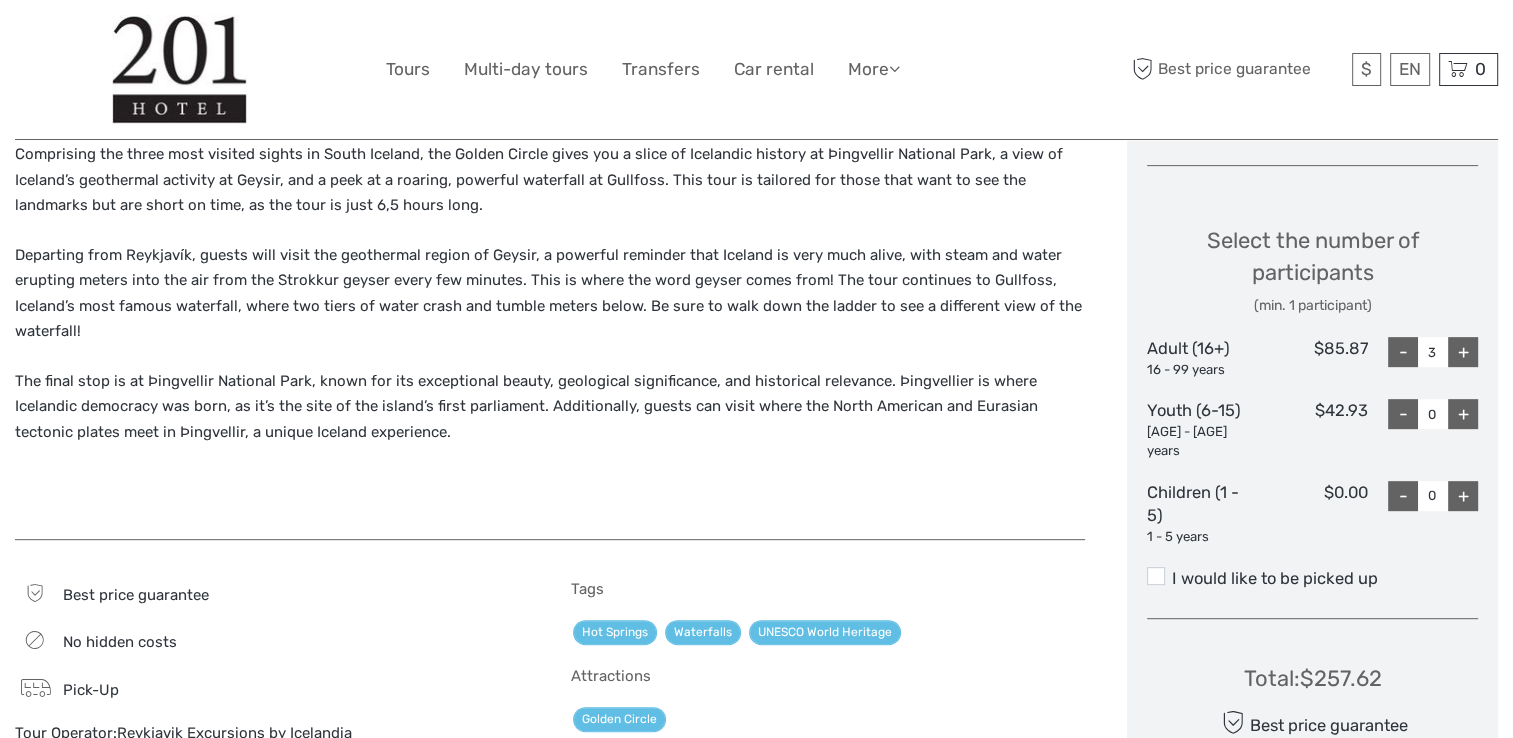 click on "-" at bounding box center (1403, 352) 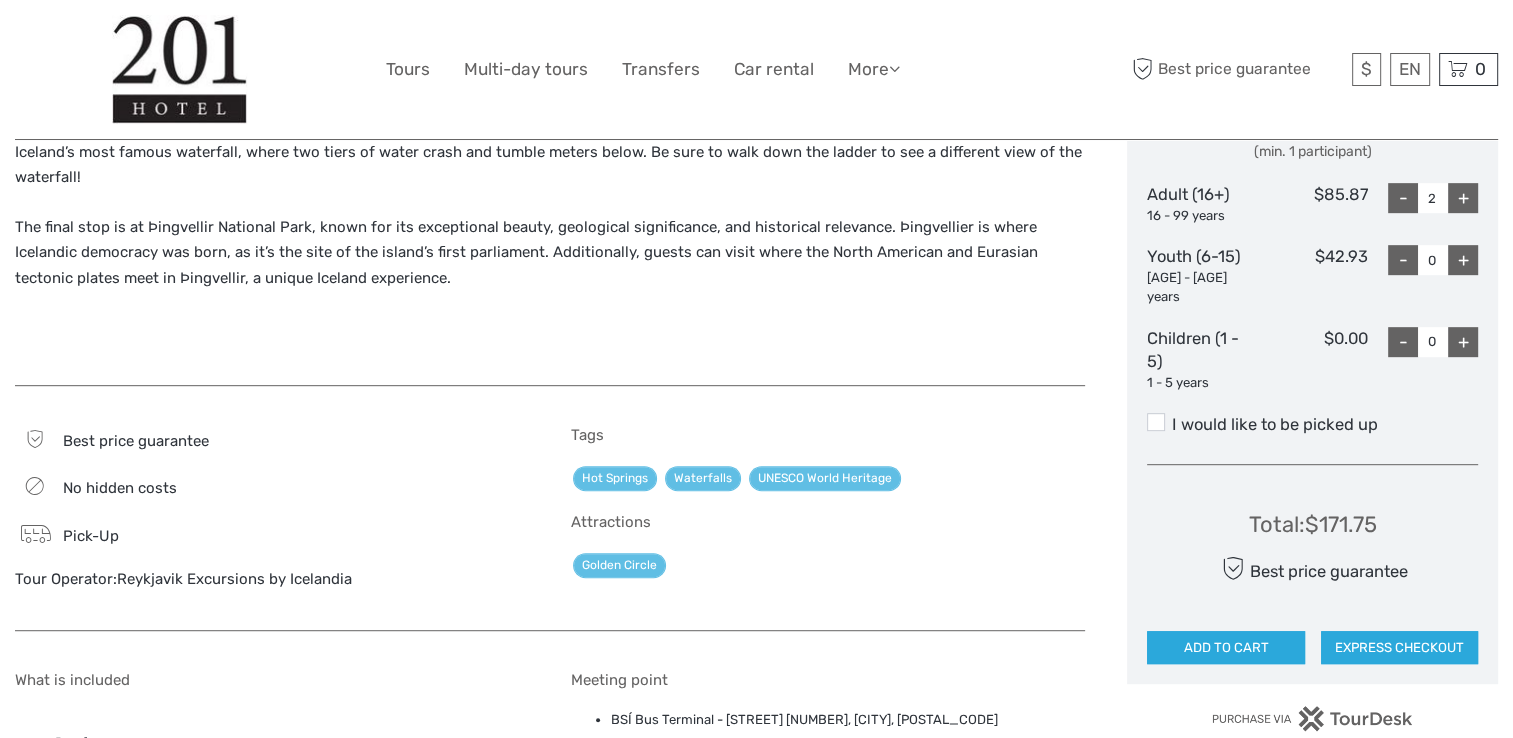 scroll, scrollTop: 1000, scrollLeft: 0, axis: vertical 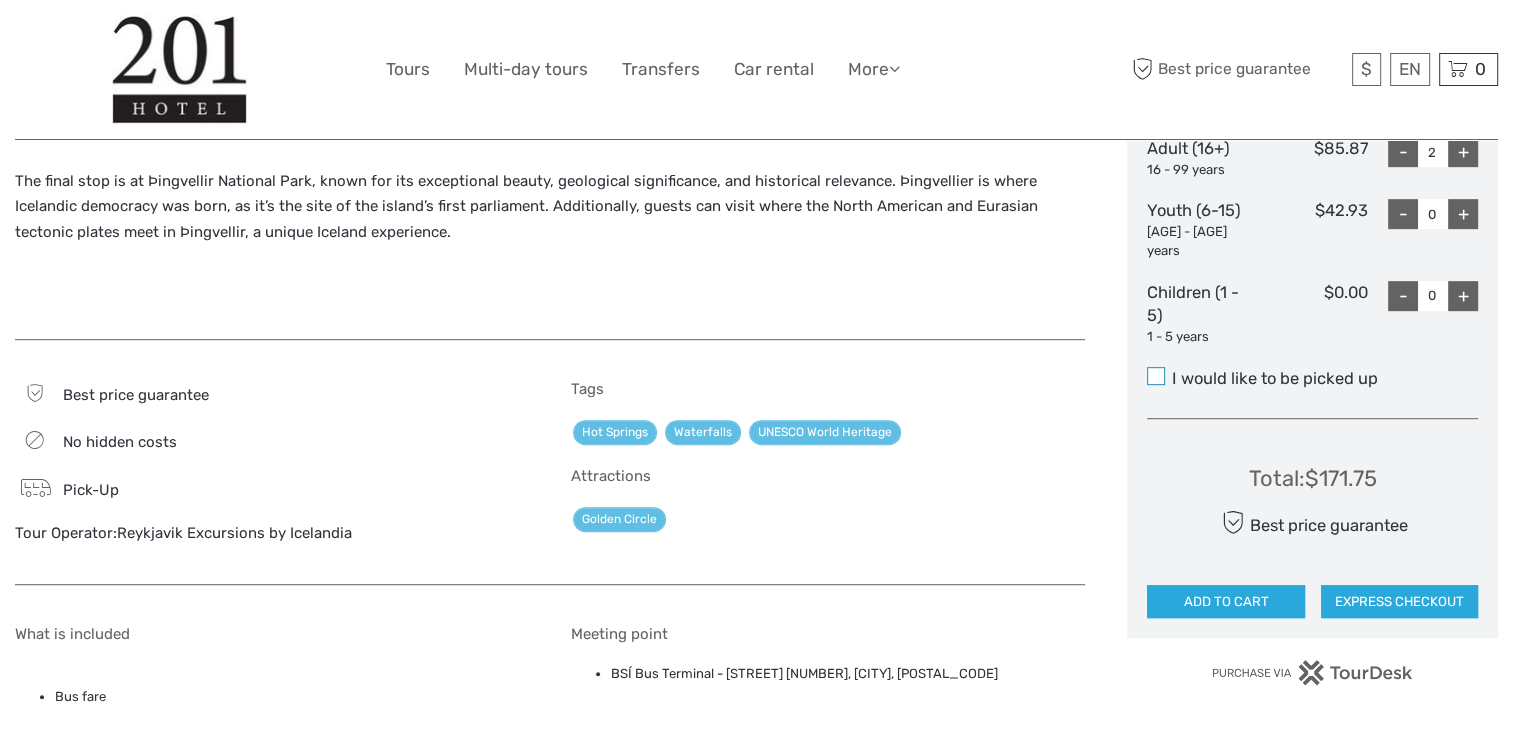 click at bounding box center [1156, 376] 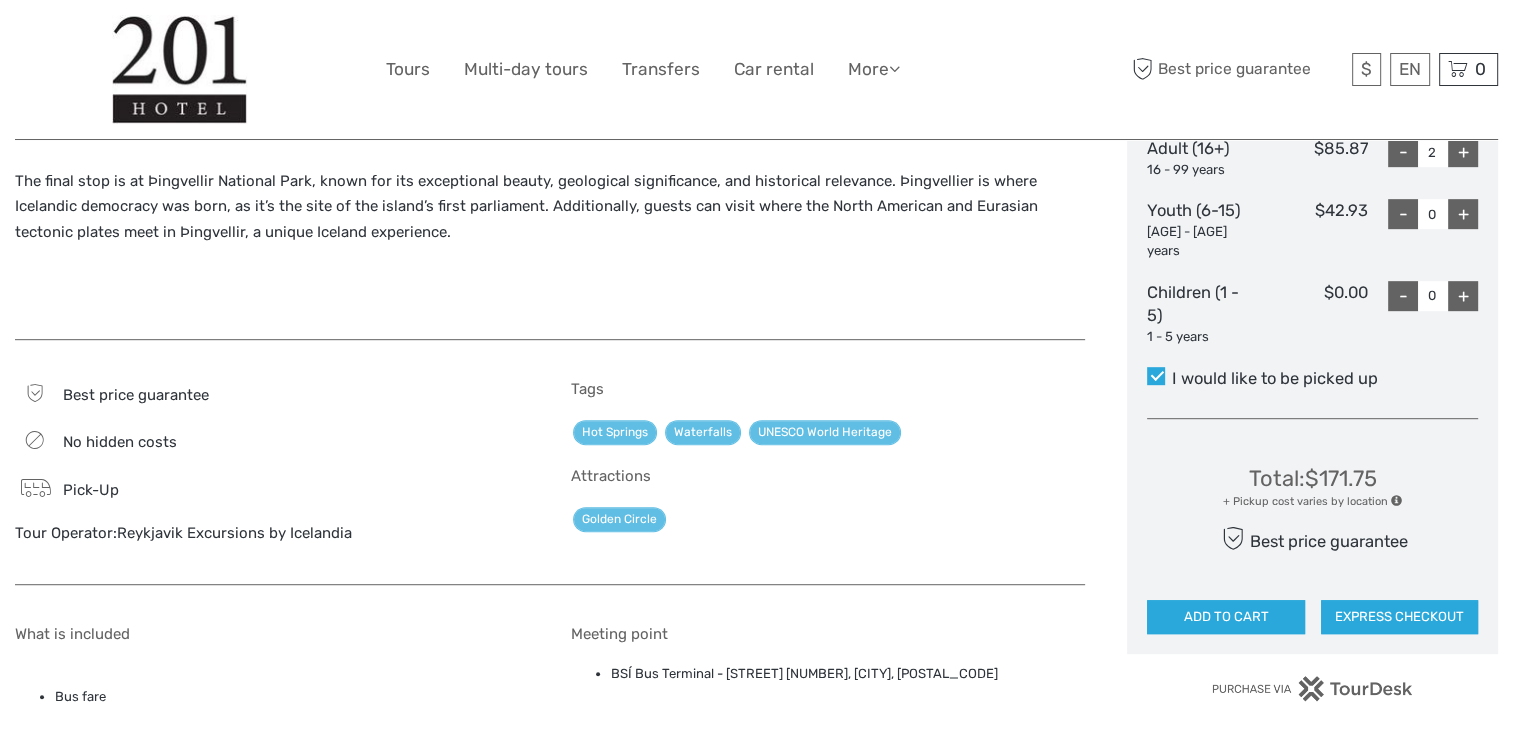 click on "+ Pickup cost varies by location" at bounding box center [1312, 502] 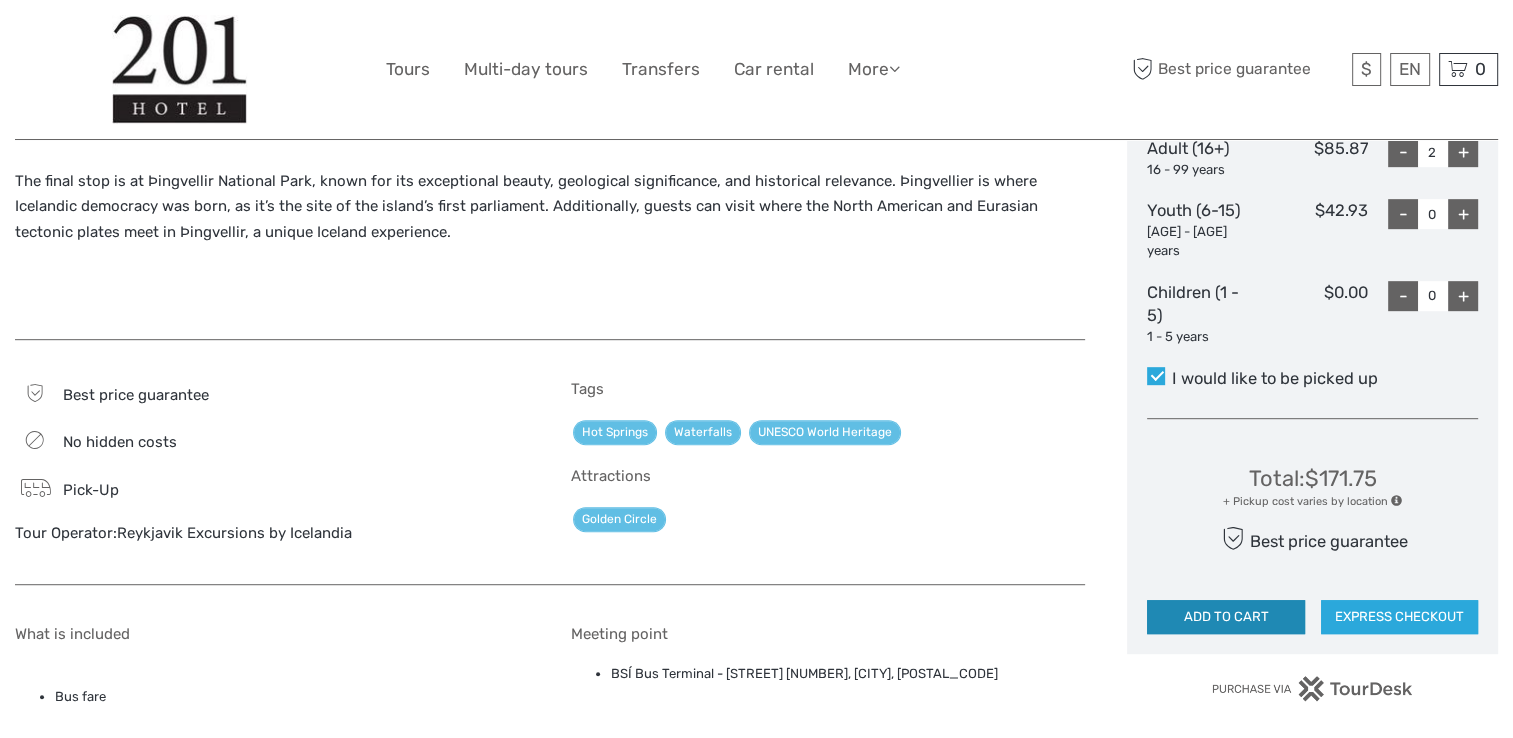 click on "ADD TO CART" at bounding box center [1225, 617] 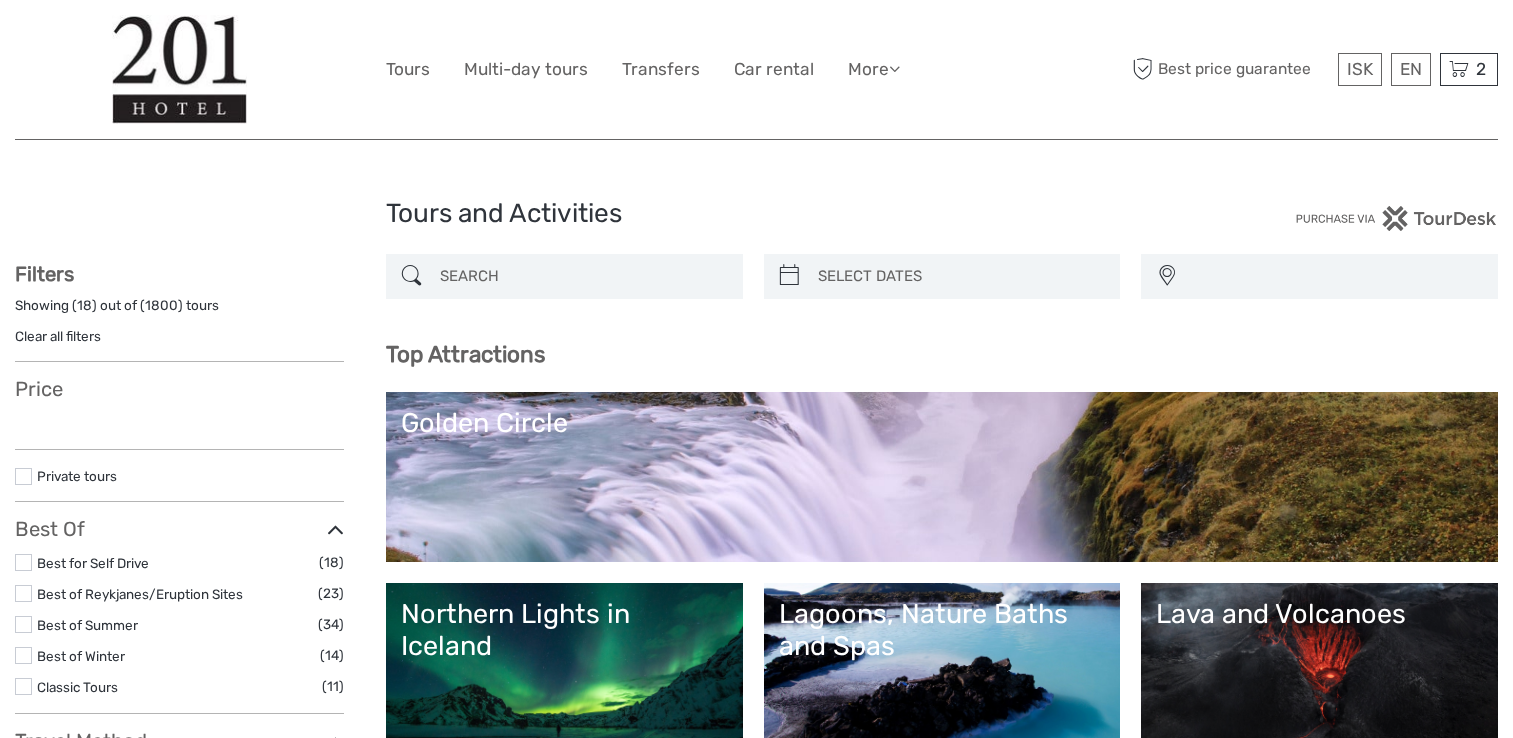 select 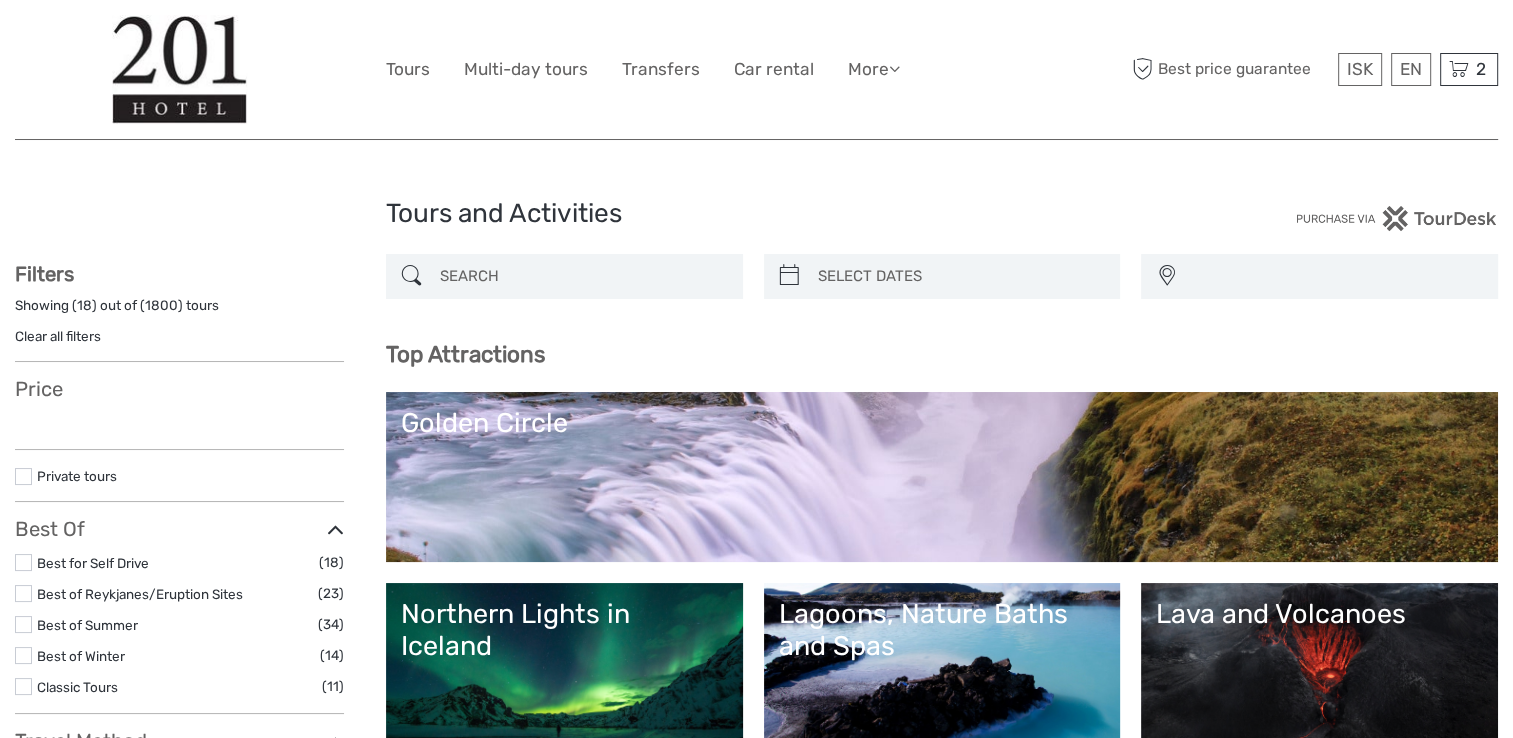 select 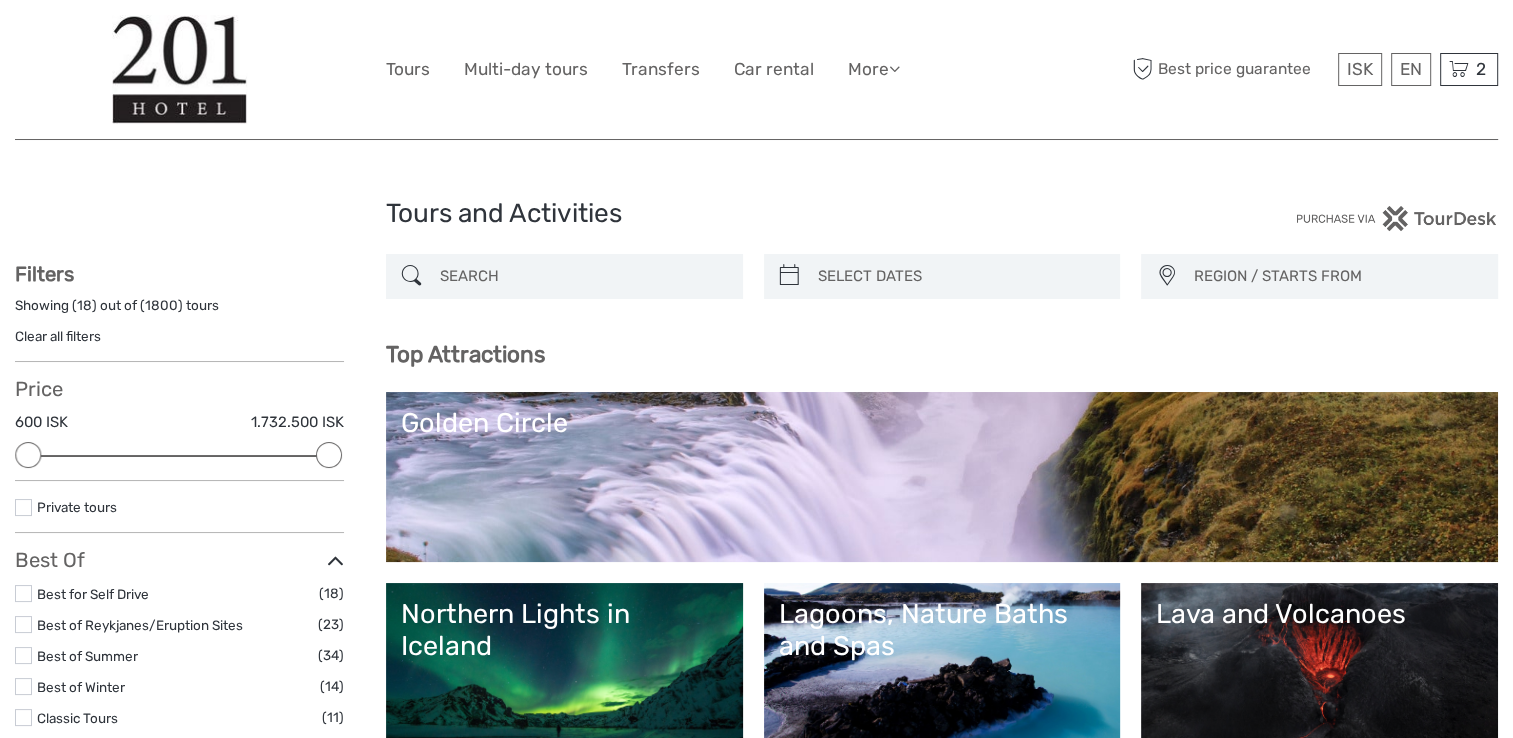 scroll, scrollTop: 0, scrollLeft: 0, axis: both 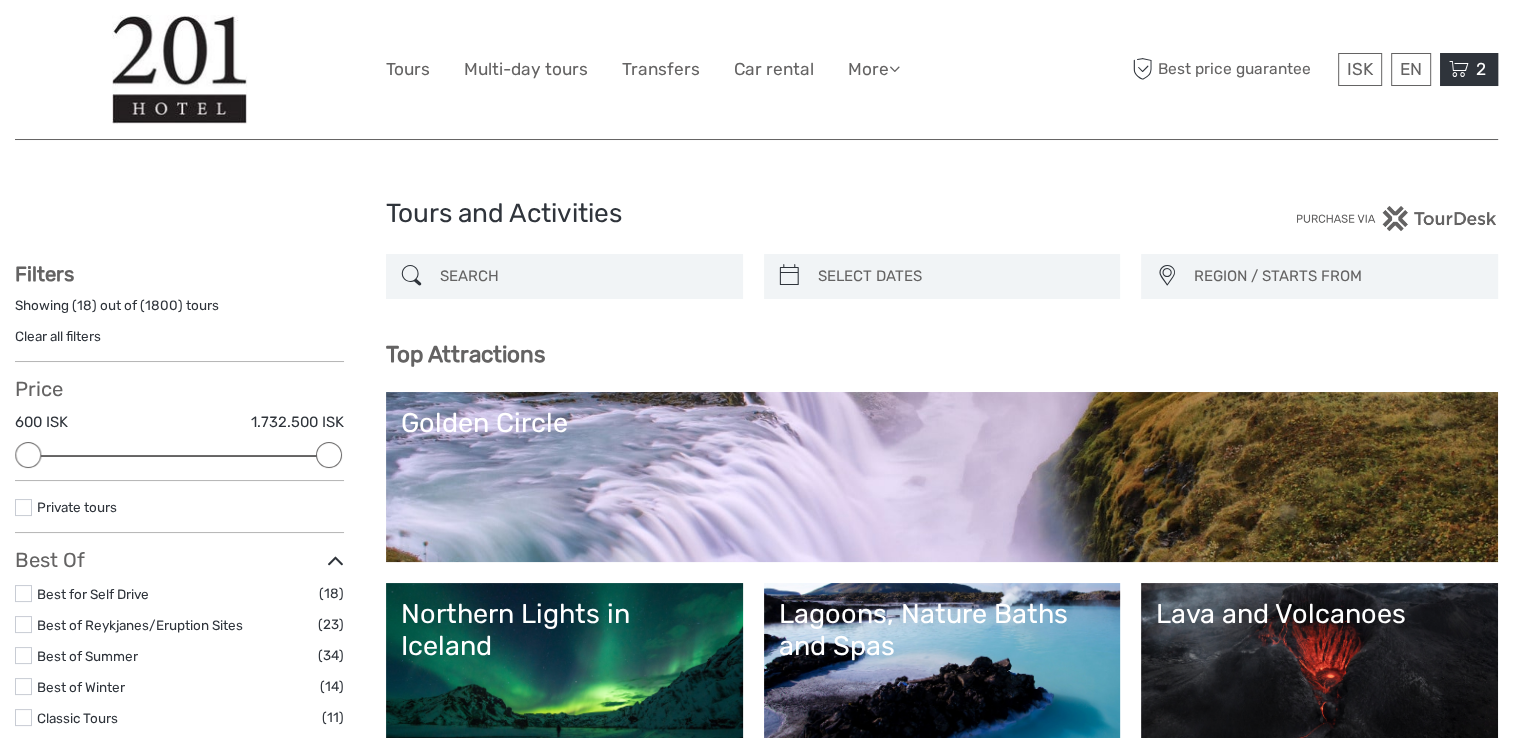 click at bounding box center (1459, 69) 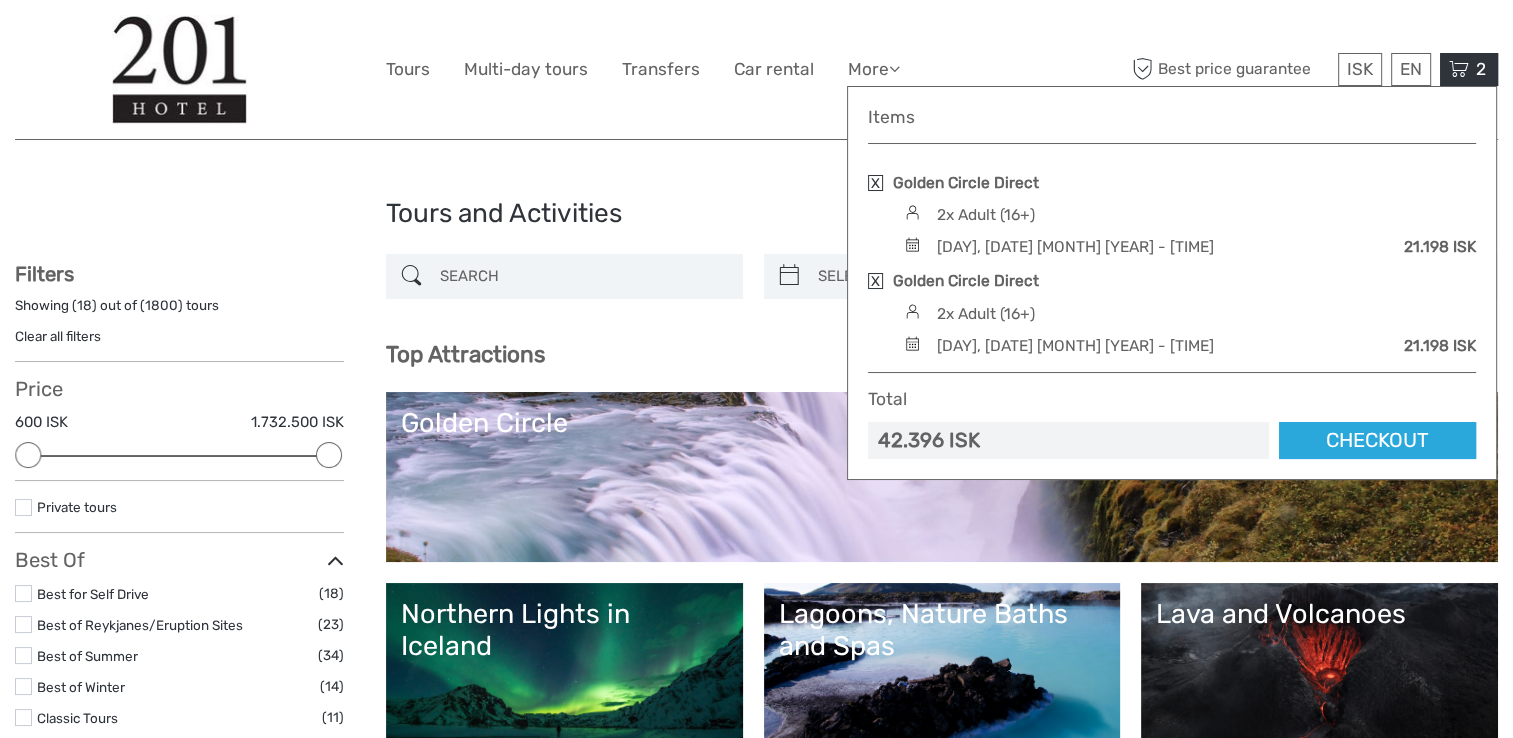 click at bounding box center [875, 281] 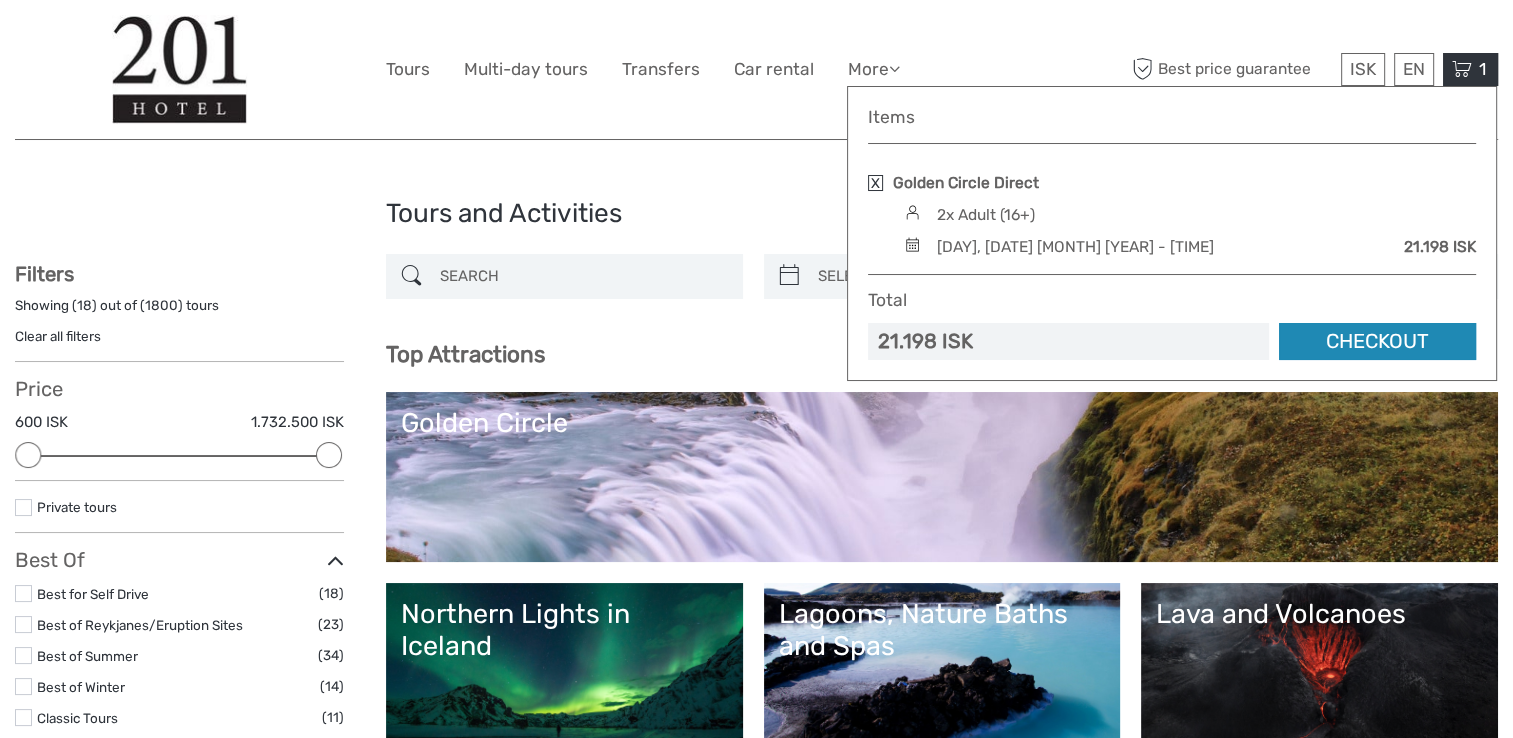 click on "Checkout" at bounding box center [1377, 341] 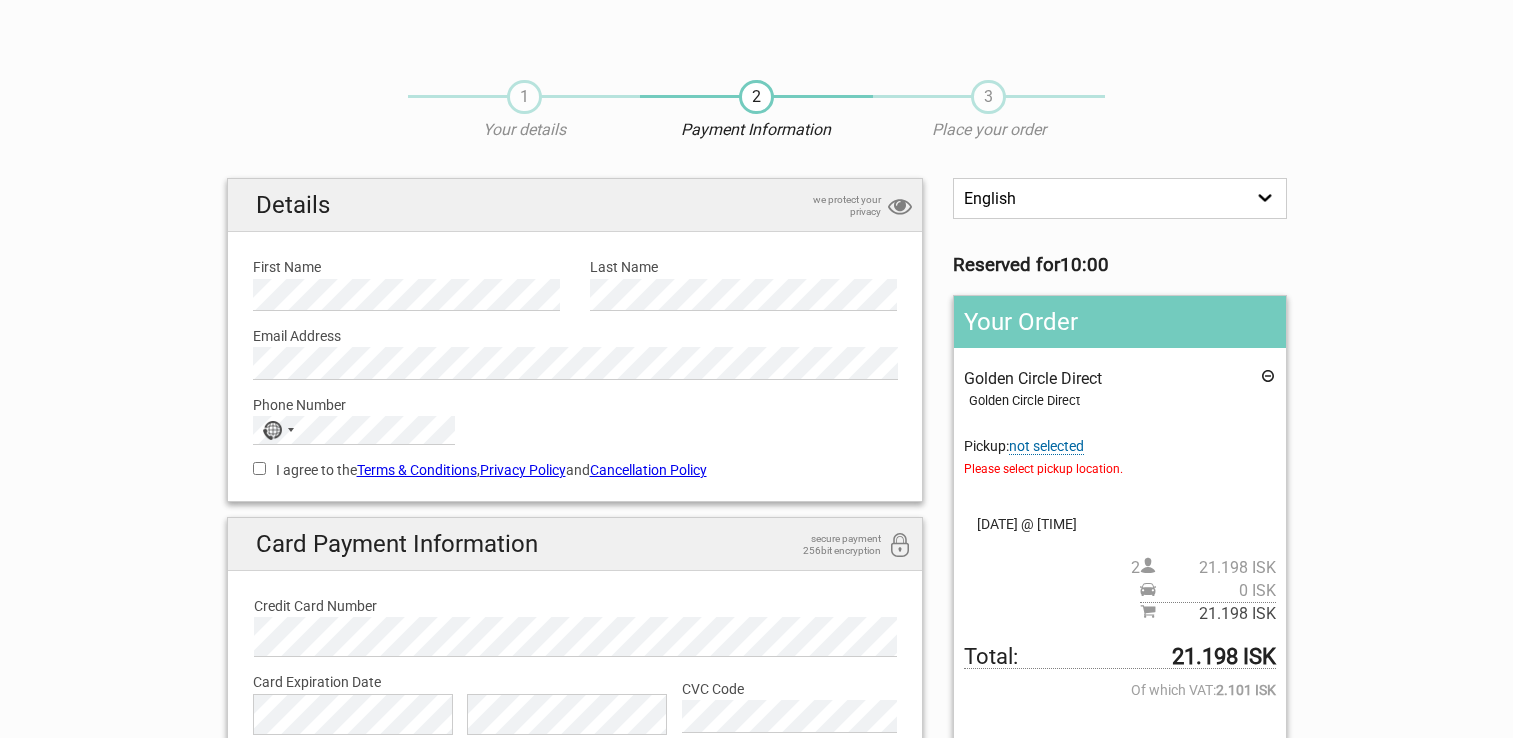 scroll, scrollTop: 0, scrollLeft: 0, axis: both 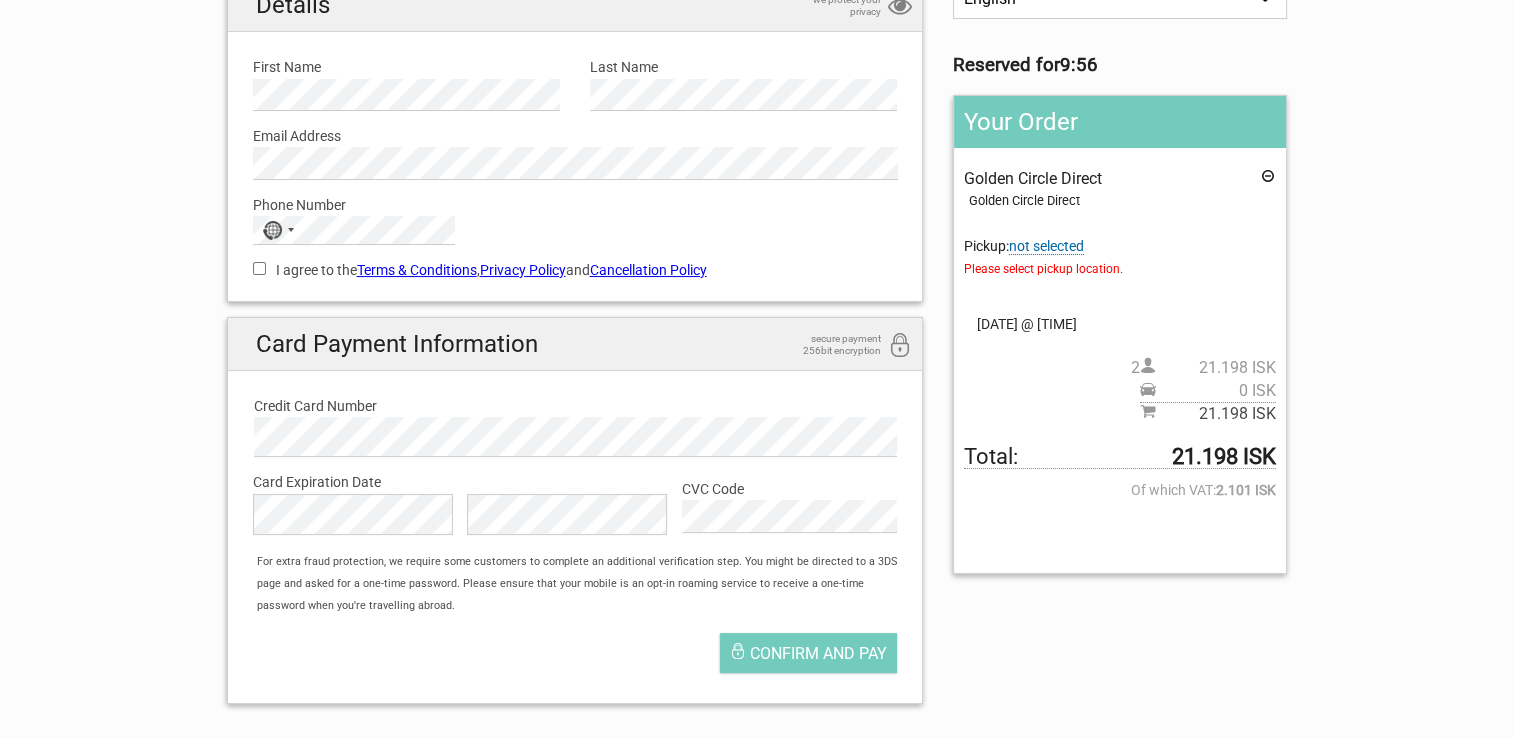 click on "not selected" at bounding box center [1046, 246] 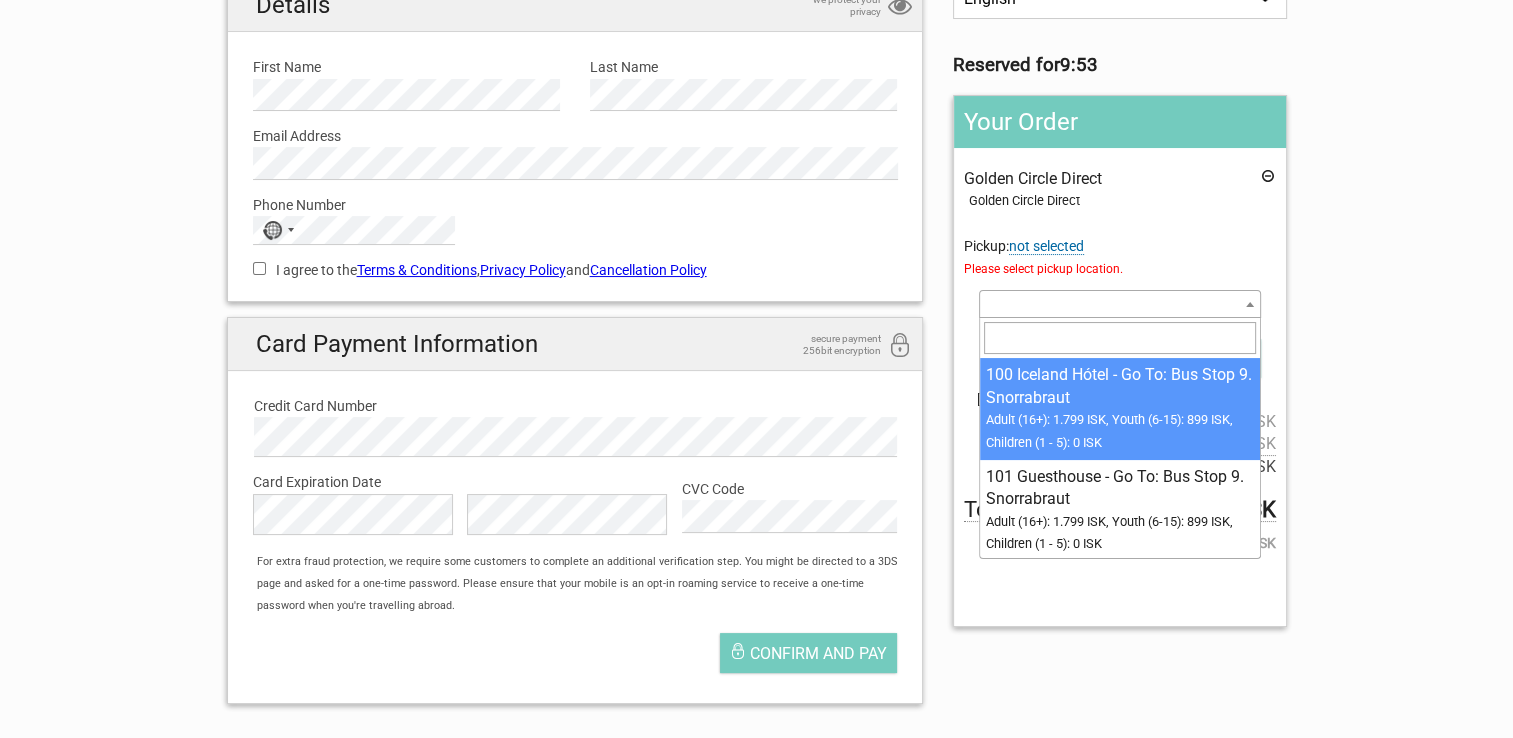 click at bounding box center [1250, 304] 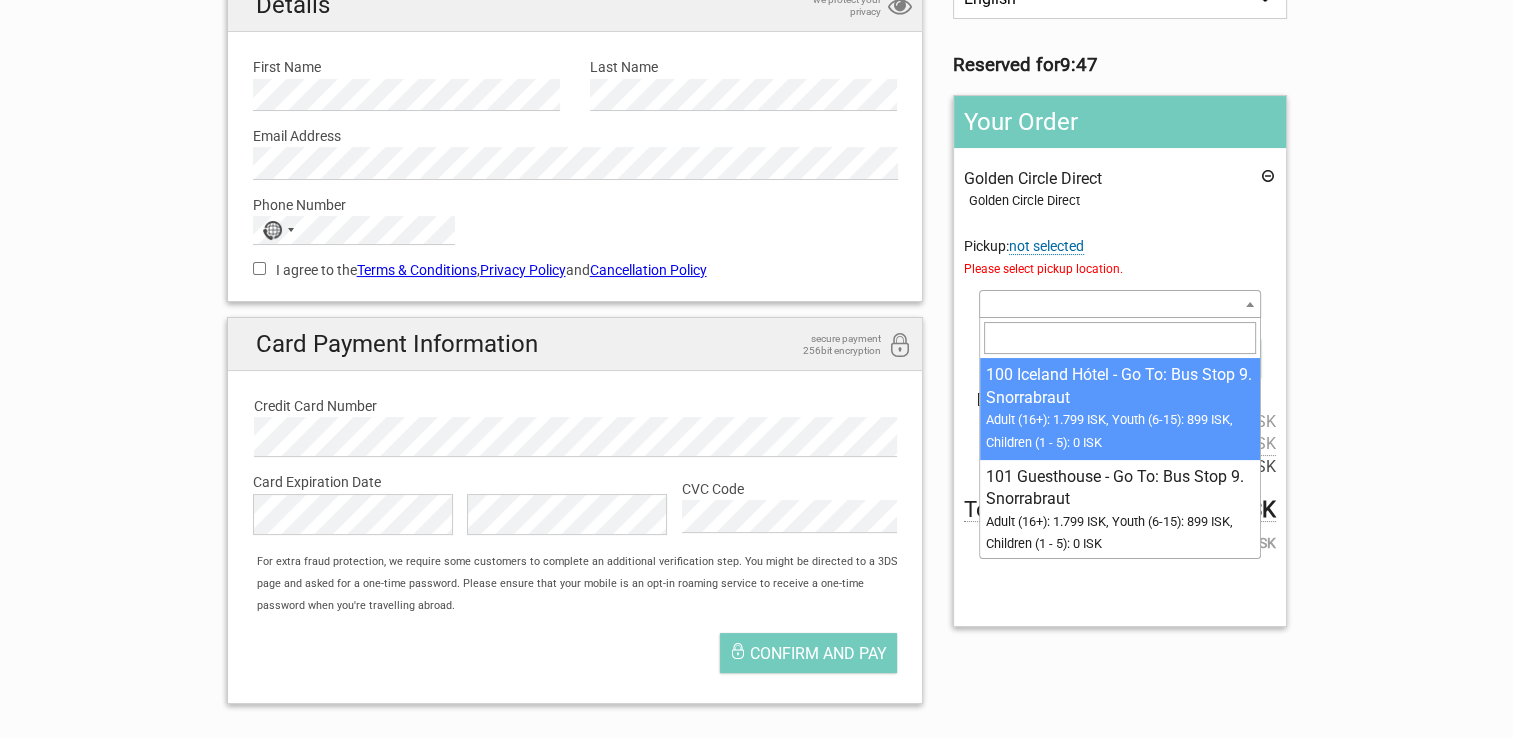 select on "1137539" 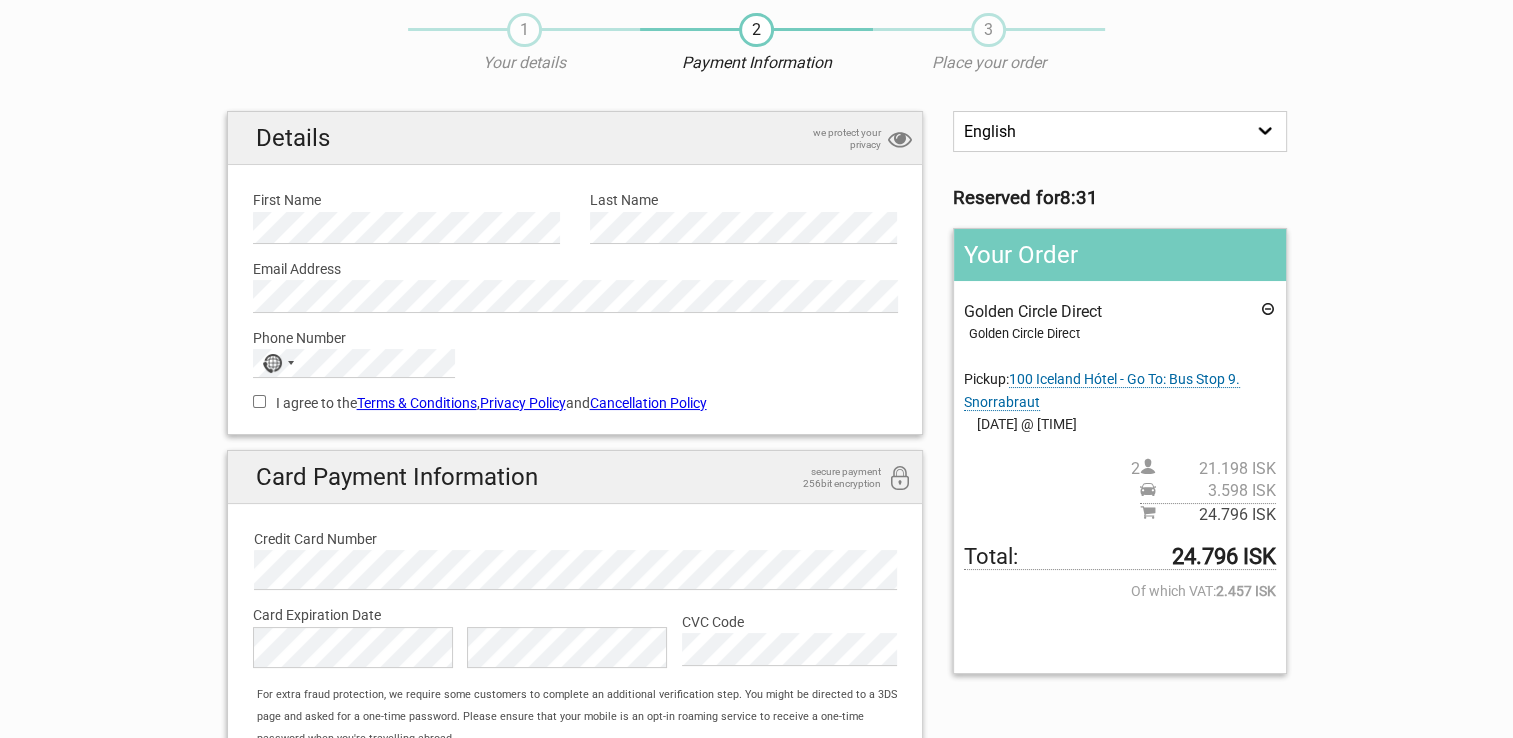 scroll, scrollTop: 0, scrollLeft: 0, axis: both 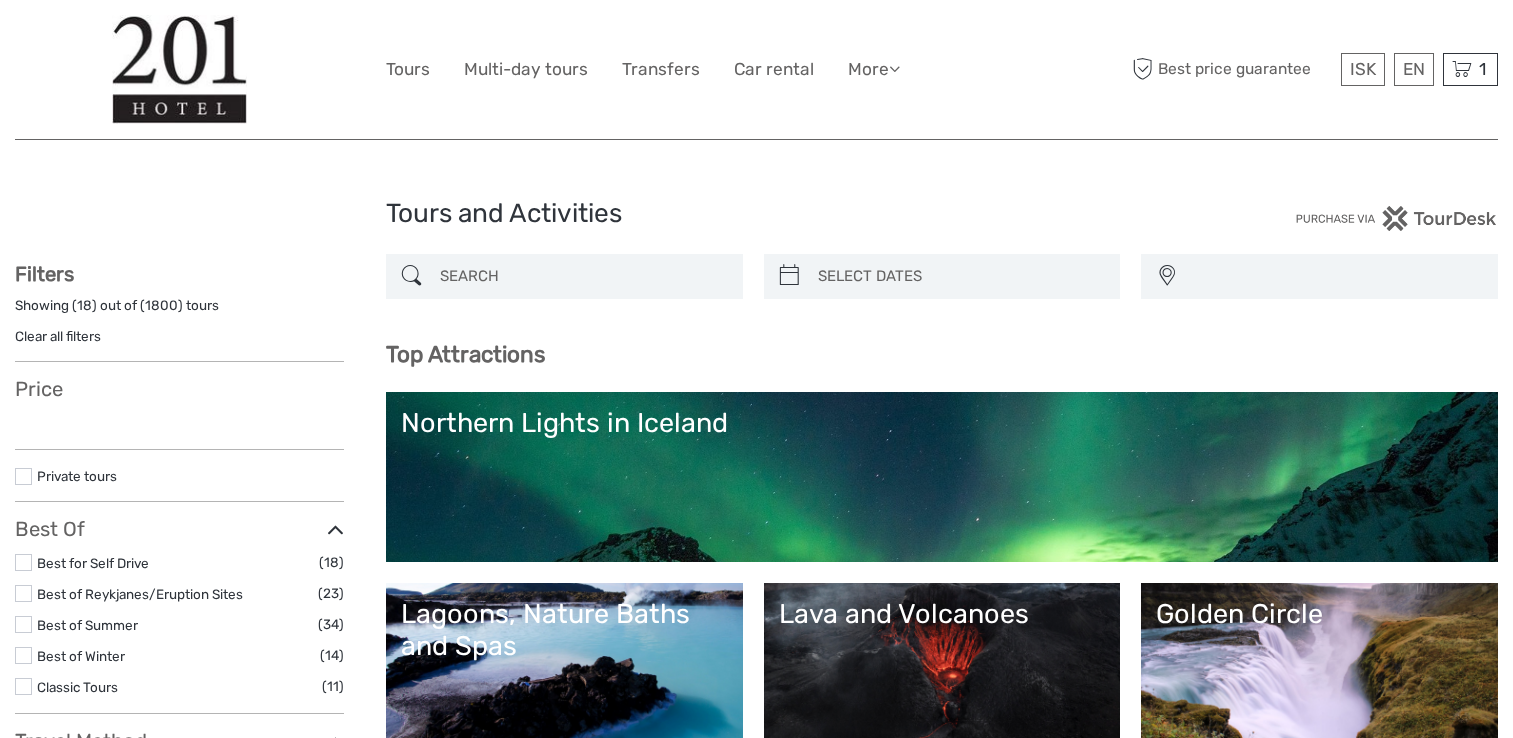 select 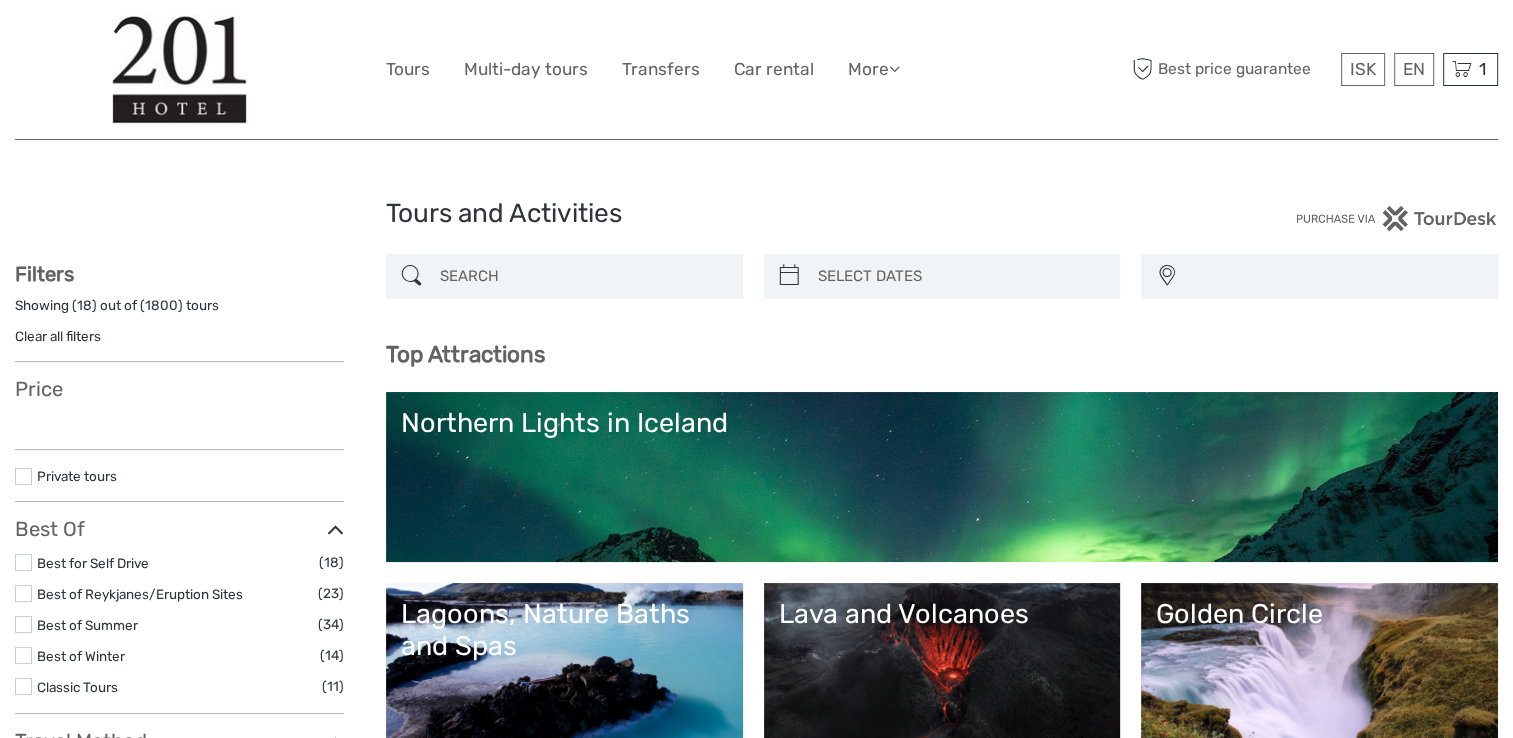 select 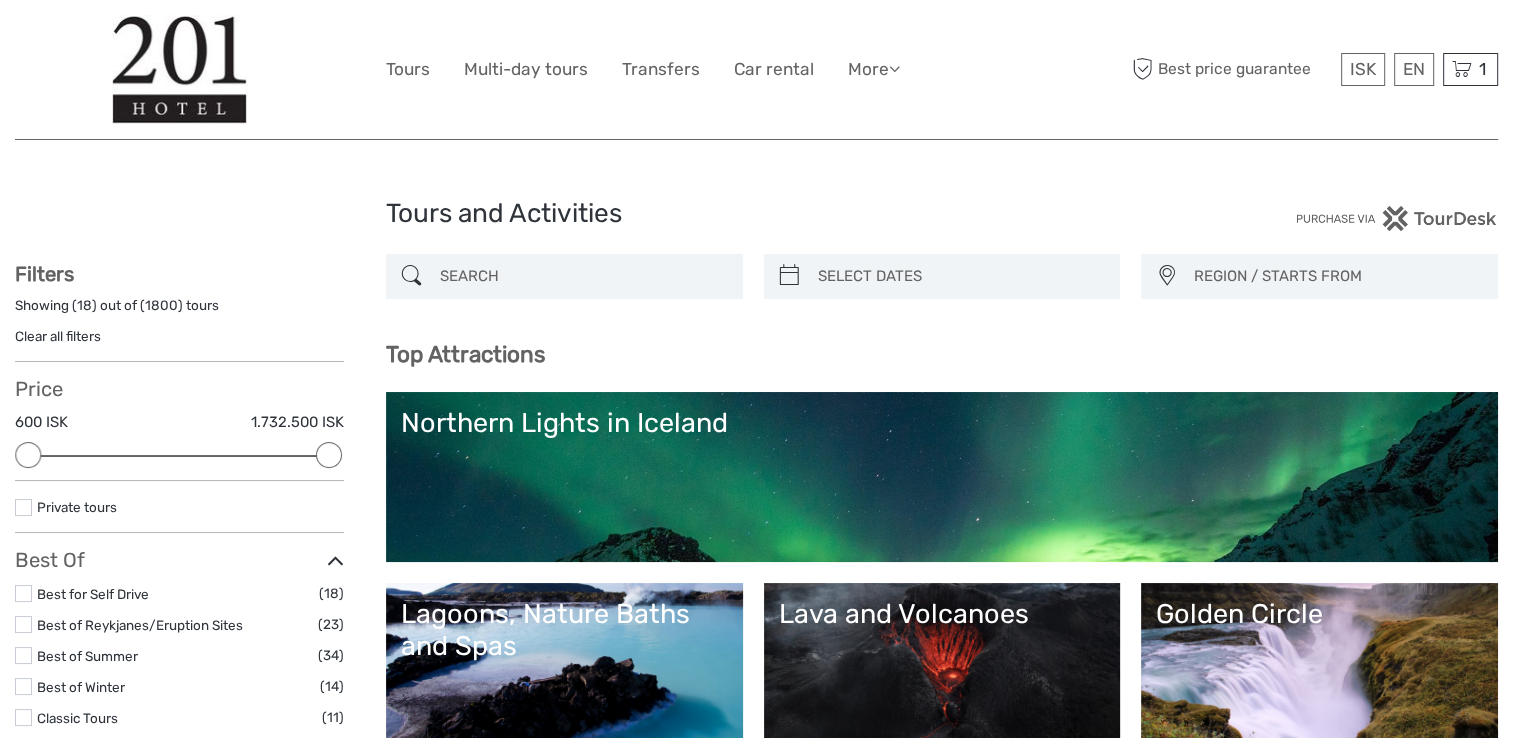 scroll, scrollTop: 208, scrollLeft: 0, axis: vertical 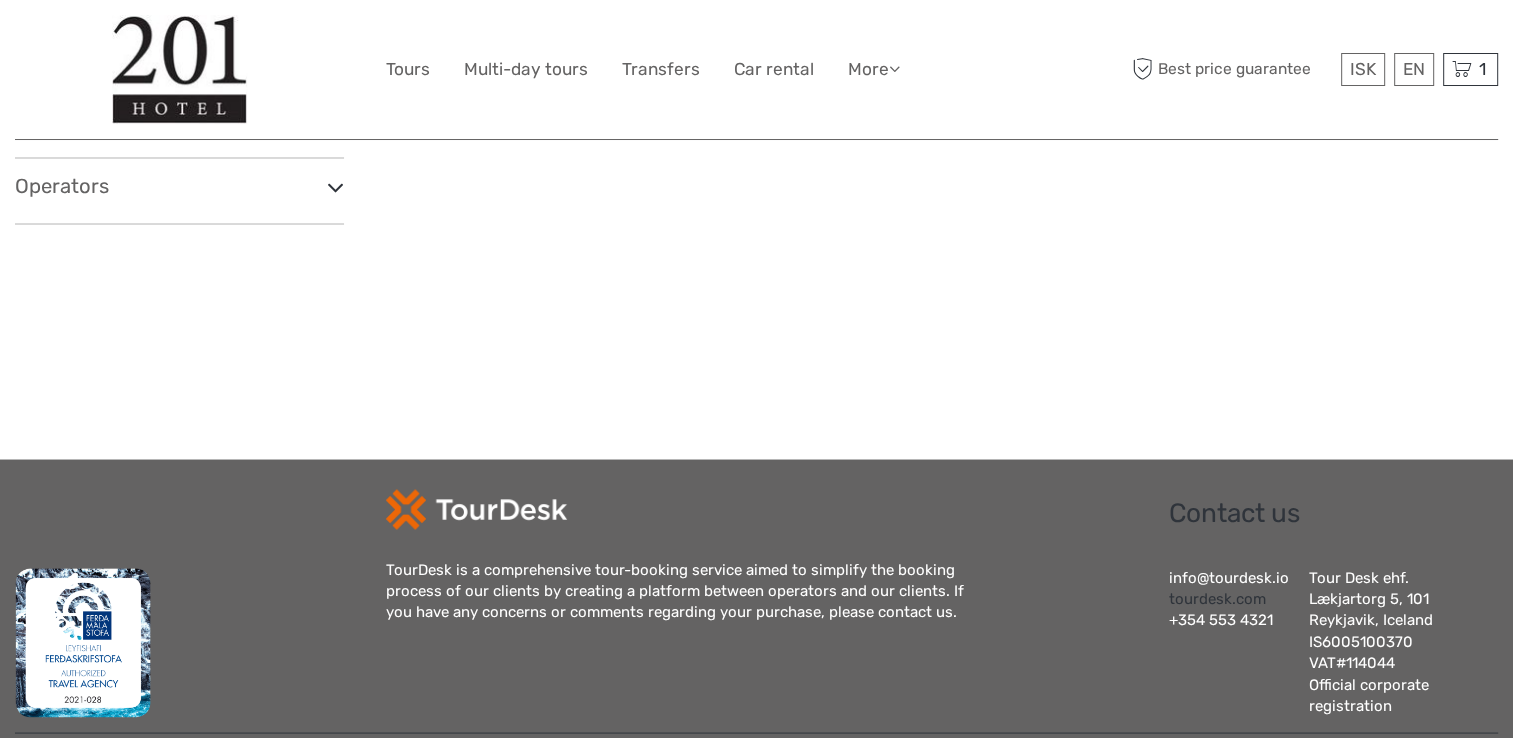 click on "tourdesk.com" at bounding box center (1217, 598) 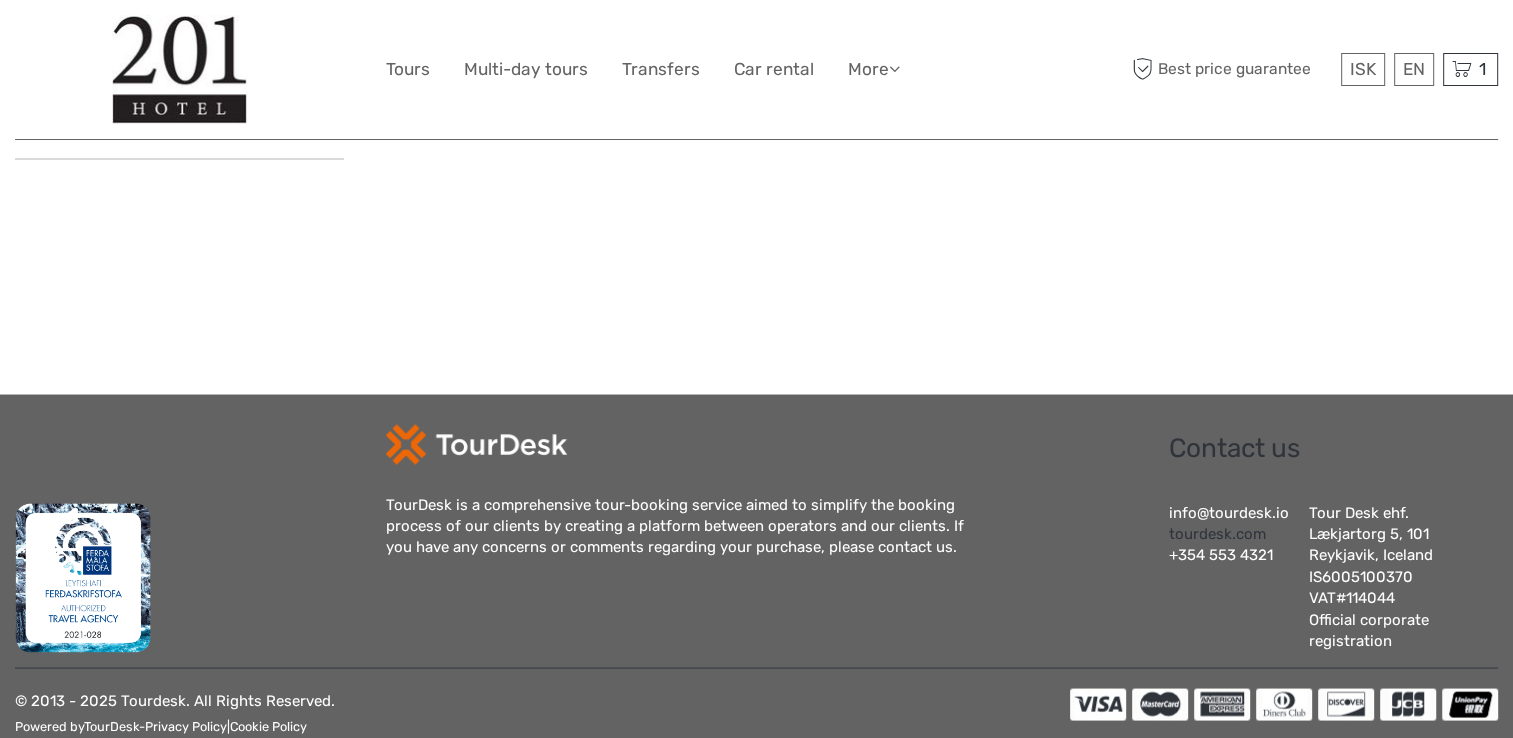 scroll, scrollTop: 3700, scrollLeft: 0, axis: vertical 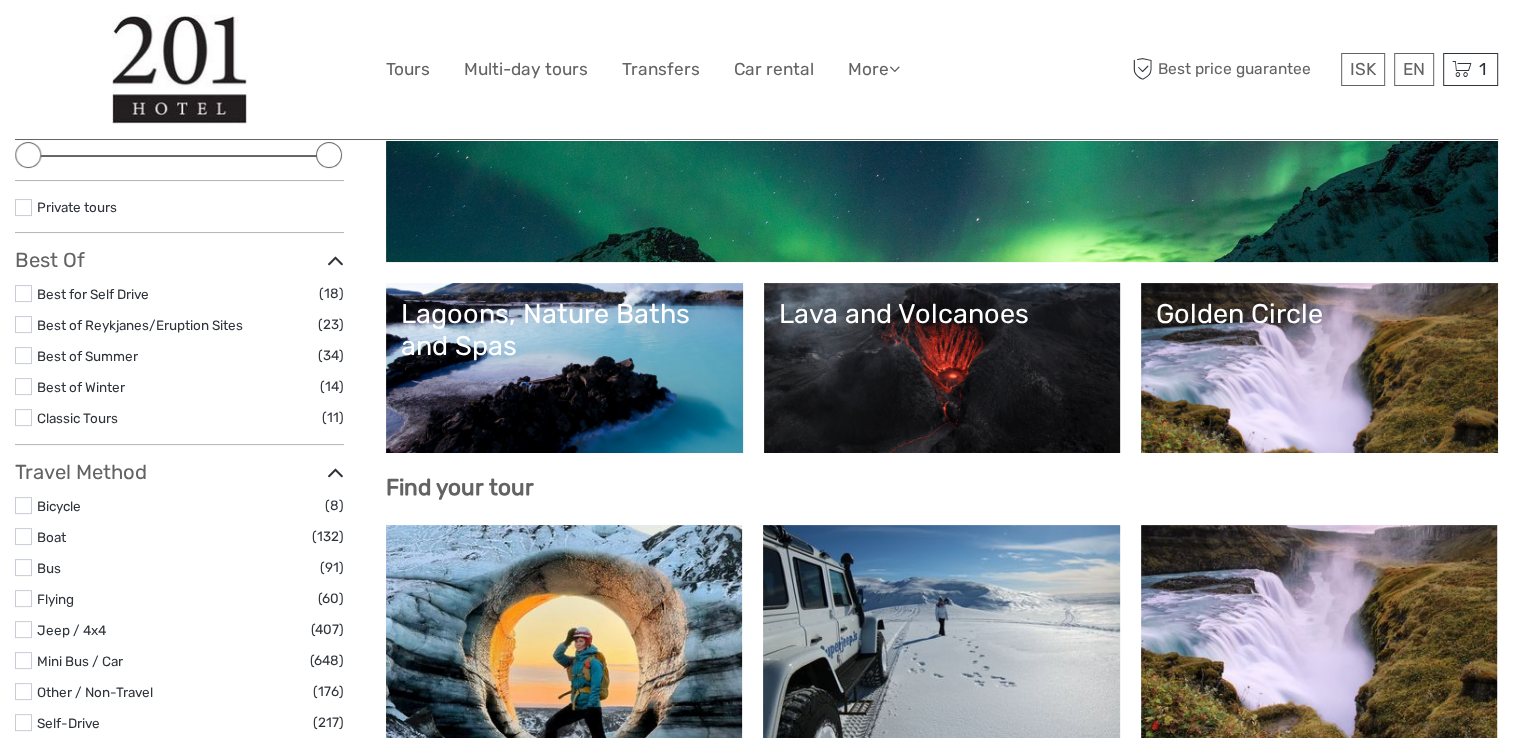 click on "Golden Circle" at bounding box center [1319, 368] 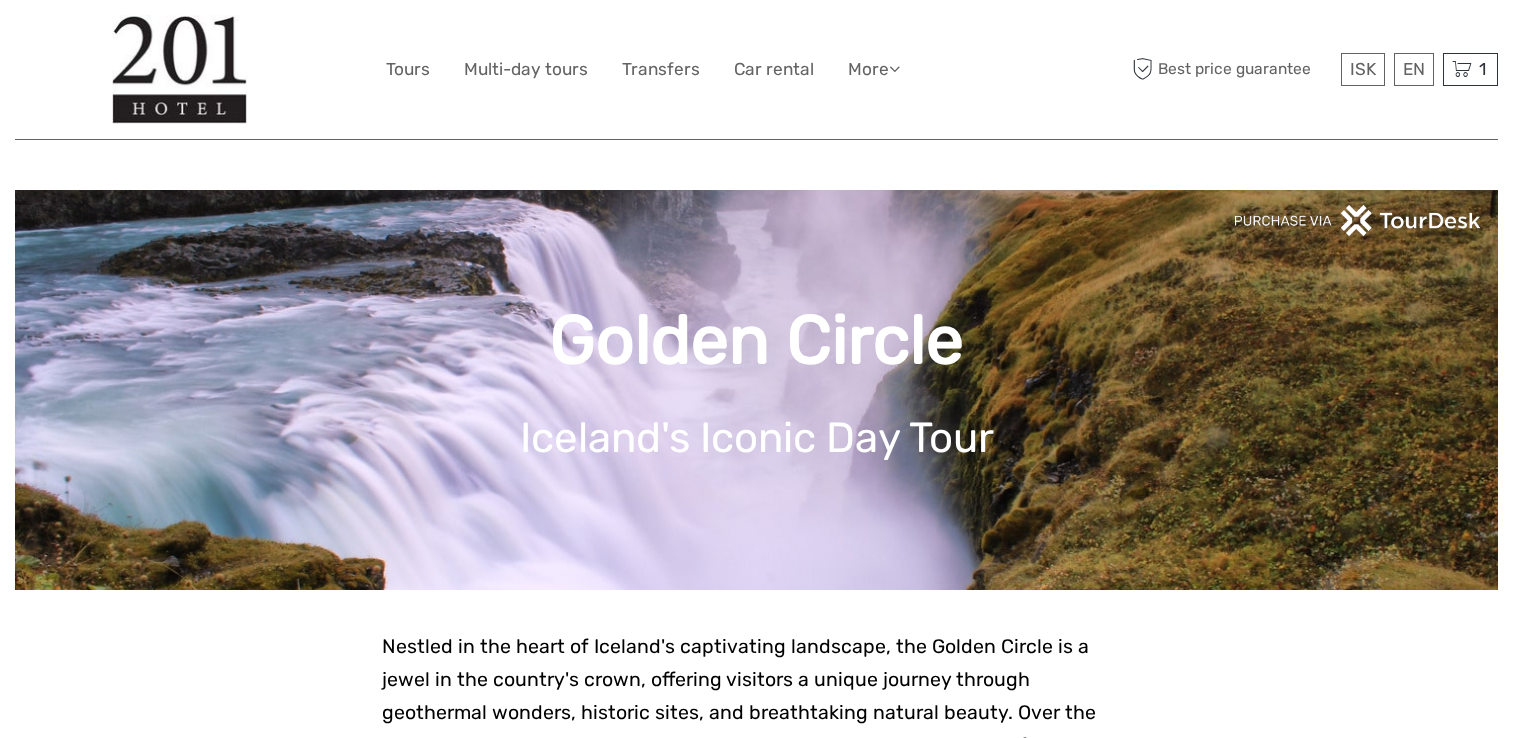 scroll, scrollTop: 0, scrollLeft: 0, axis: both 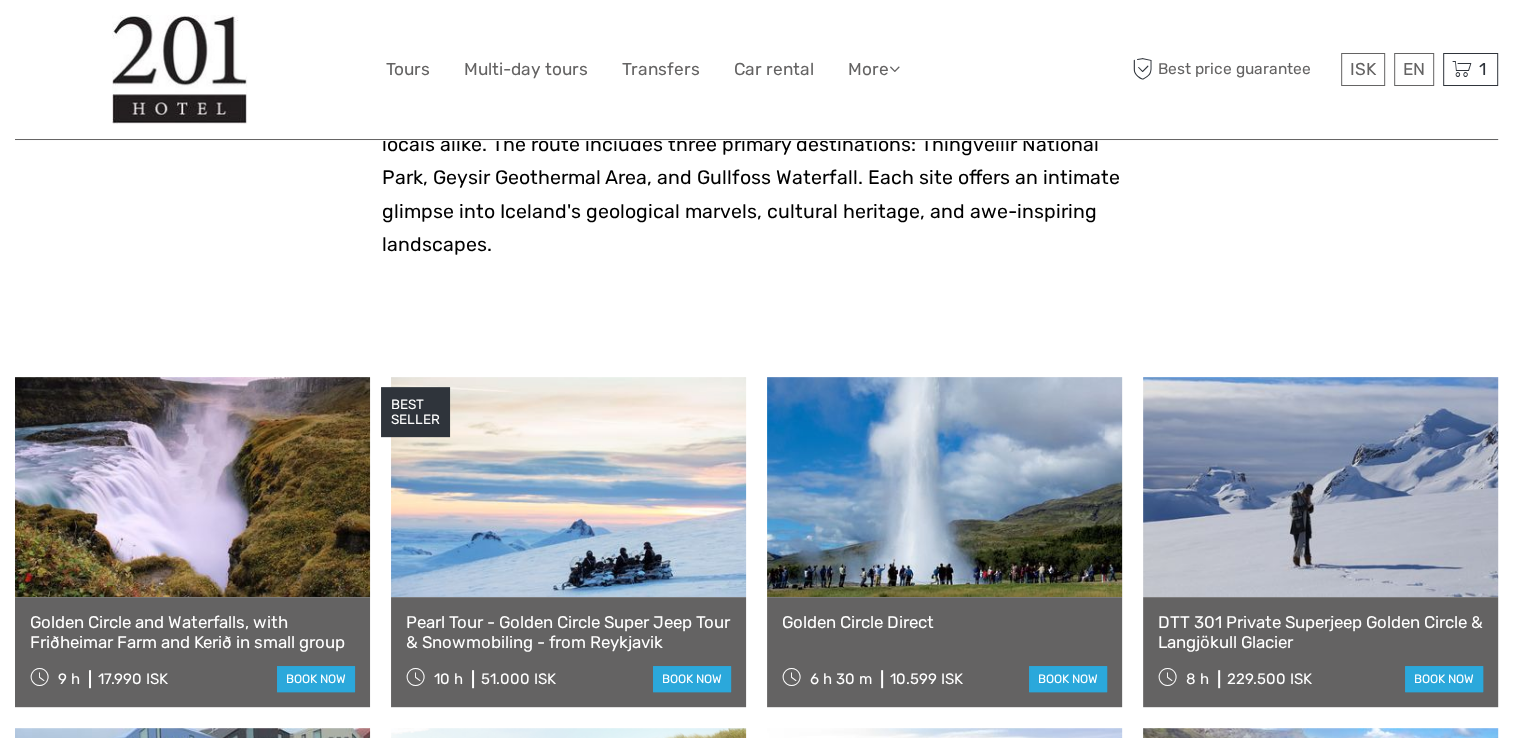 click at bounding box center (944, 487) 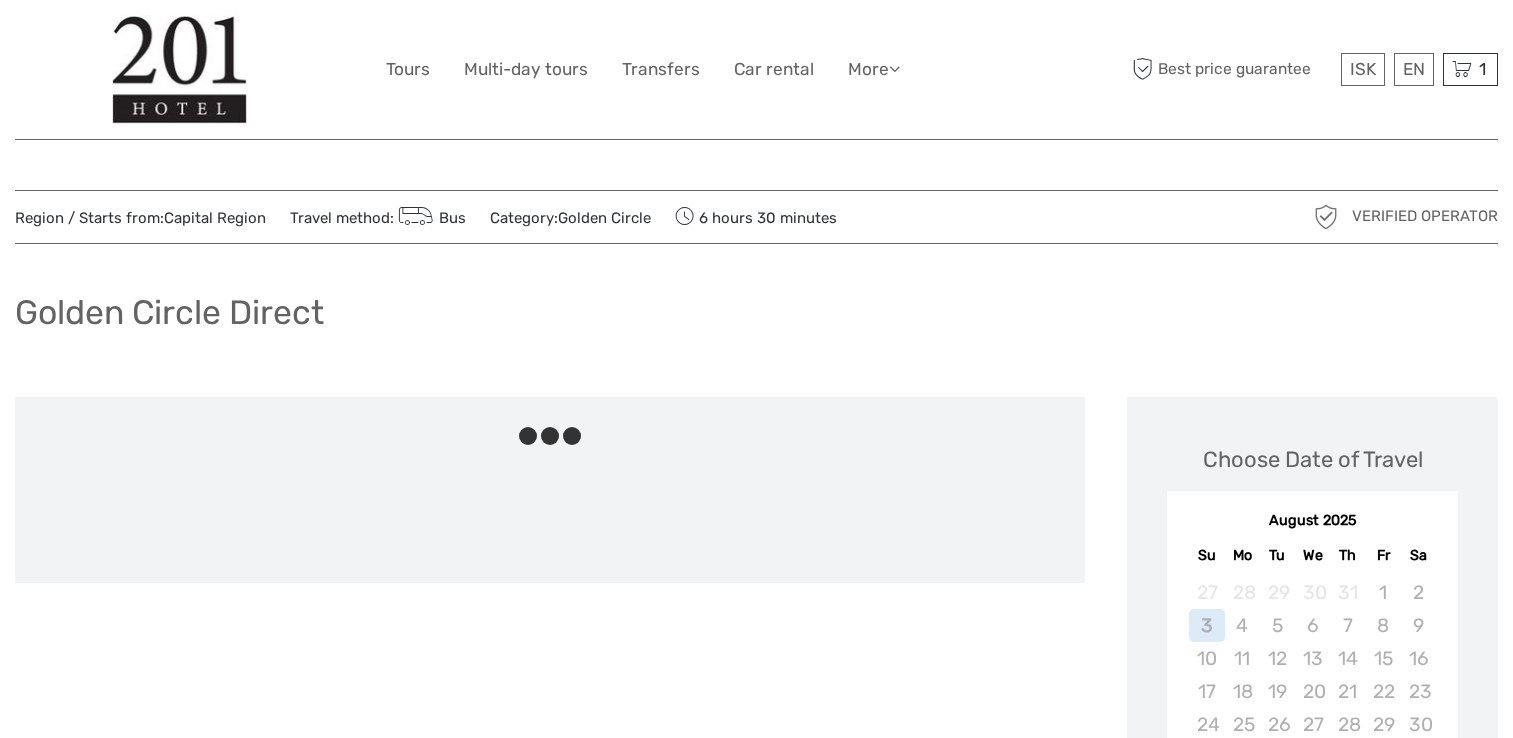 scroll, scrollTop: 0, scrollLeft: 0, axis: both 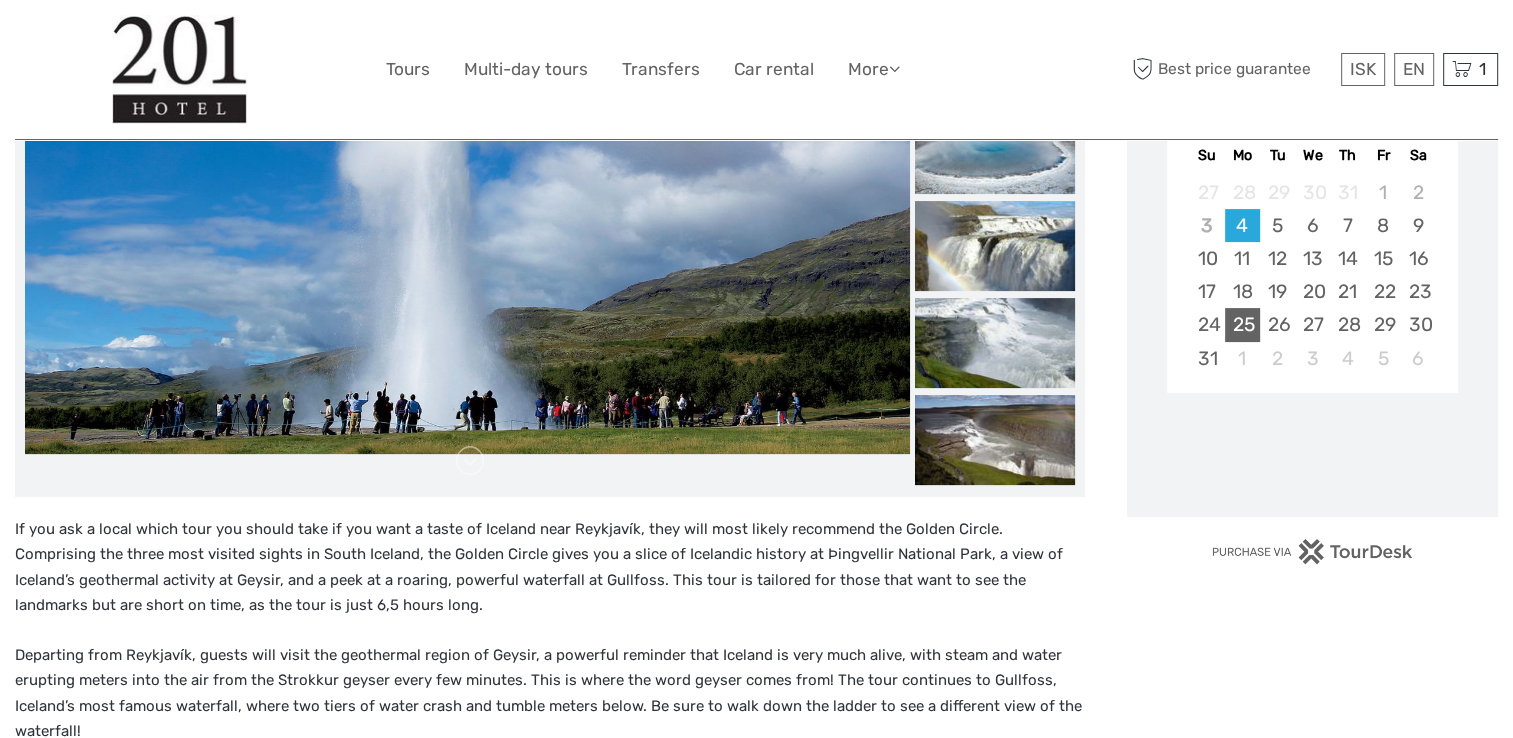 click on "25" at bounding box center (1242, 324) 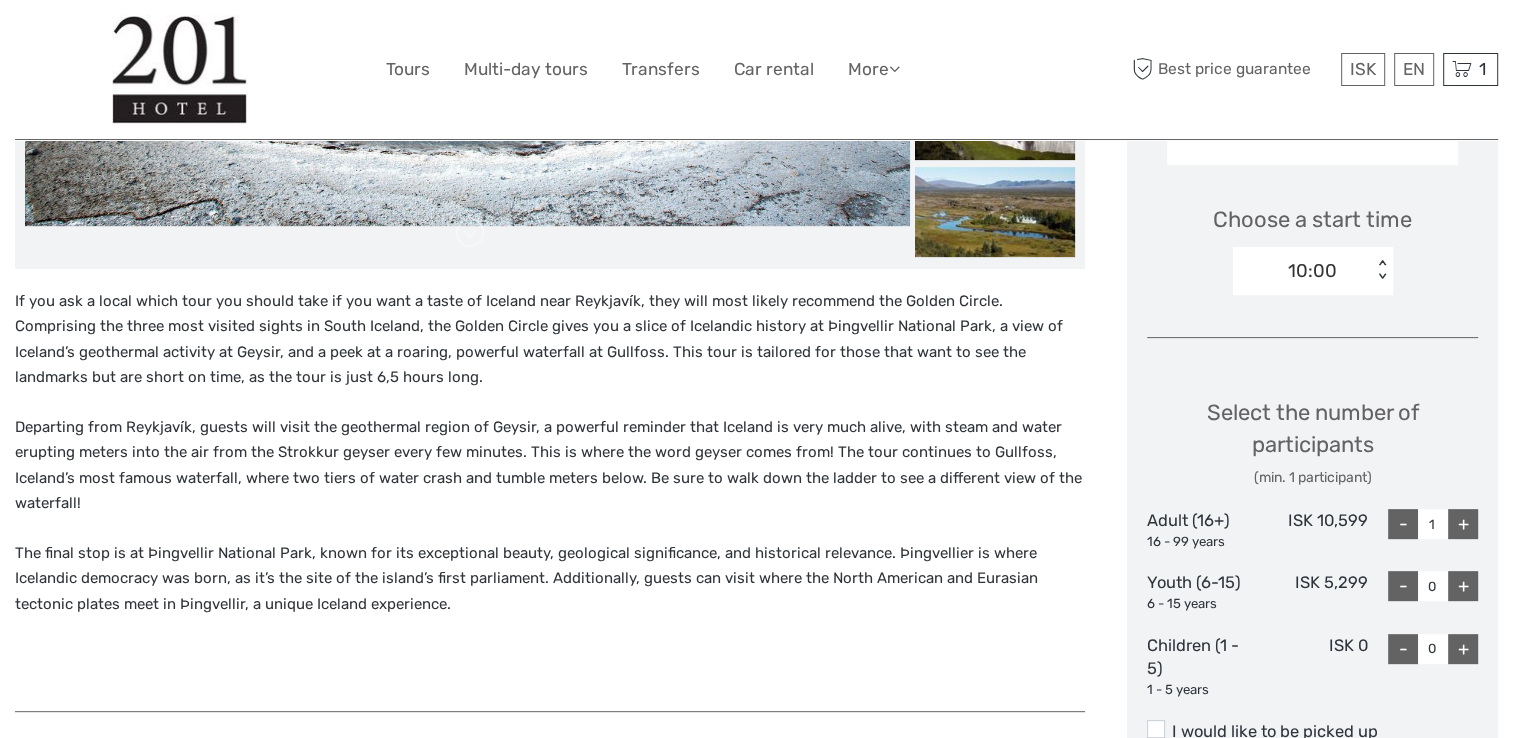 scroll, scrollTop: 700, scrollLeft: 0, axis: vertical 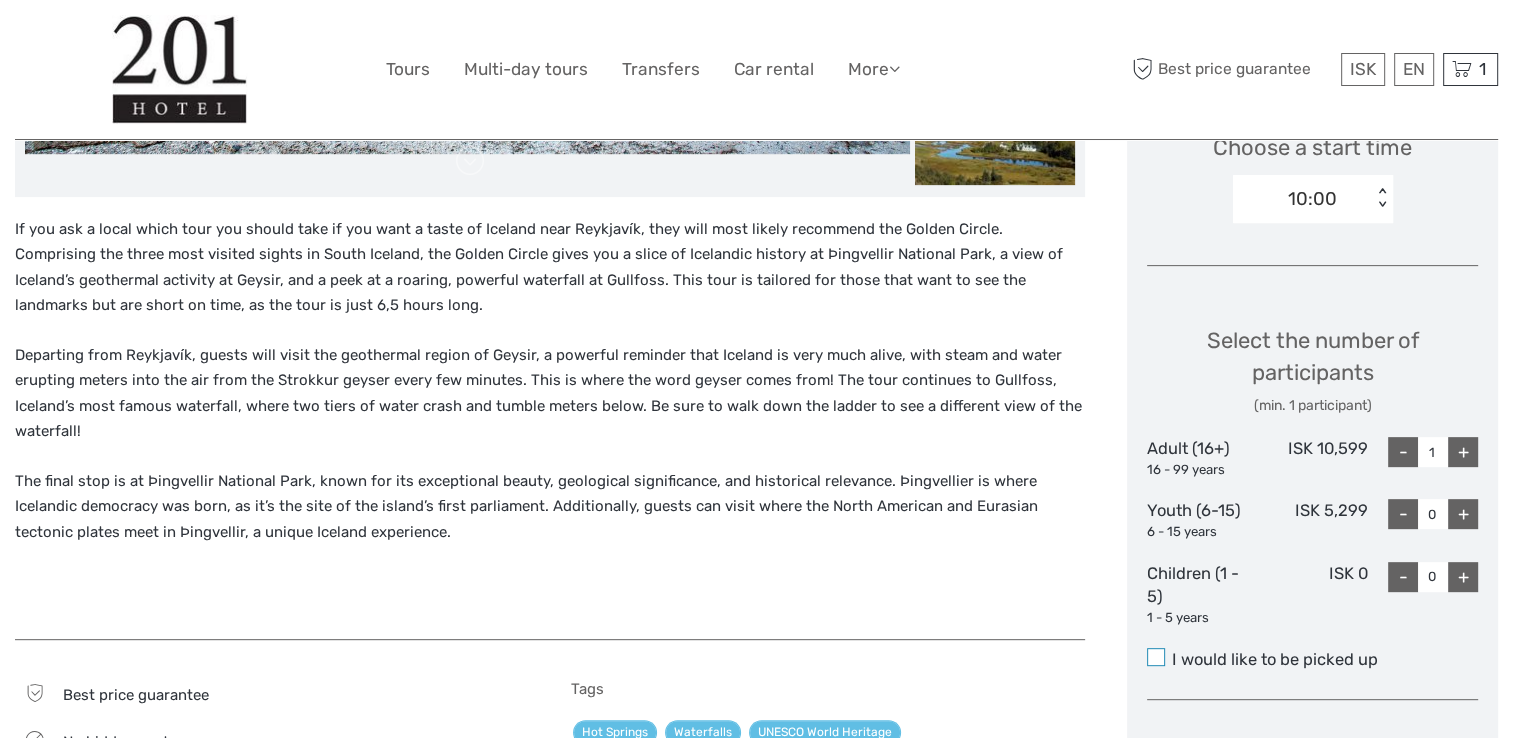 click at bounding box center [1156, 657] 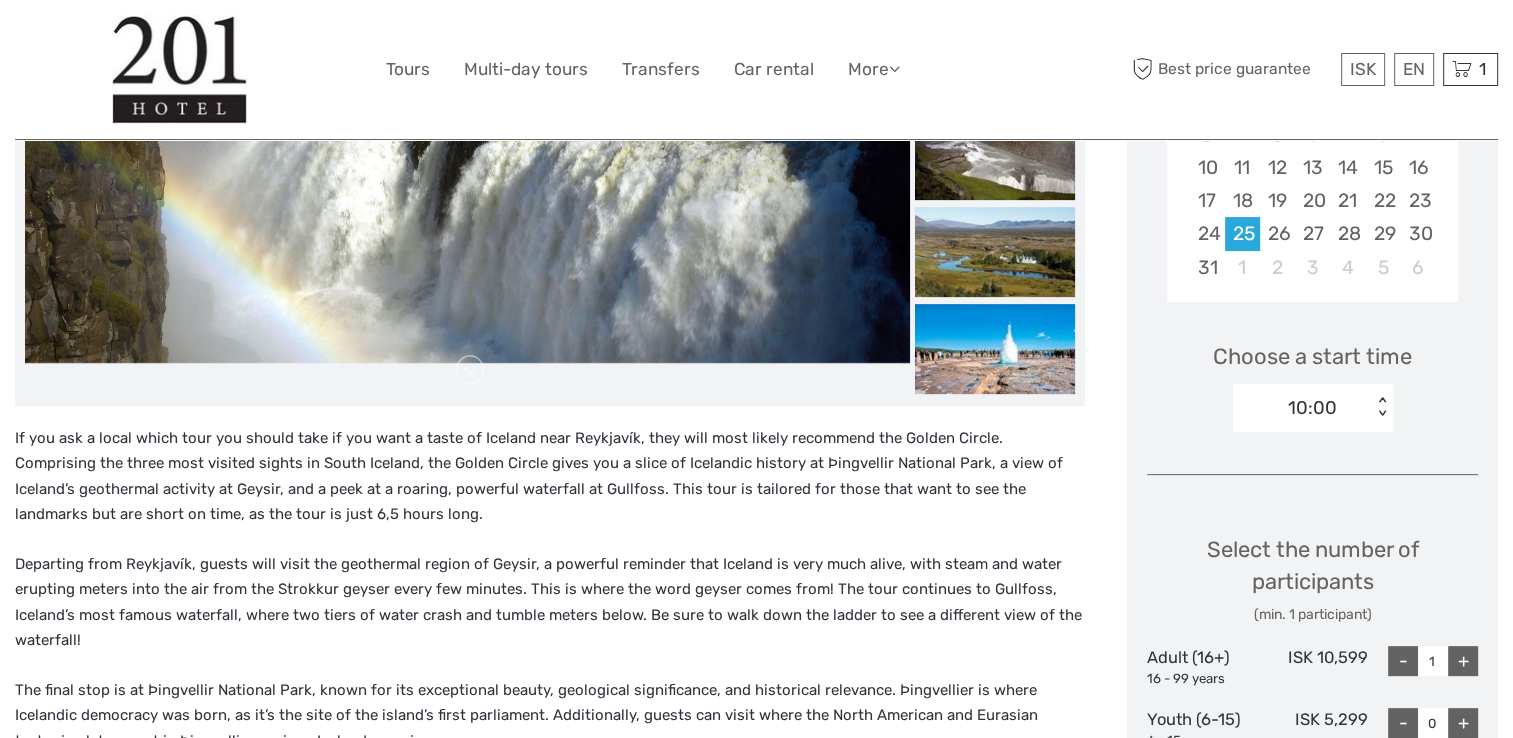 scroll, scrollTop: 300, scrollLeft: 0, axis: vertical 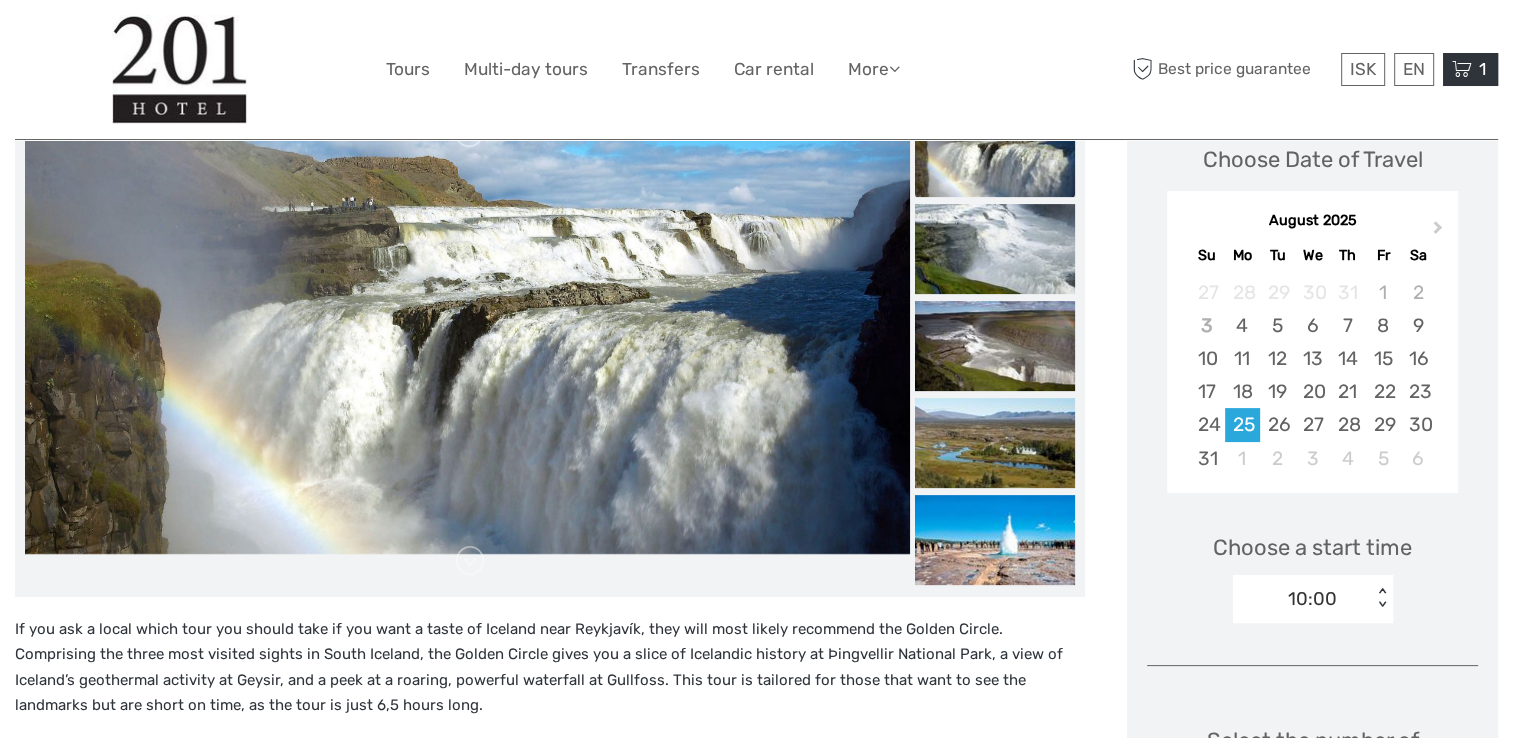 click at bounding box center [1462, 69] 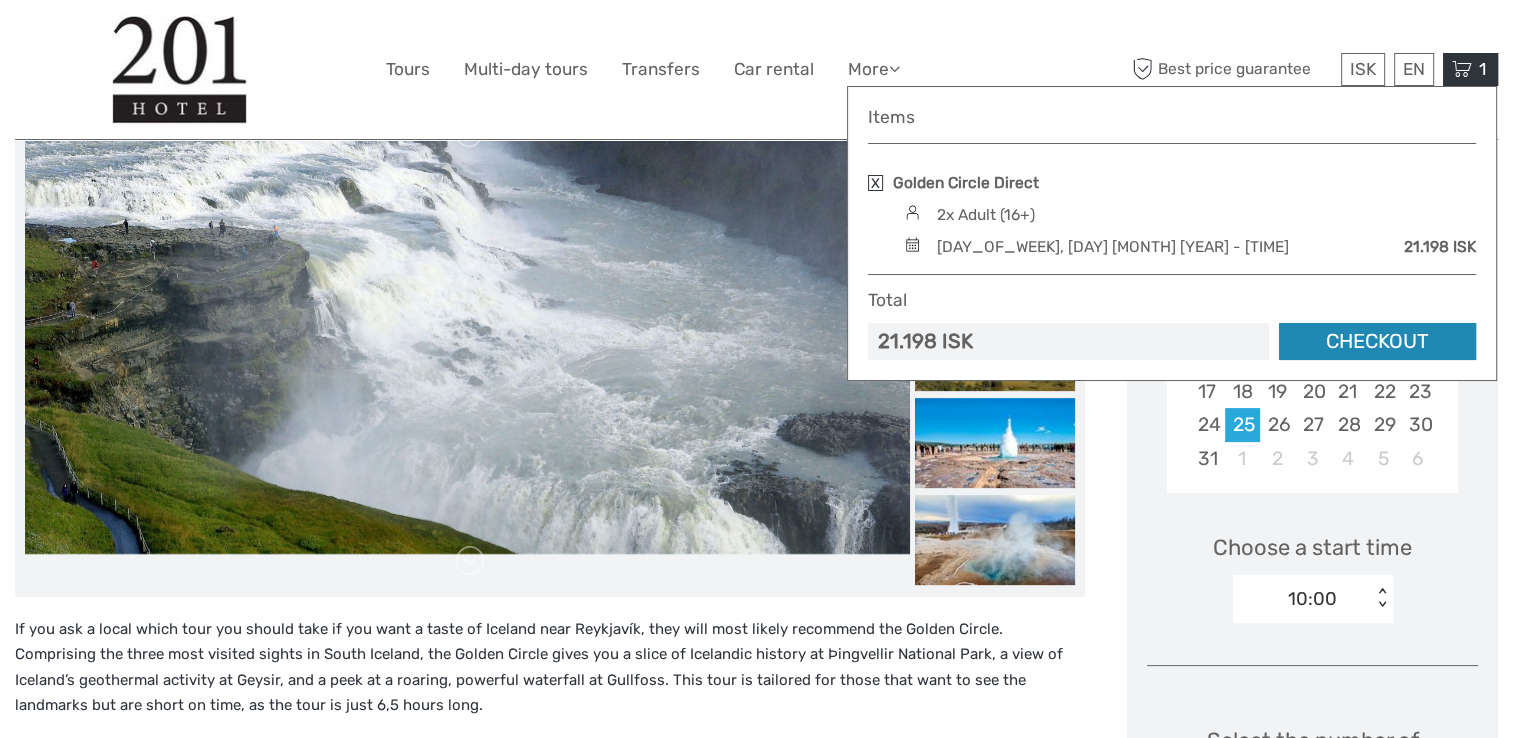 click on "Checkout" at bounding box center (1377, 341) 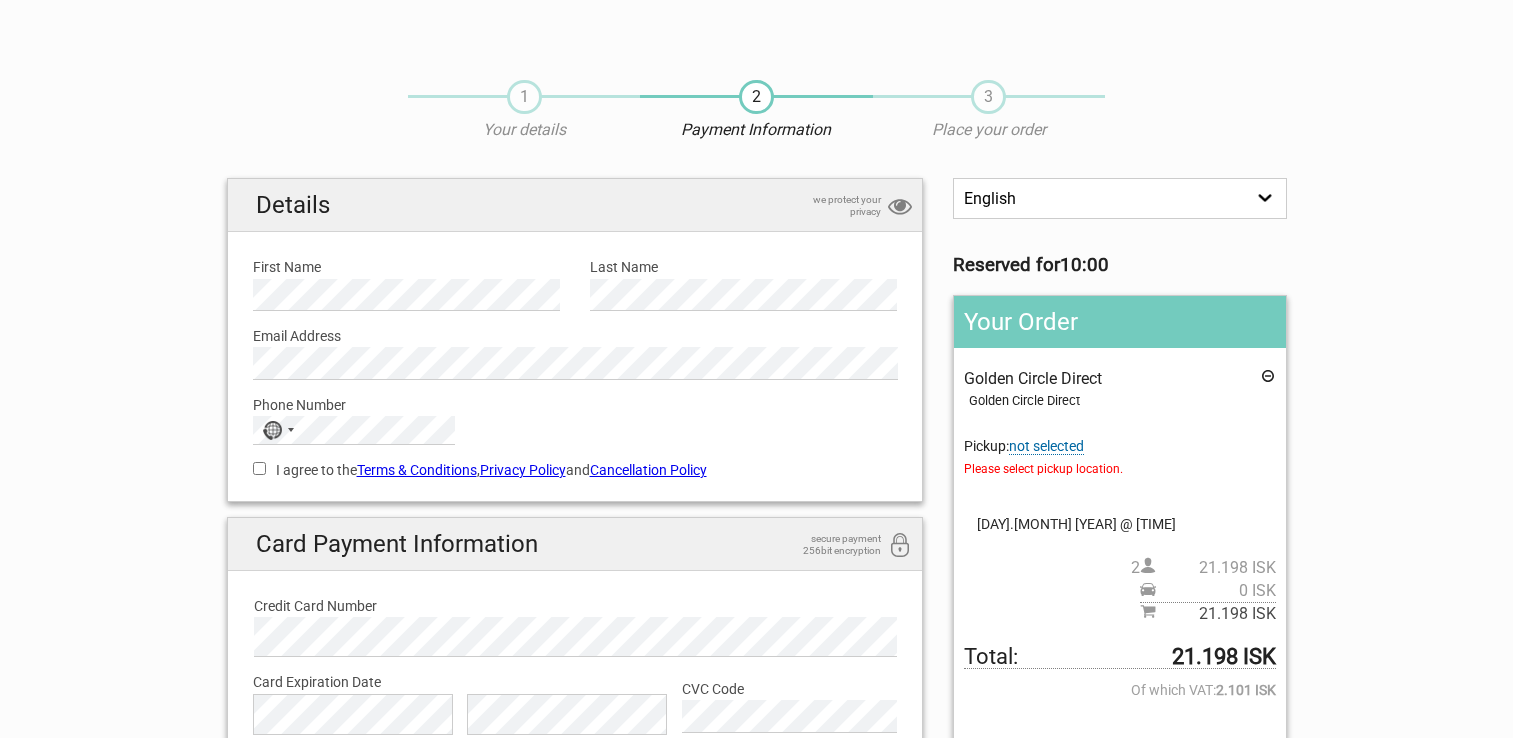 scroll, scrollTop: 0, scrollLeft: 0, axis: both 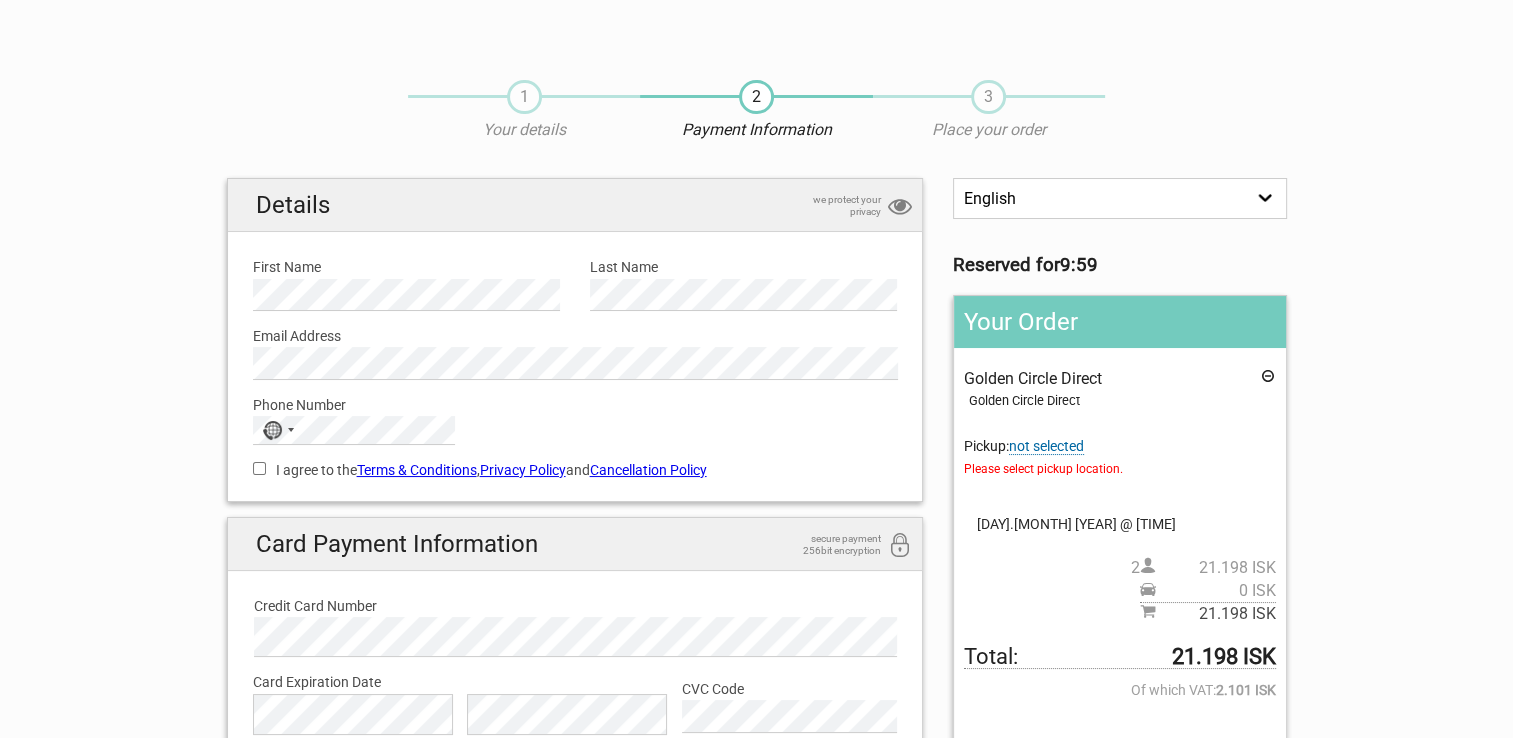 click on "not selected" at bounding box center (1046, 446) 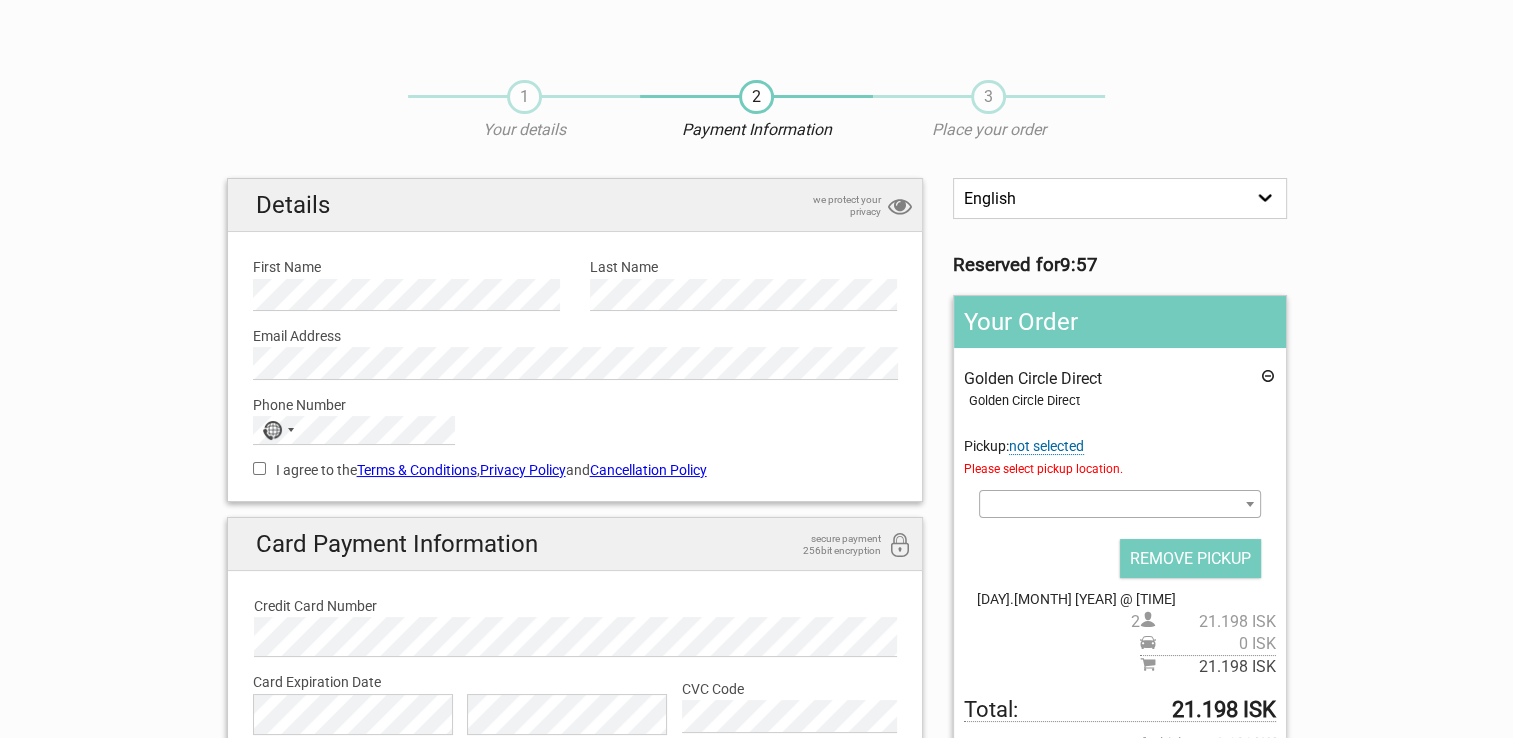 click at bounding box center [1250, 504] 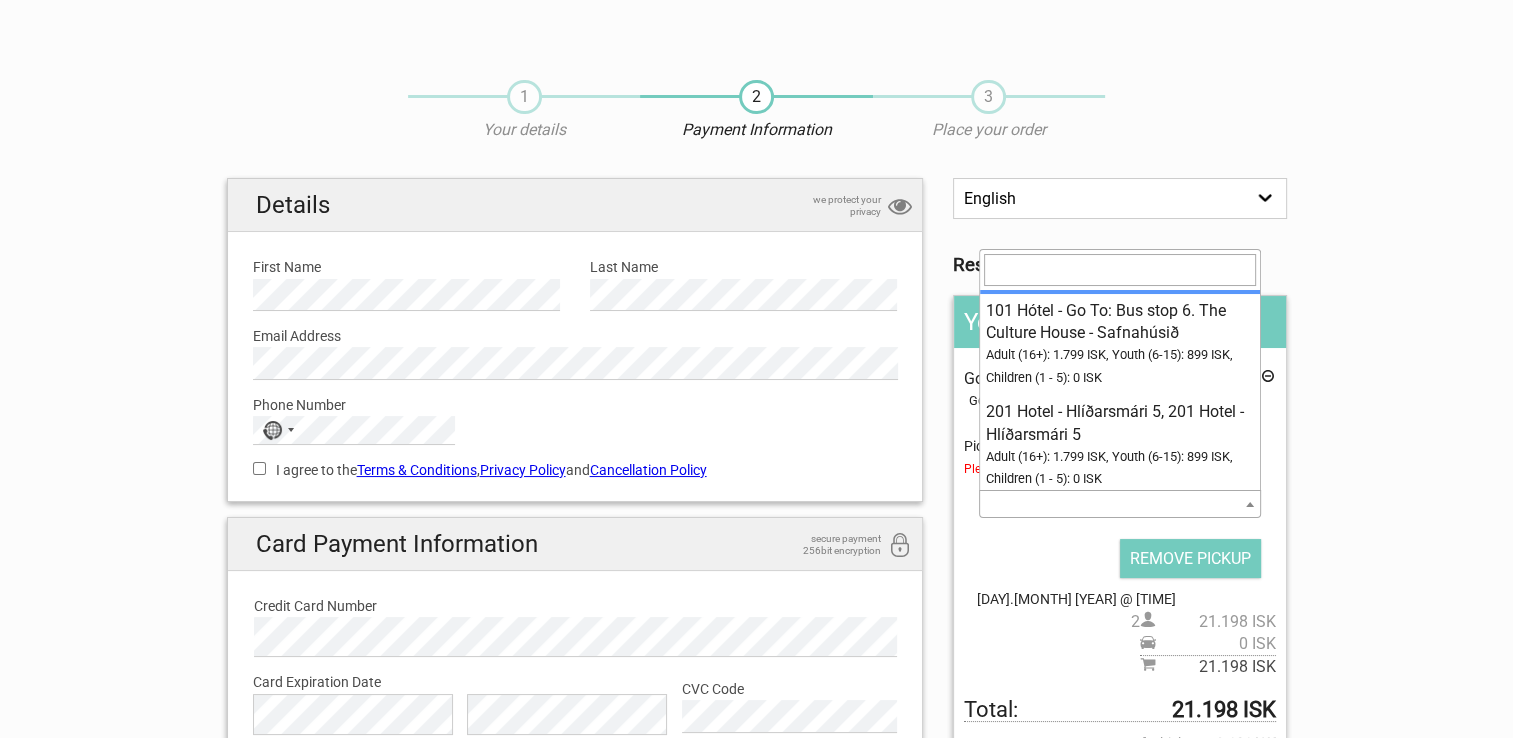scroll, scrollTop: 240, scrollLeft: 0, axis: vertical 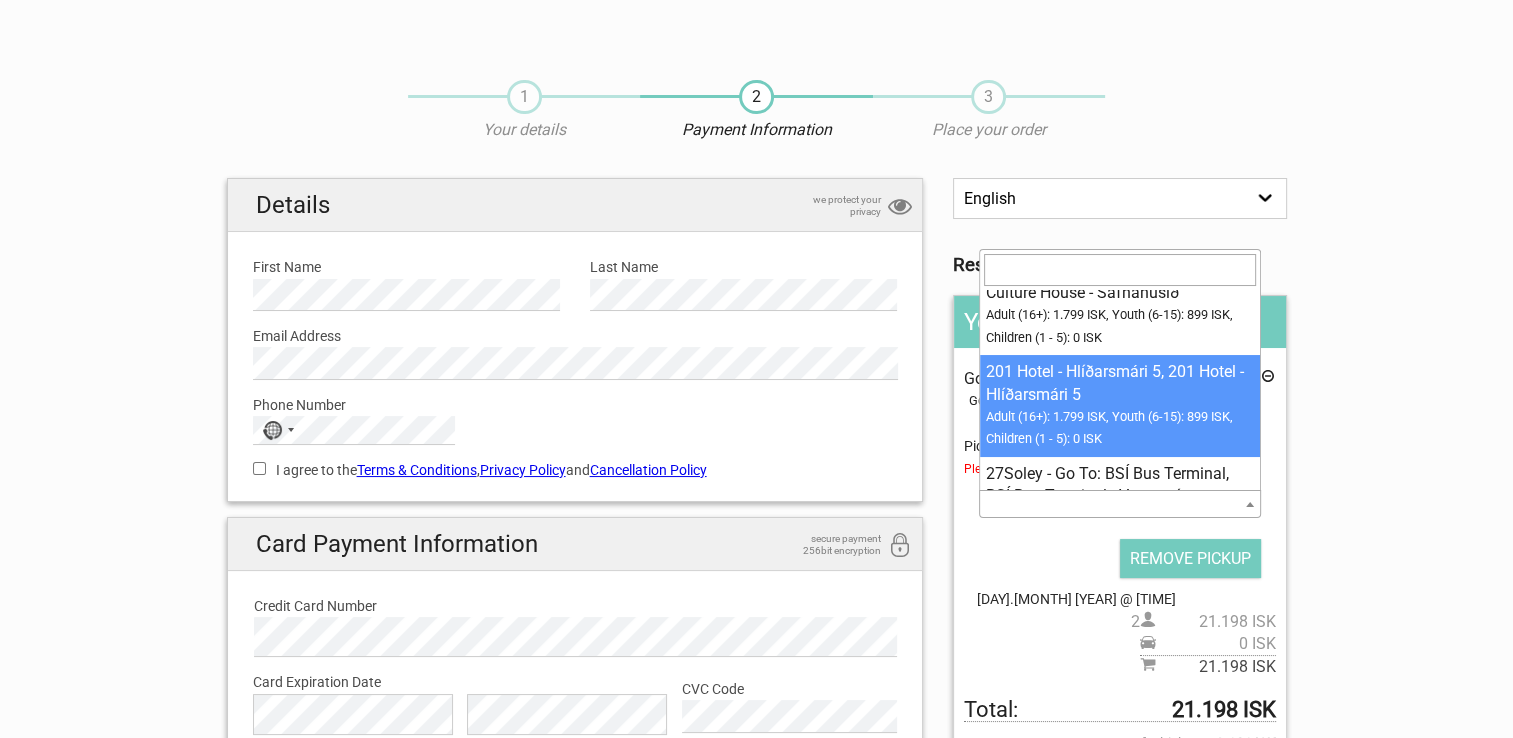 select on "1093075" 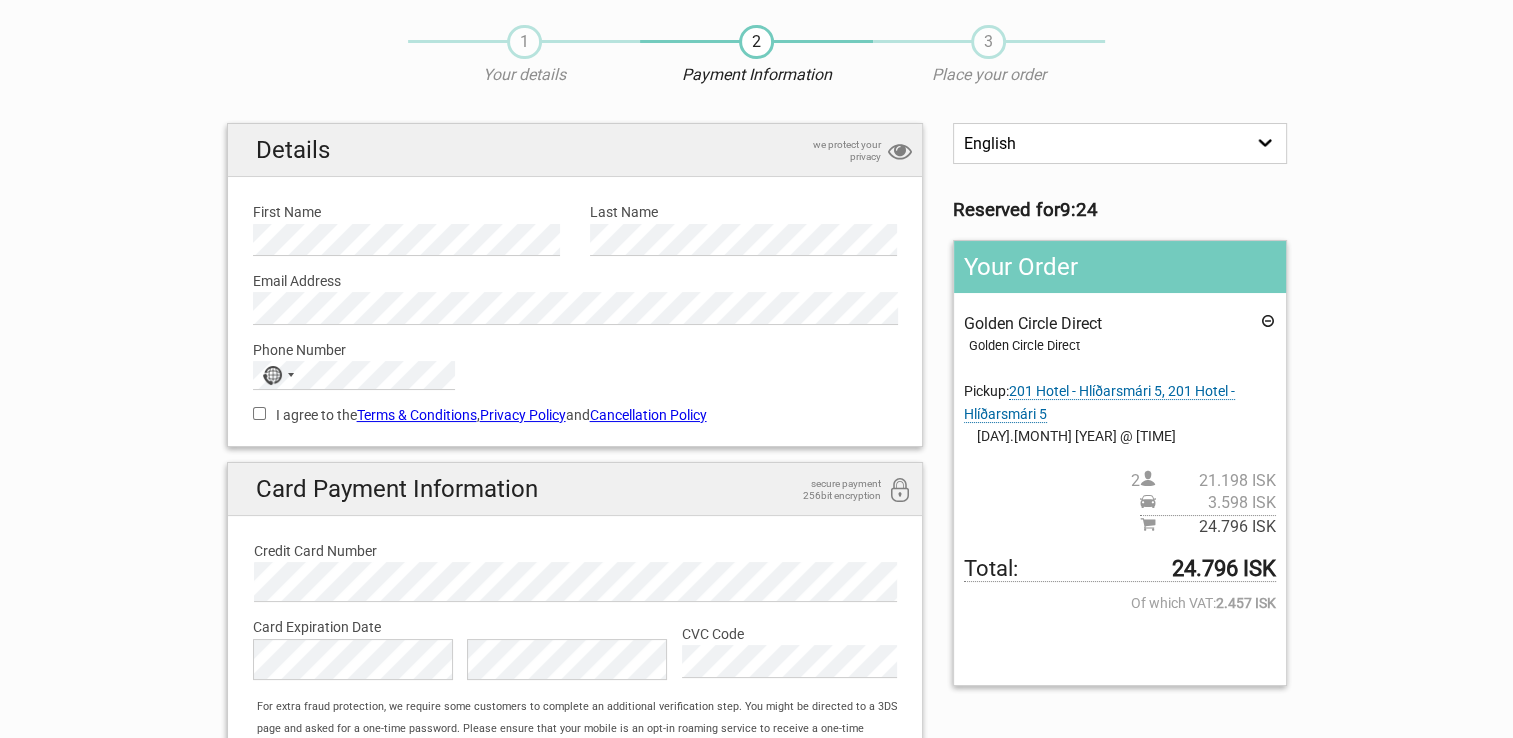 scroll, scrollTop: 100, scrollLeft: 0, axis: vertical 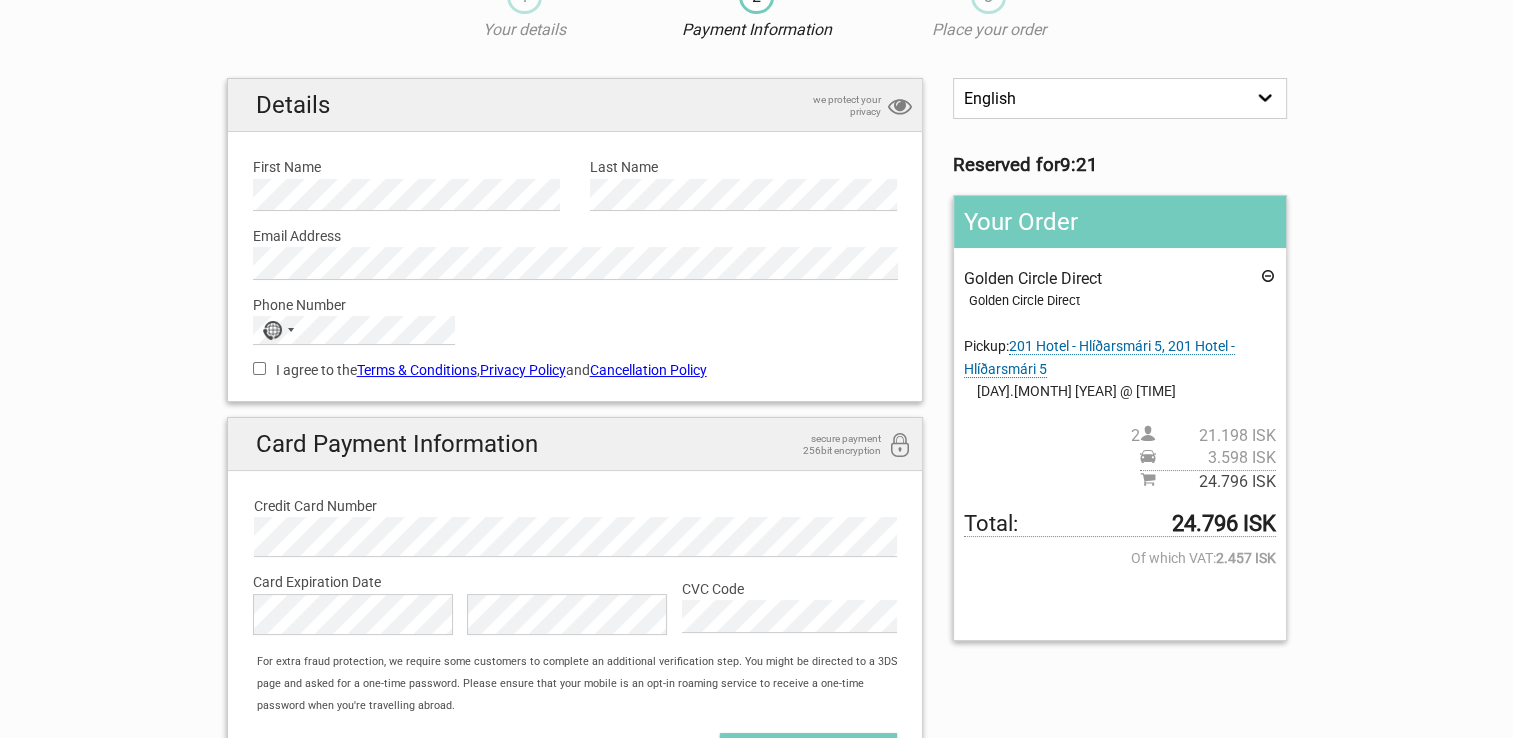 click at bounding box center (1268, 279) 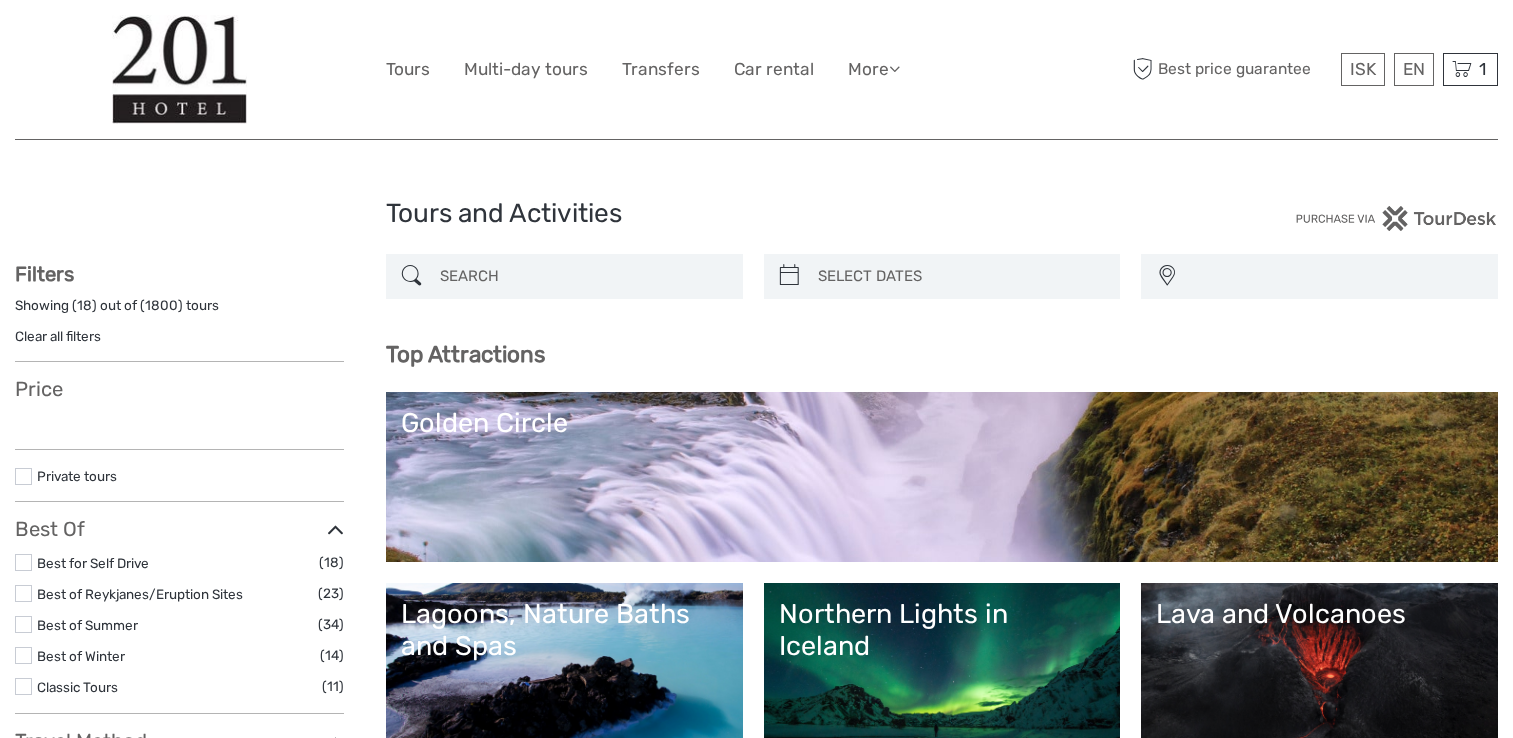 select 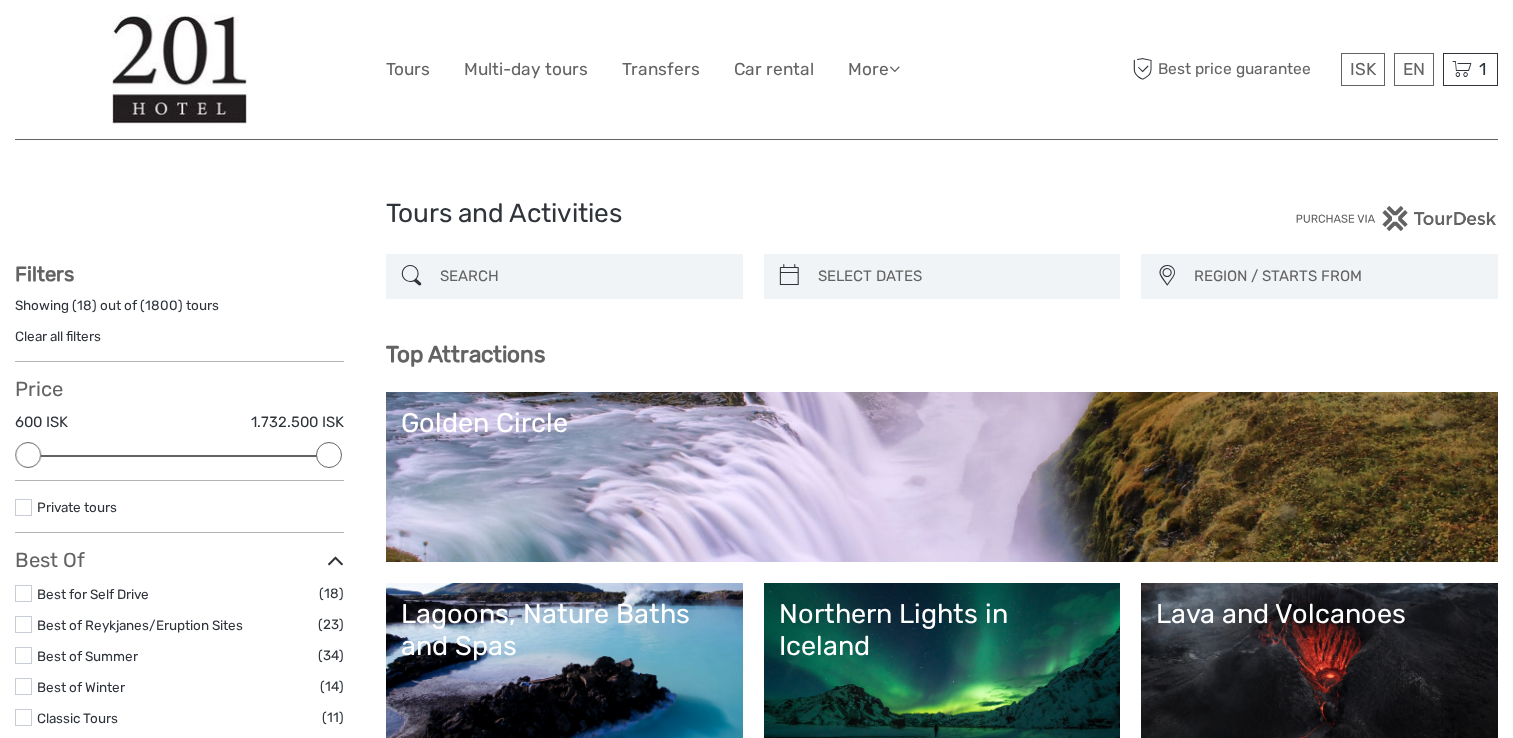scroll, scrollTop: 0, scrollLeft: 0, axis: both 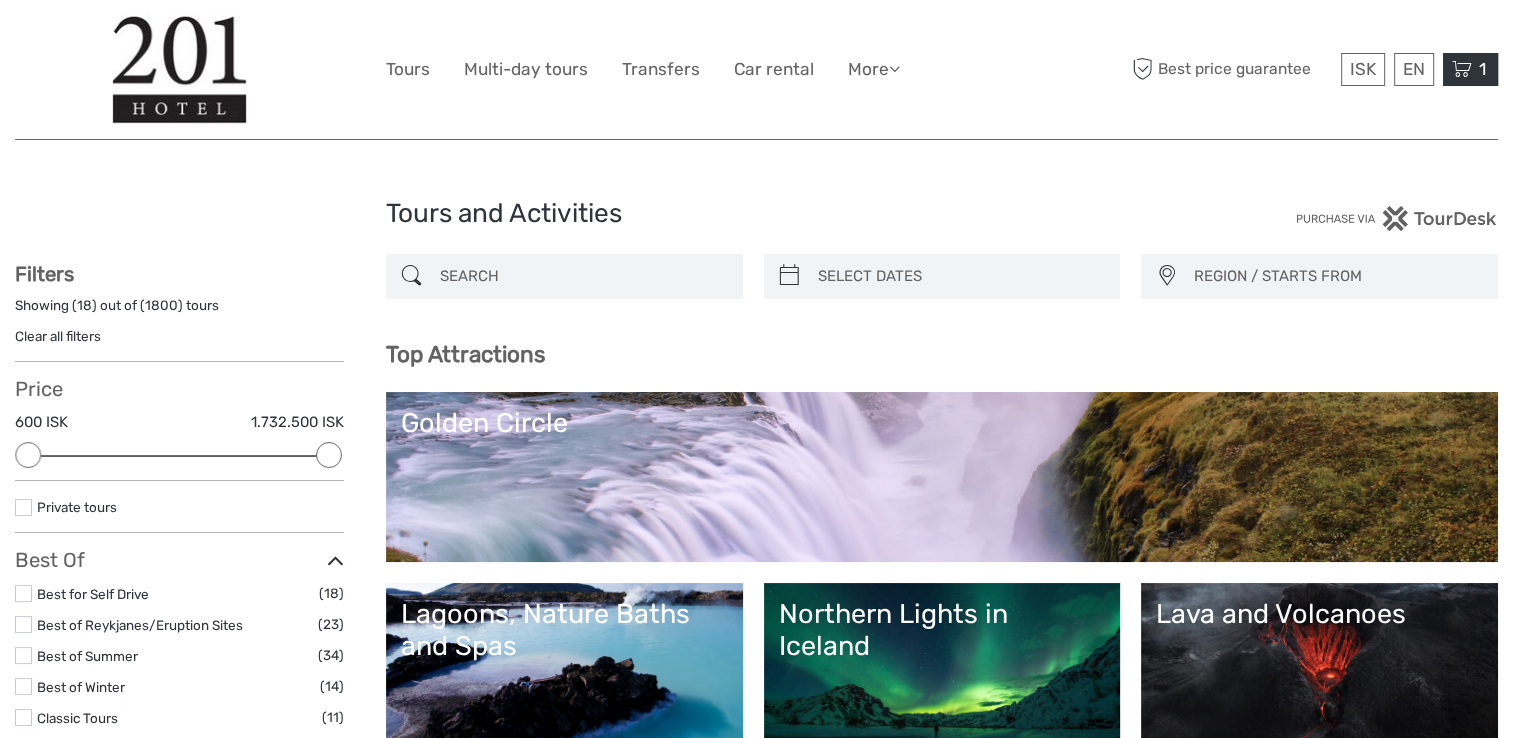 click at bounding box center [1462, 69] 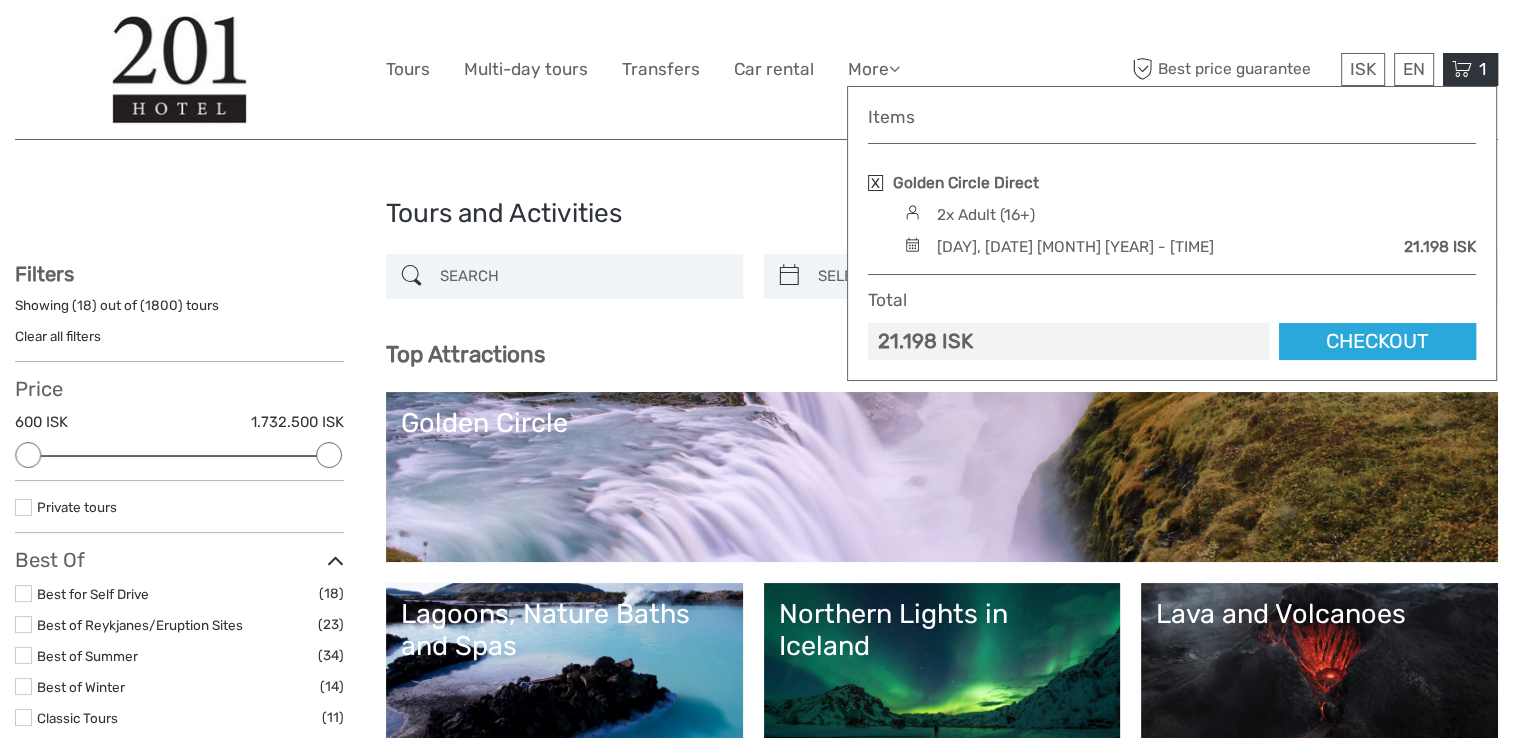 click at bounding box center (875, 183) 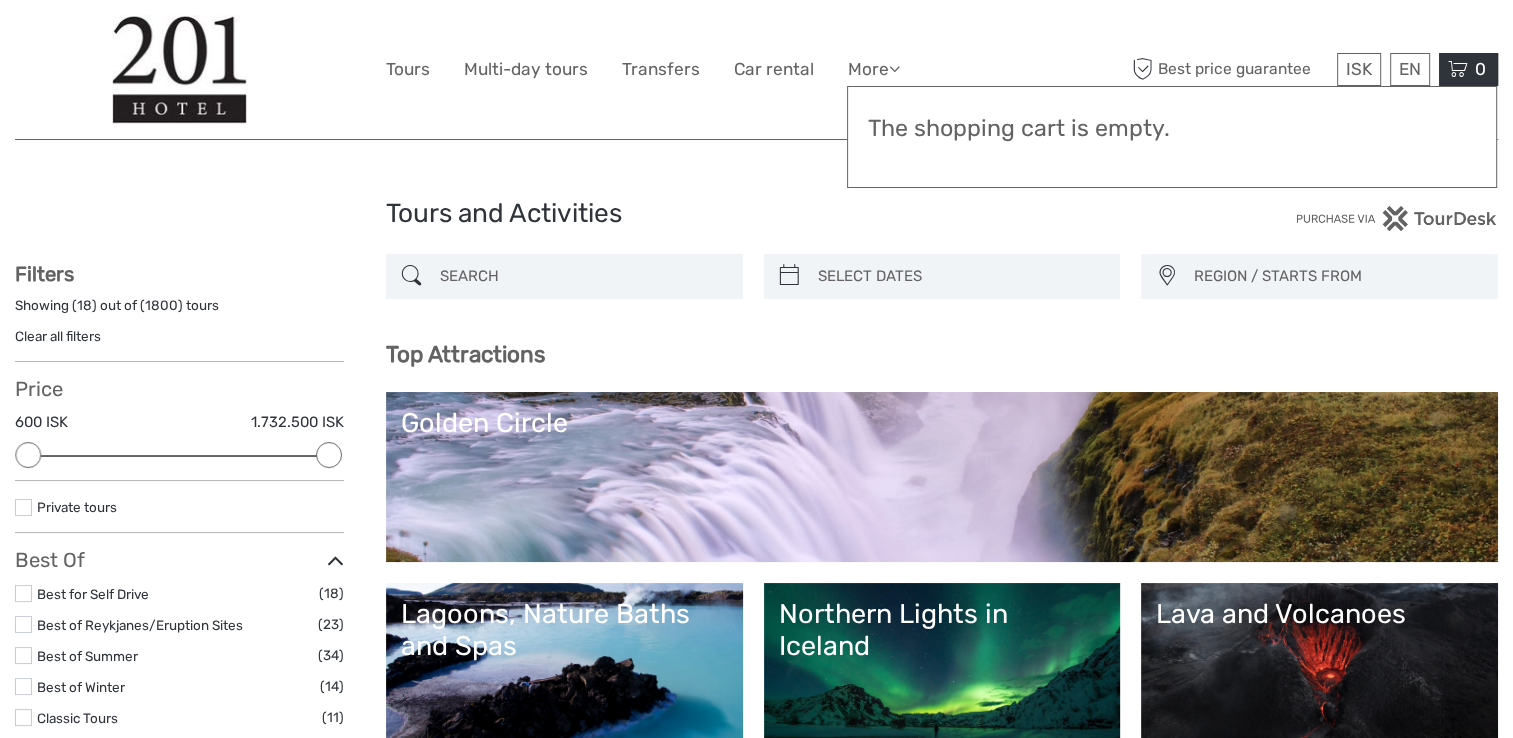 click on "Golden Circle" at bounding box center [942, 477] 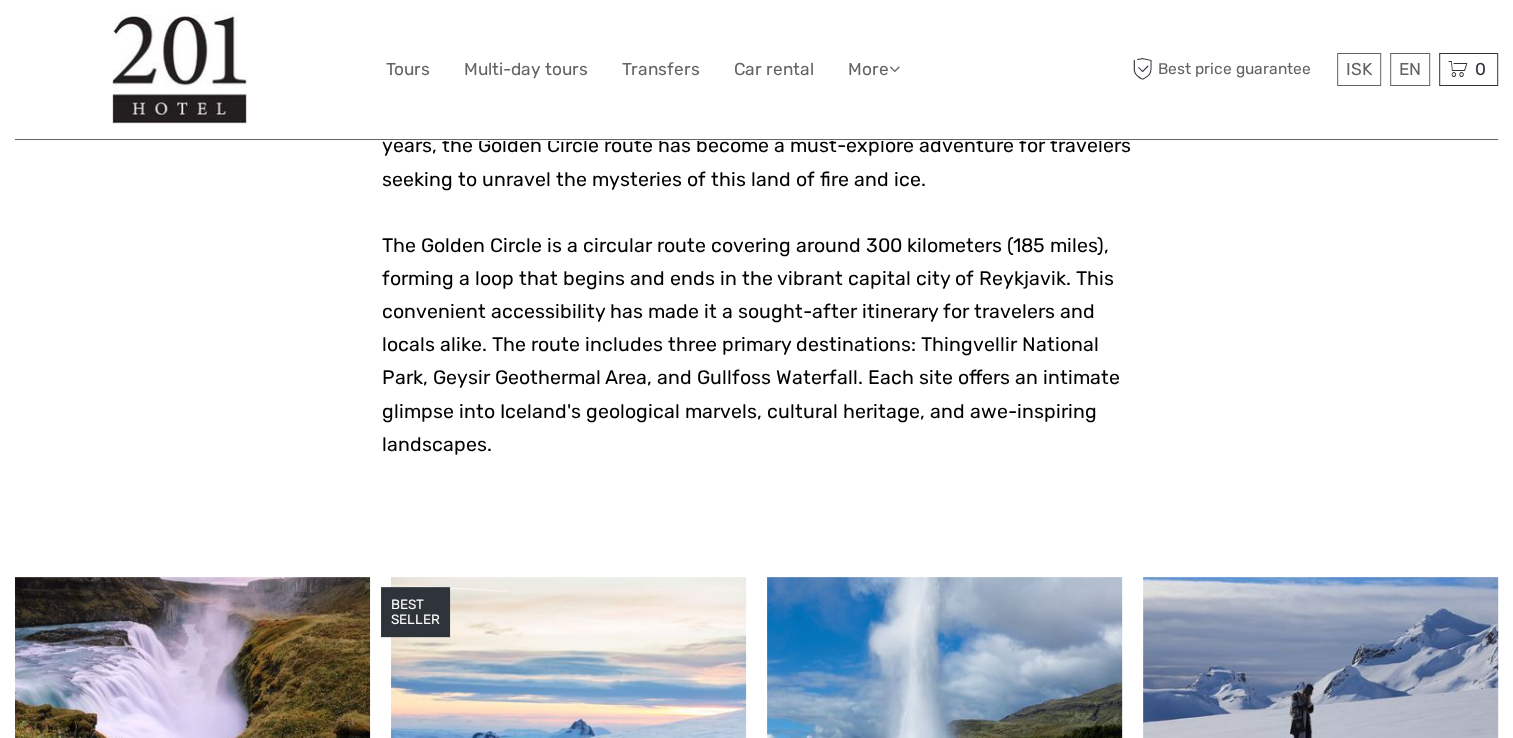 scroll, scrollTop: 700, scrollLeft: 0, axis: vertical 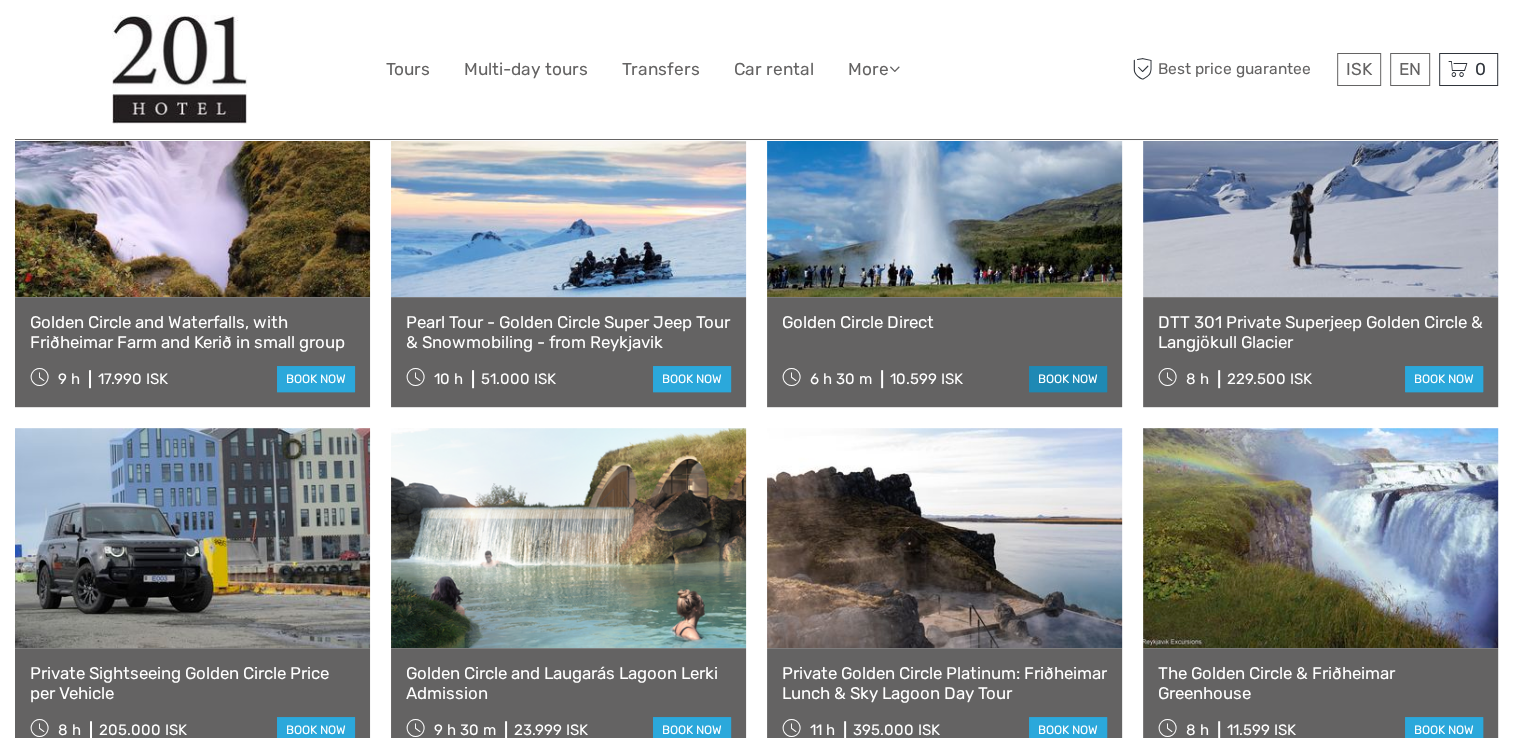 click on "book now" at bounding box center [1068, 379] 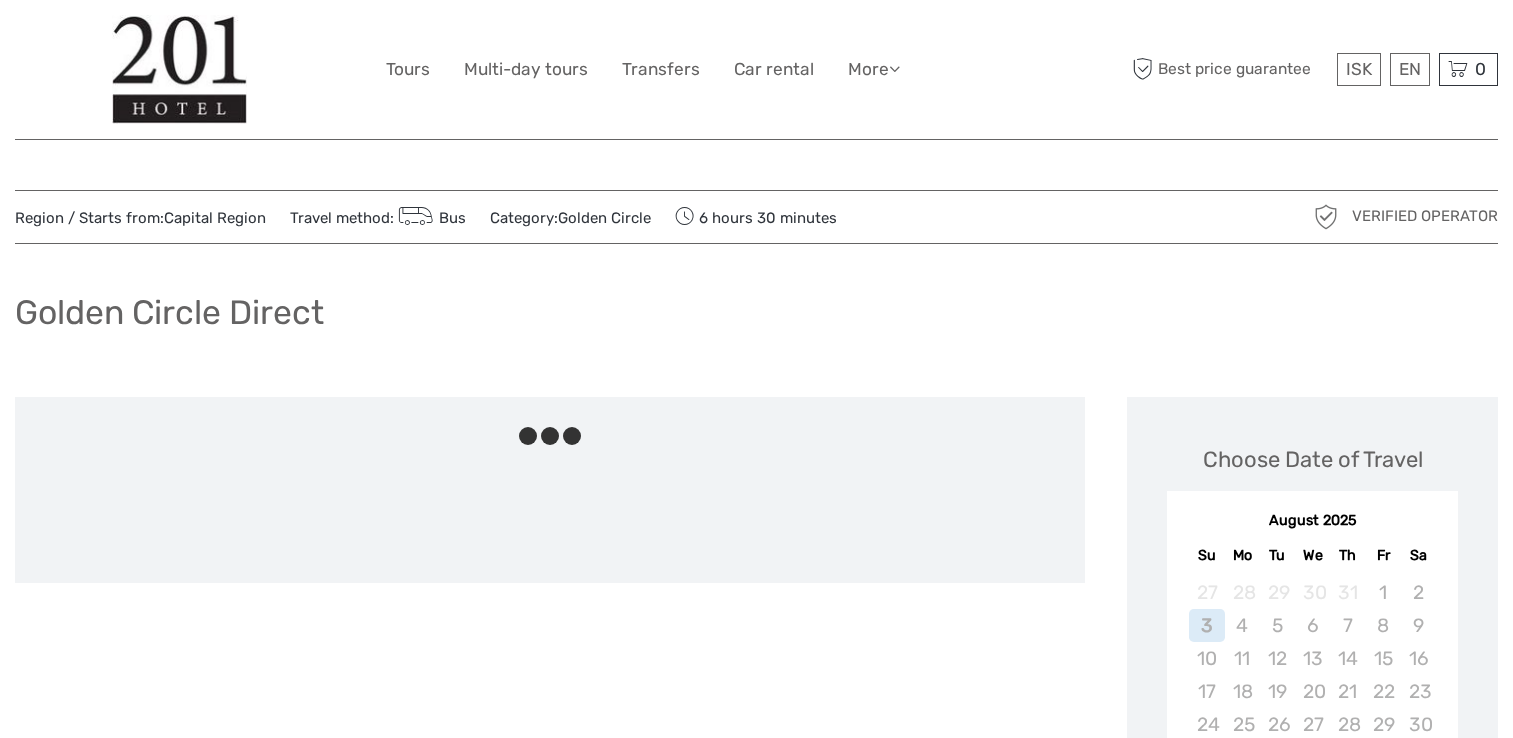 scroll, scrollTop: 0, scrollLeft: 0, axis: both 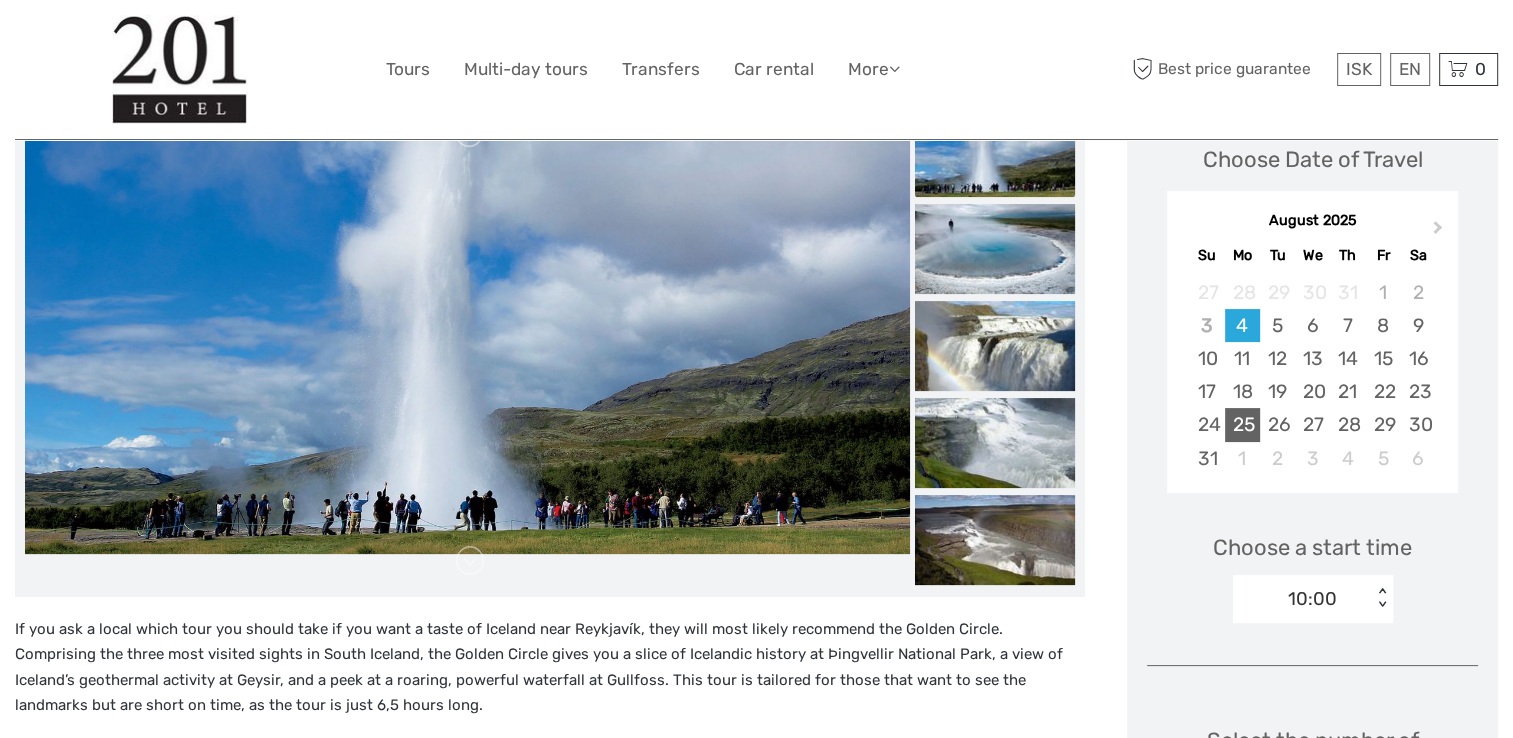 click on "25" at bounding box center [1242, 424] 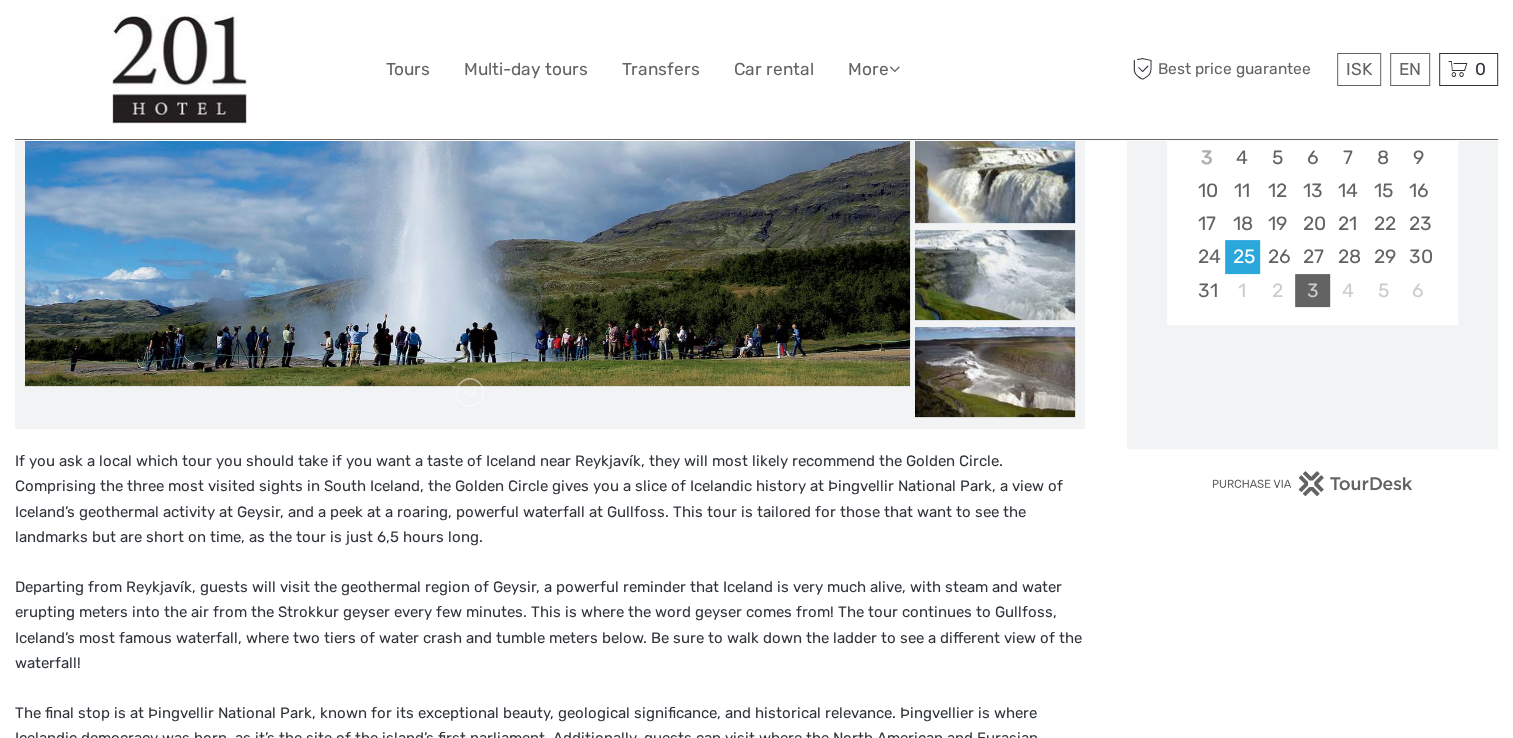 scroll, scrollTop: 500, scrollLeft: 0, axis: vertical 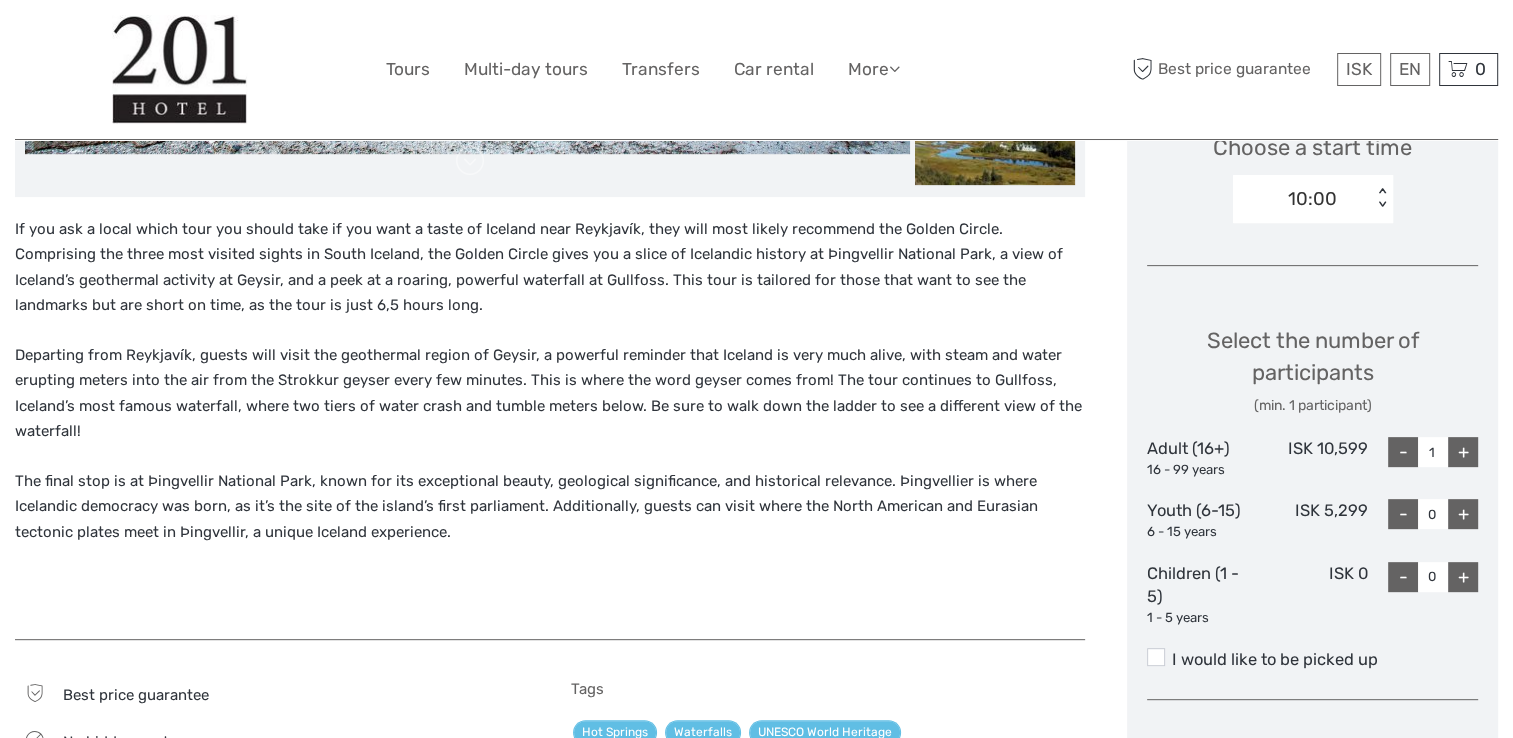 click on "+" at bounding box center (1463, 452) 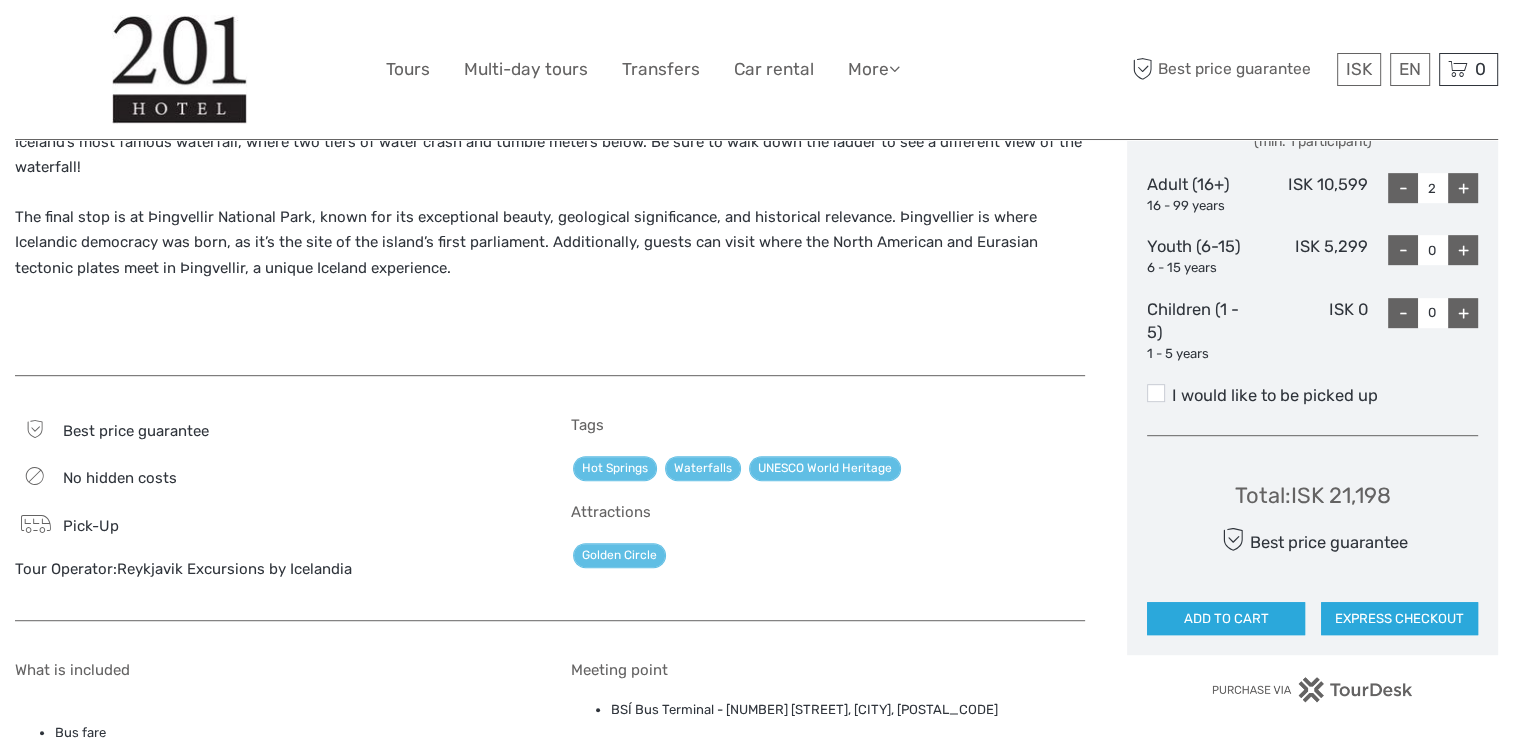 scroll, scrollTop: 1000, scrollLeft: 0, axis: vertical 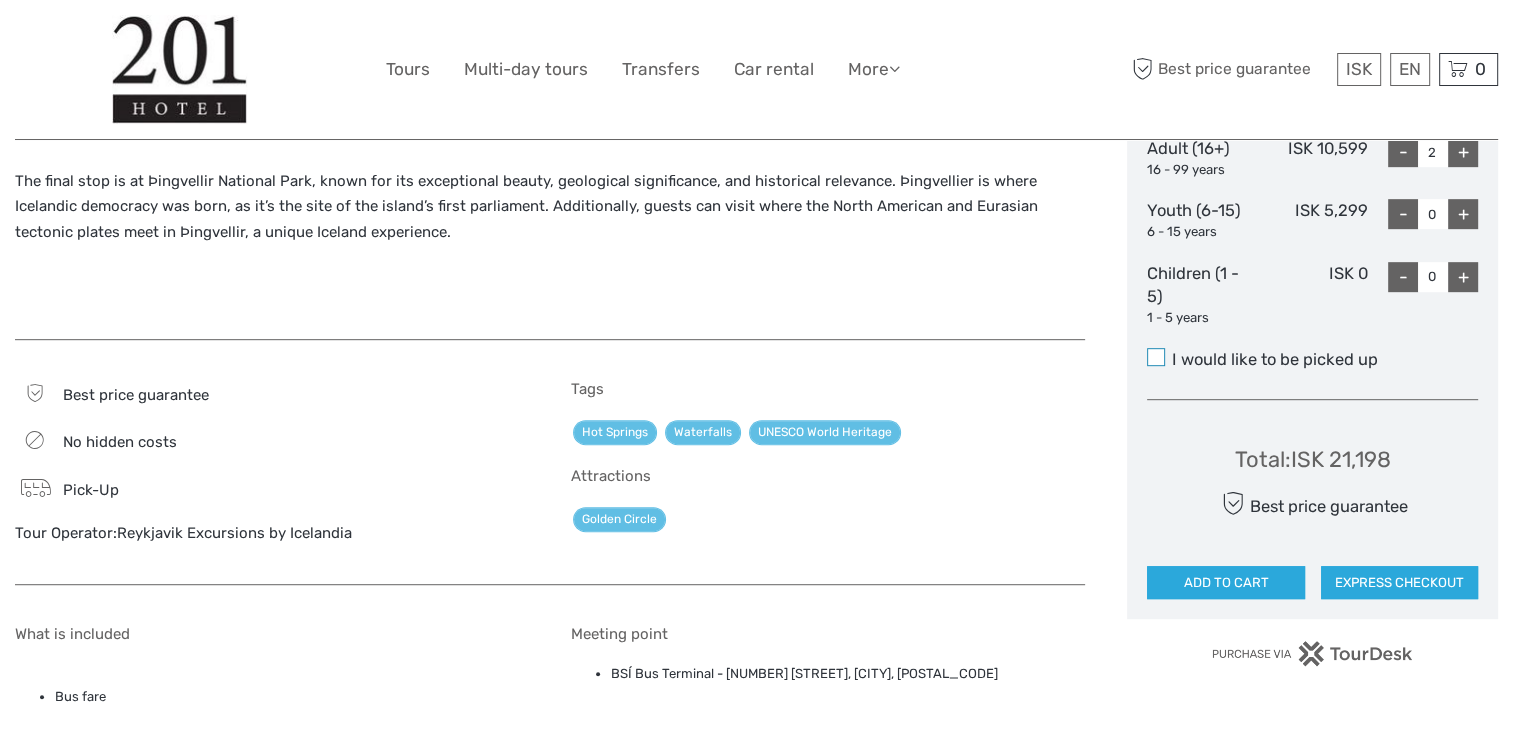 click at bounding box center (1156, 357) 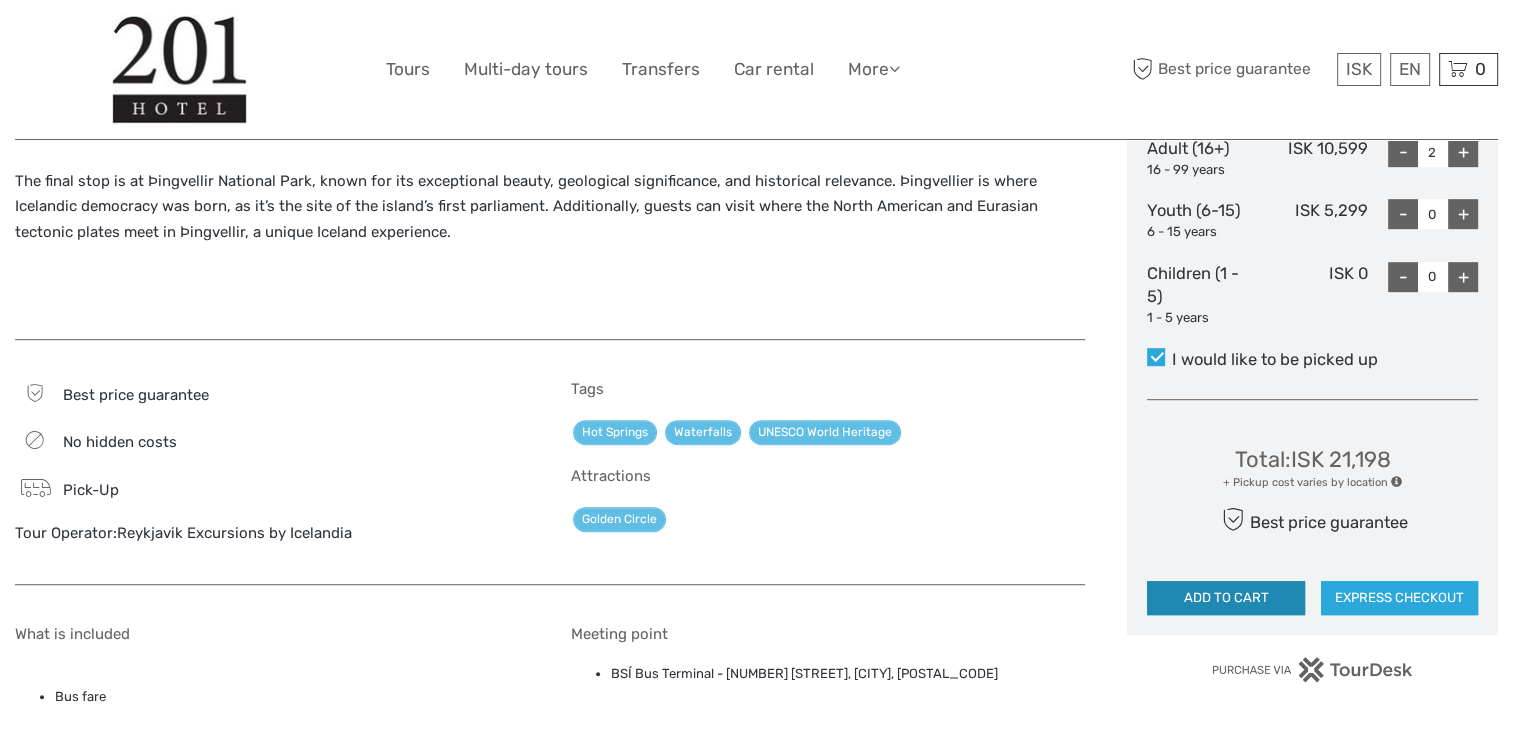 click on "ADD TO CART" at bounding box center (1225, 598) 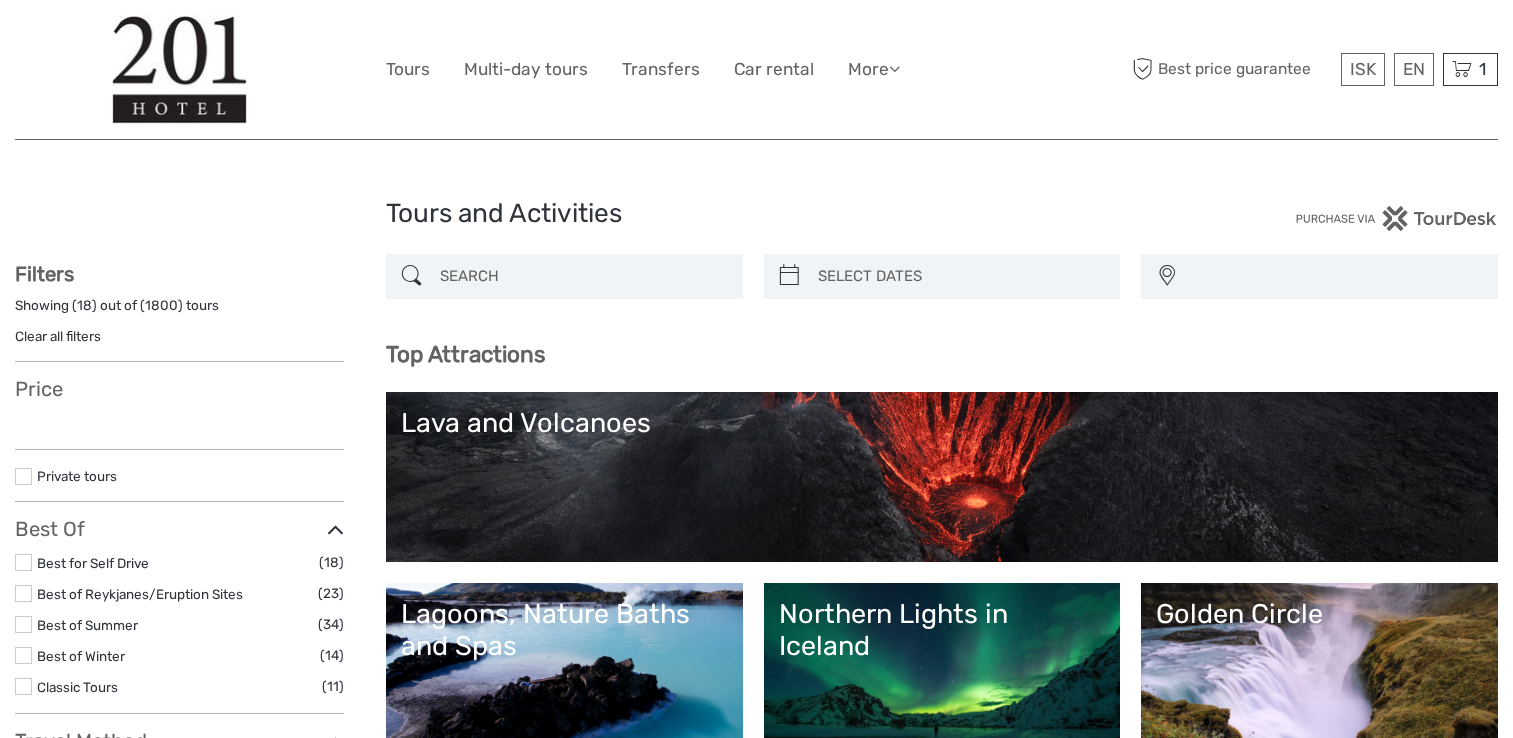 select 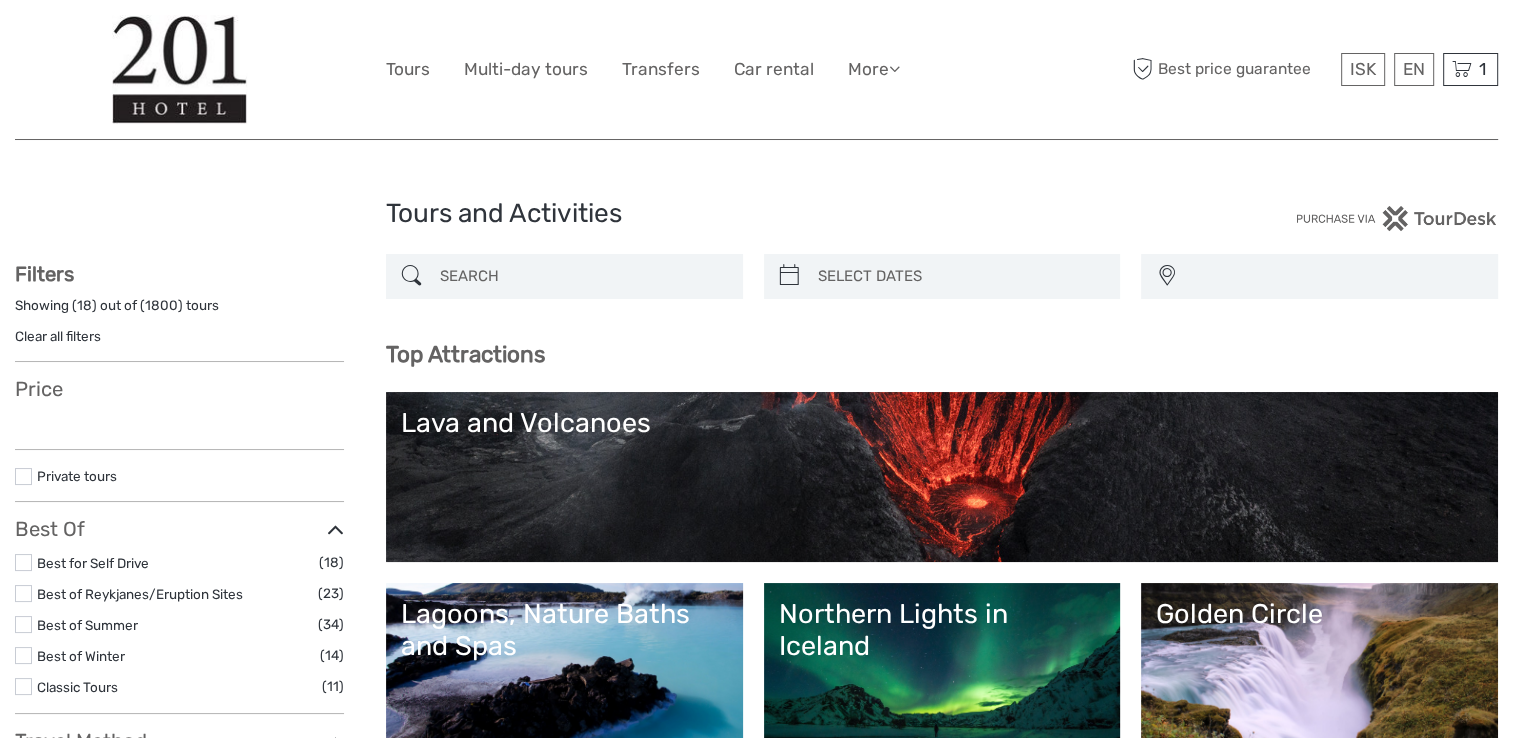 select 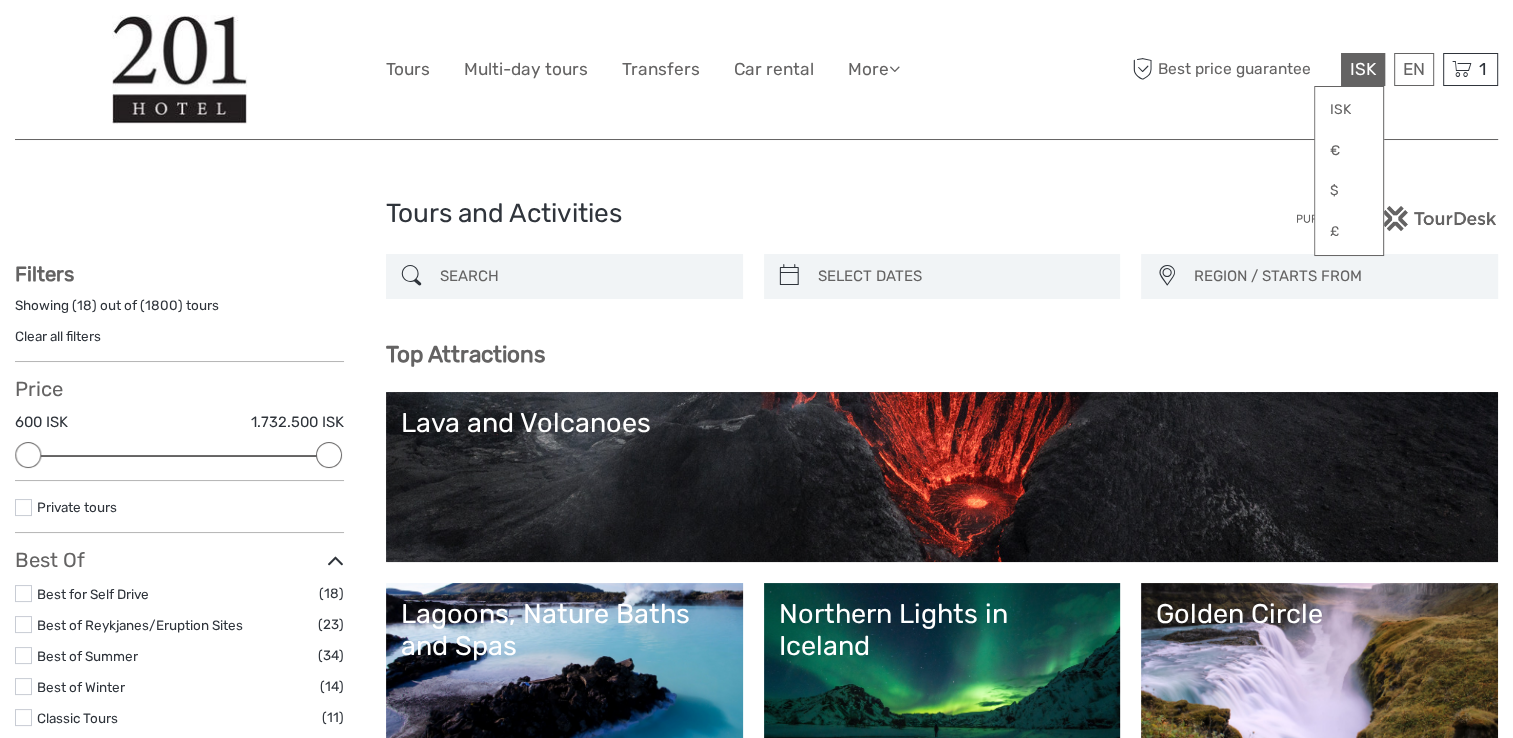 scroll, scrollTop: 0, scrollLeft: 0, axis: both 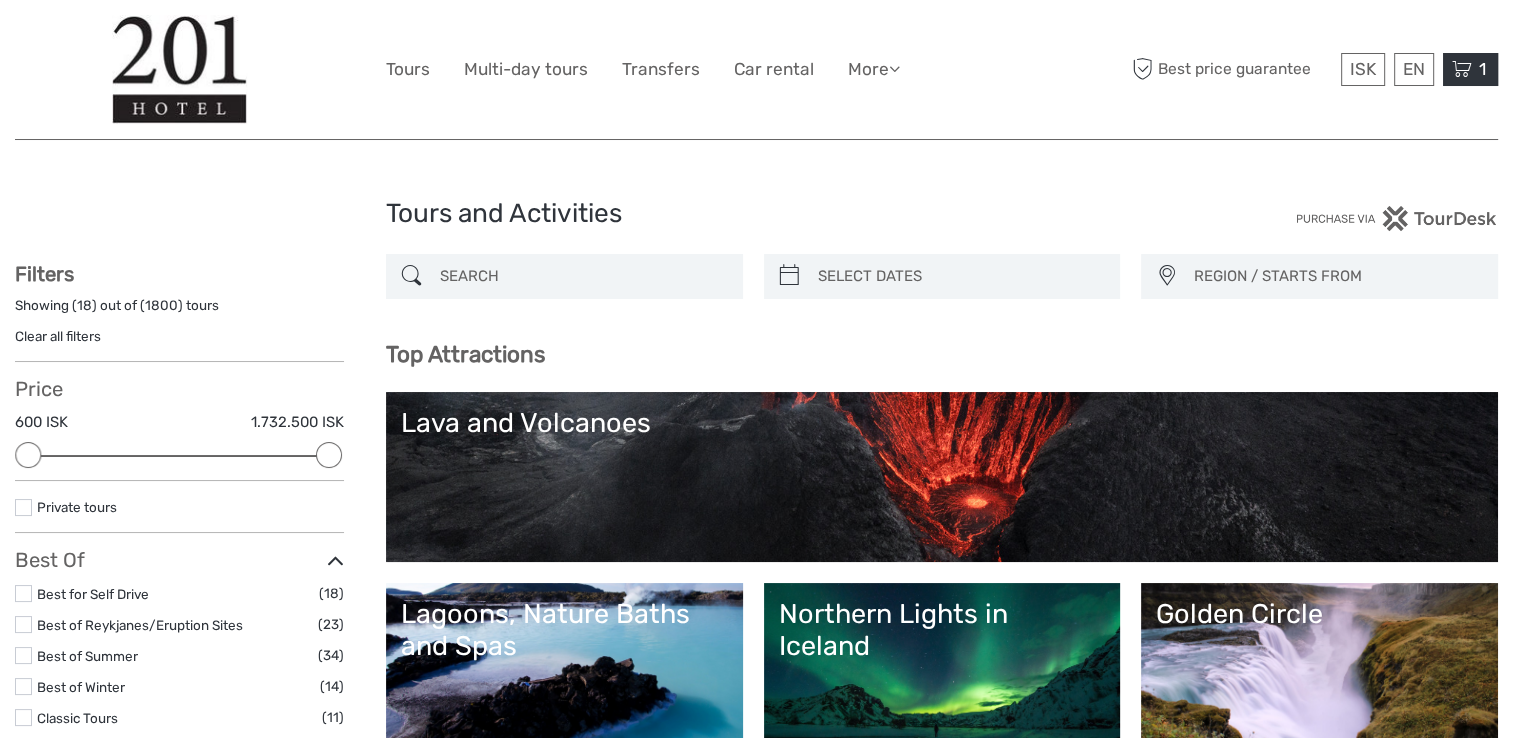 click at bounding box center (1462, 69) 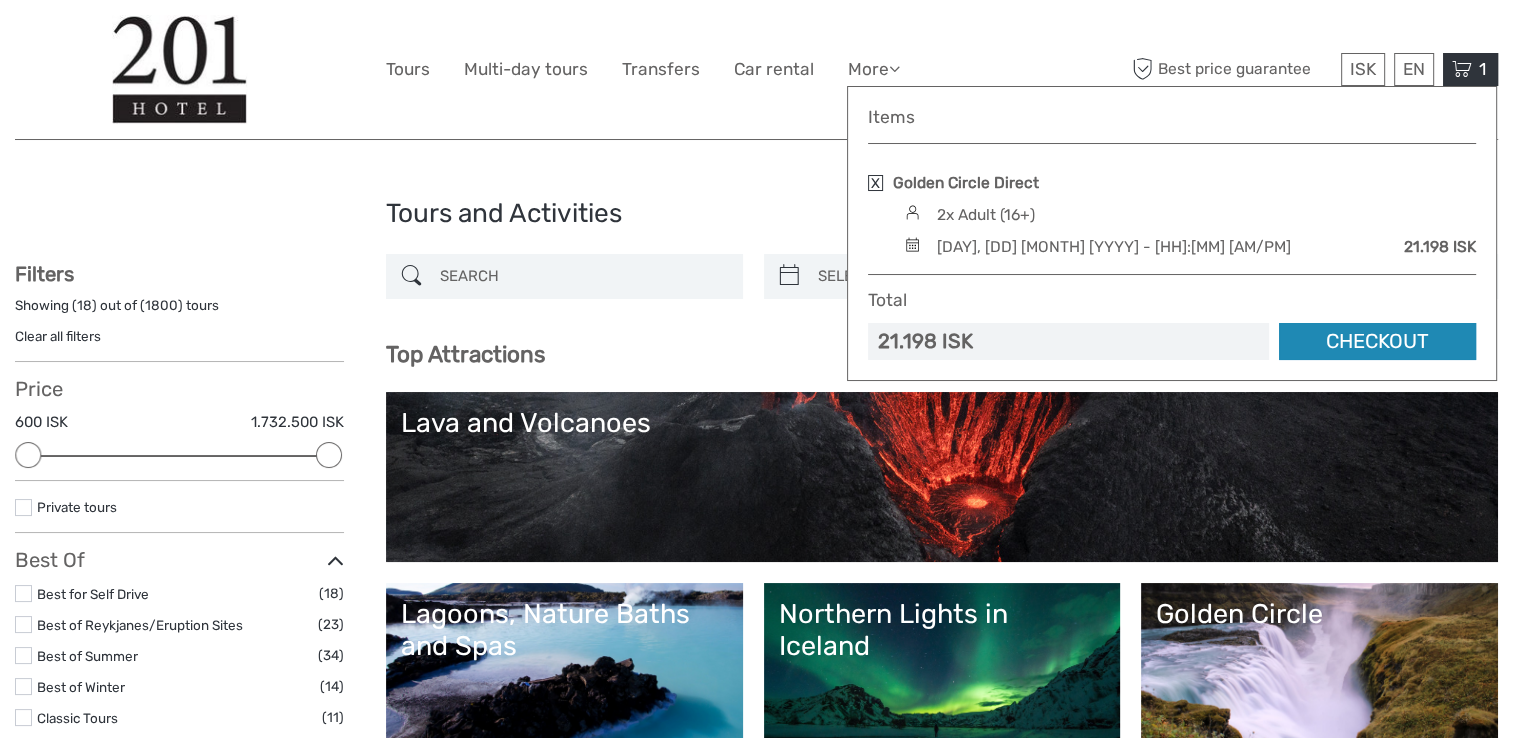 click on "Checkout" at bounding box center [1377, 341] 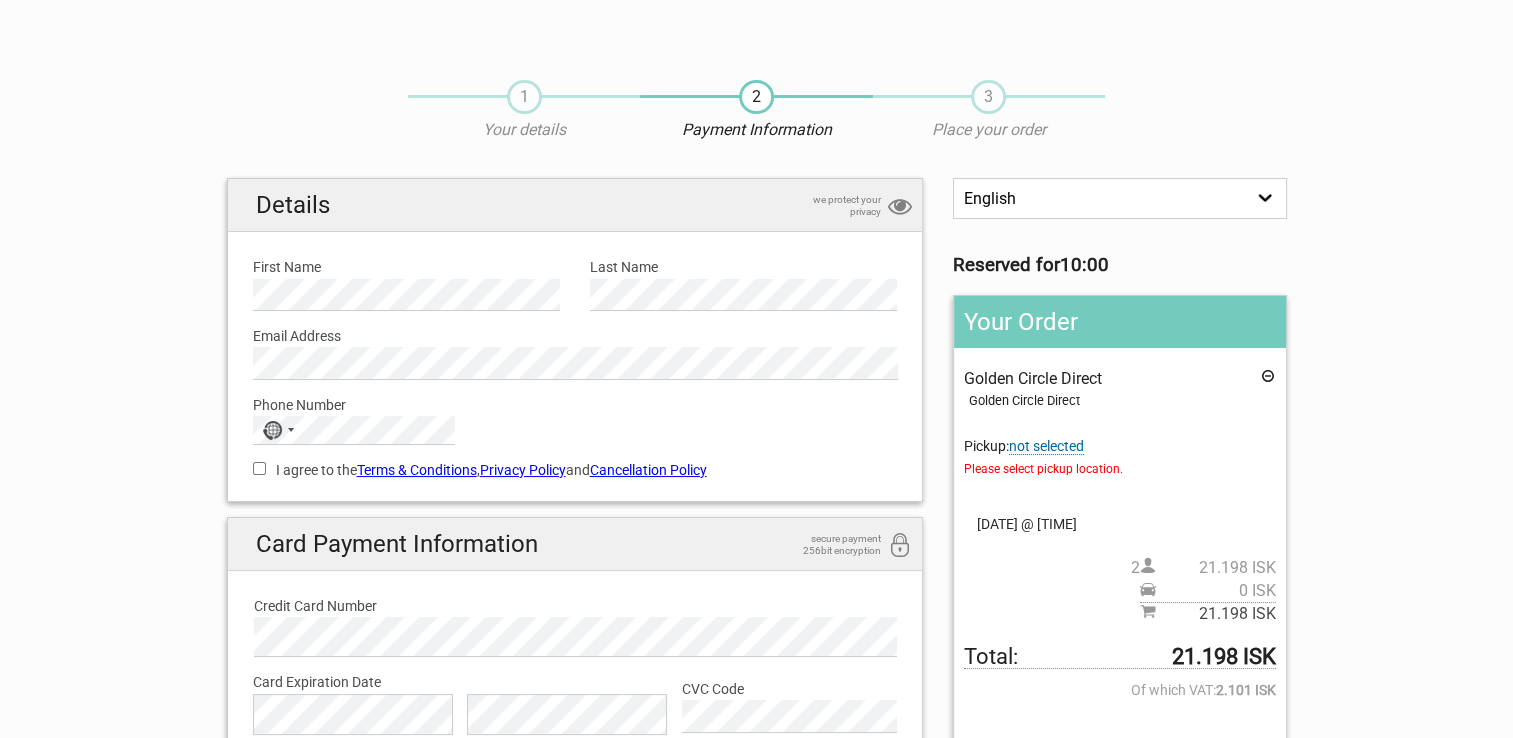 scroll, scrollTop: 100, scrollLeft: 0, axis: vertical 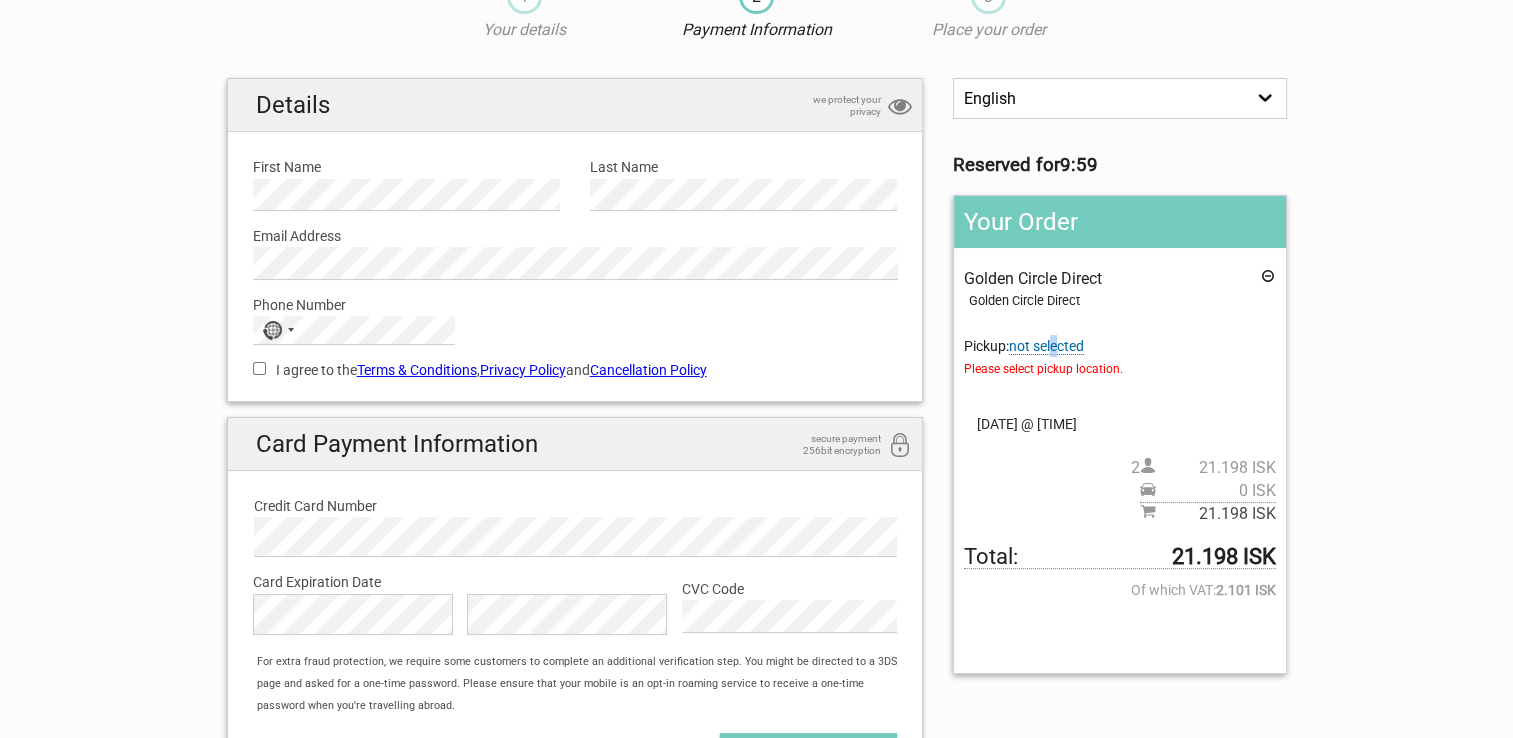 click on "not selected" at bounding box center (1046, 346) 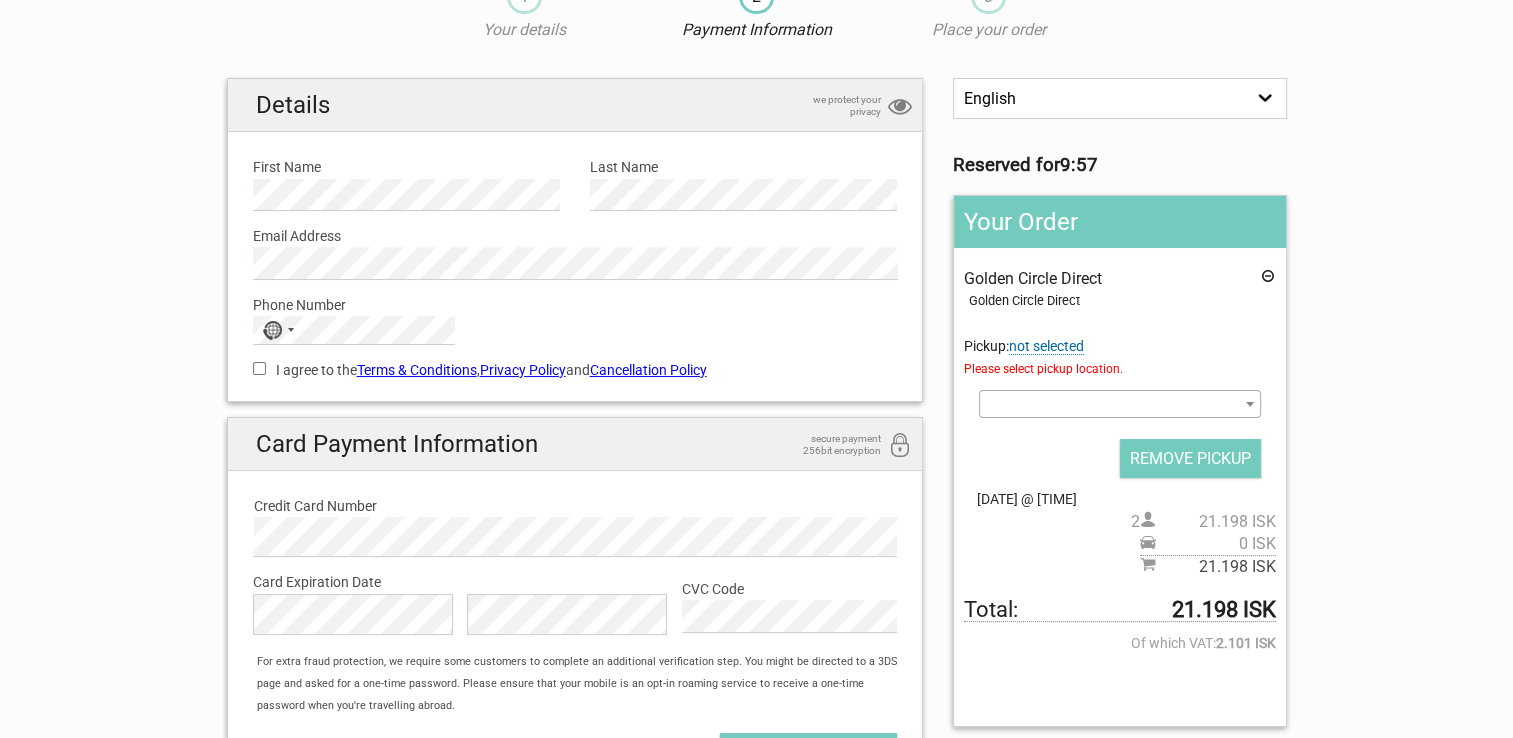 drag, startPoint x: 1053, startPoint y: 344, endPoint x: 1249, endPoint y: 399, distance: 203.57063 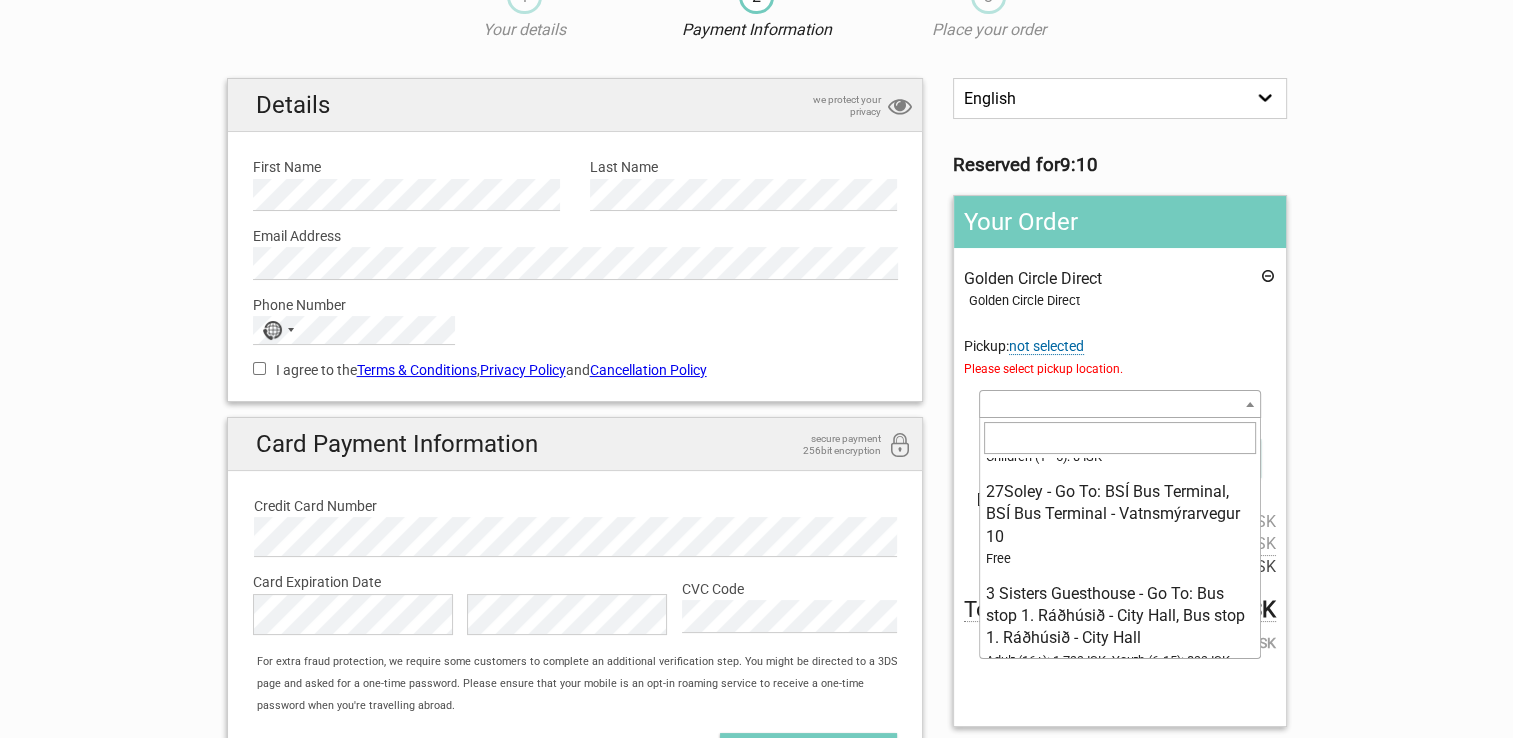 scroll, scrollTop: 300, scrollLeft: 0, axis: vertical 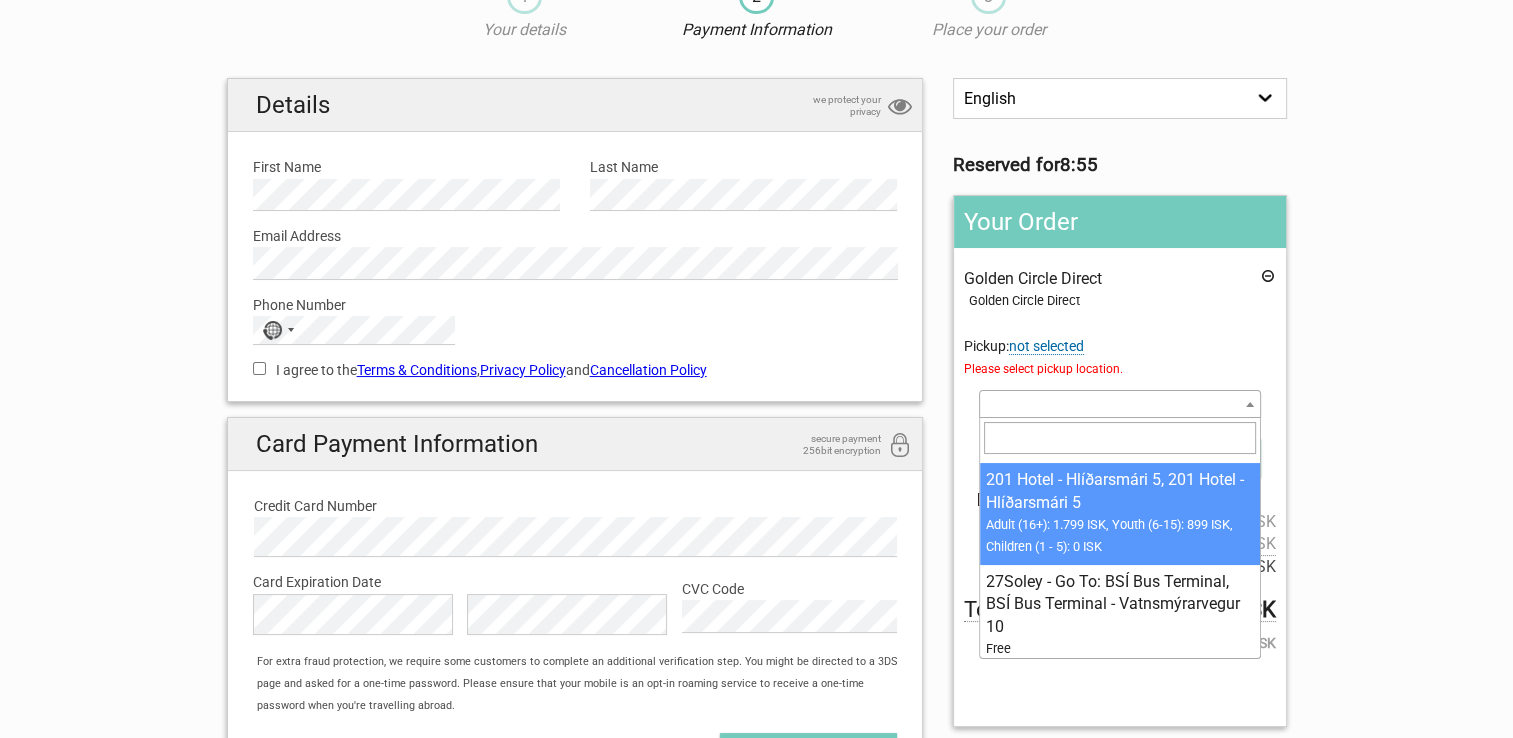 select on "1093075" 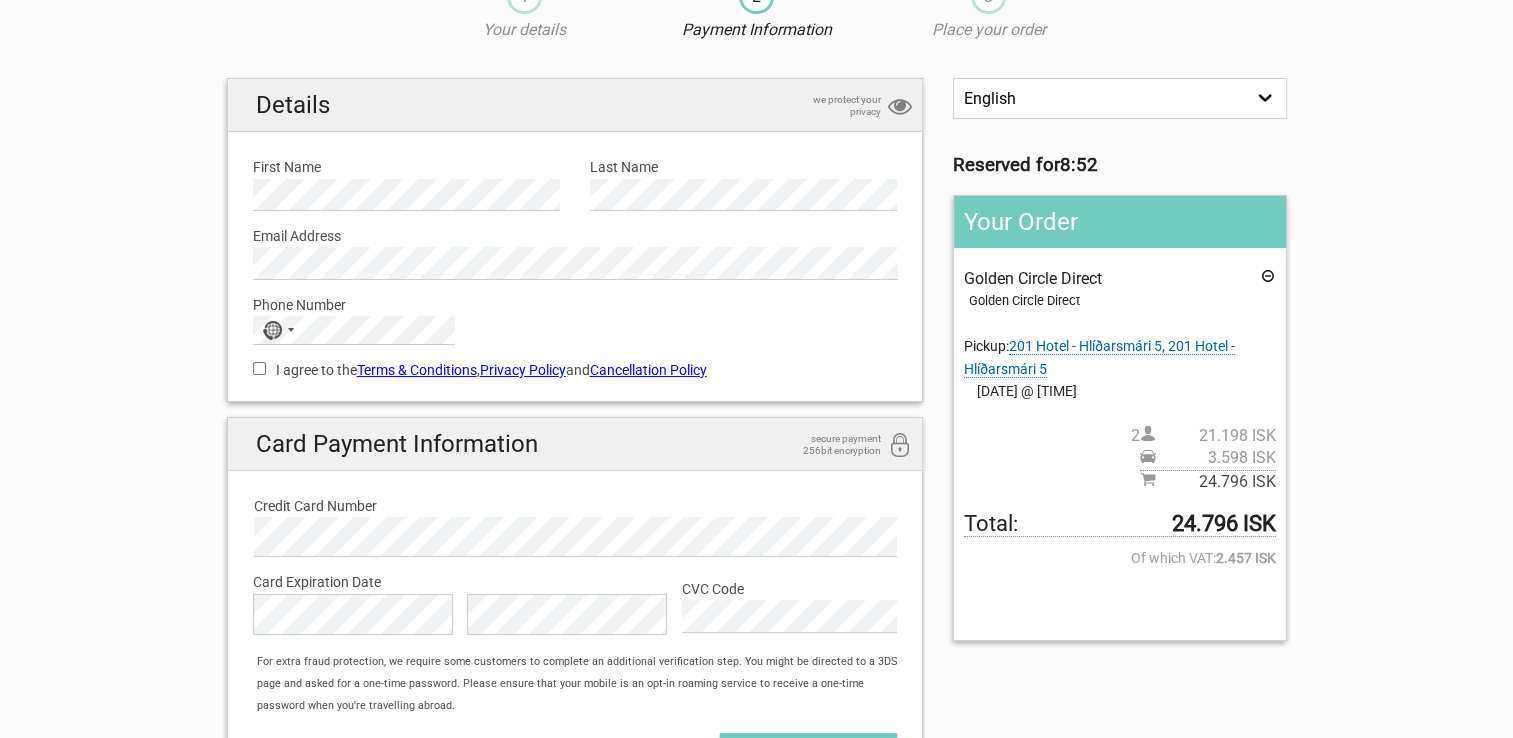 drag, startPoint x: 1196, startPoint y: 491, endPoint x: 1320, endPoint y: 544, distance: 134.85178 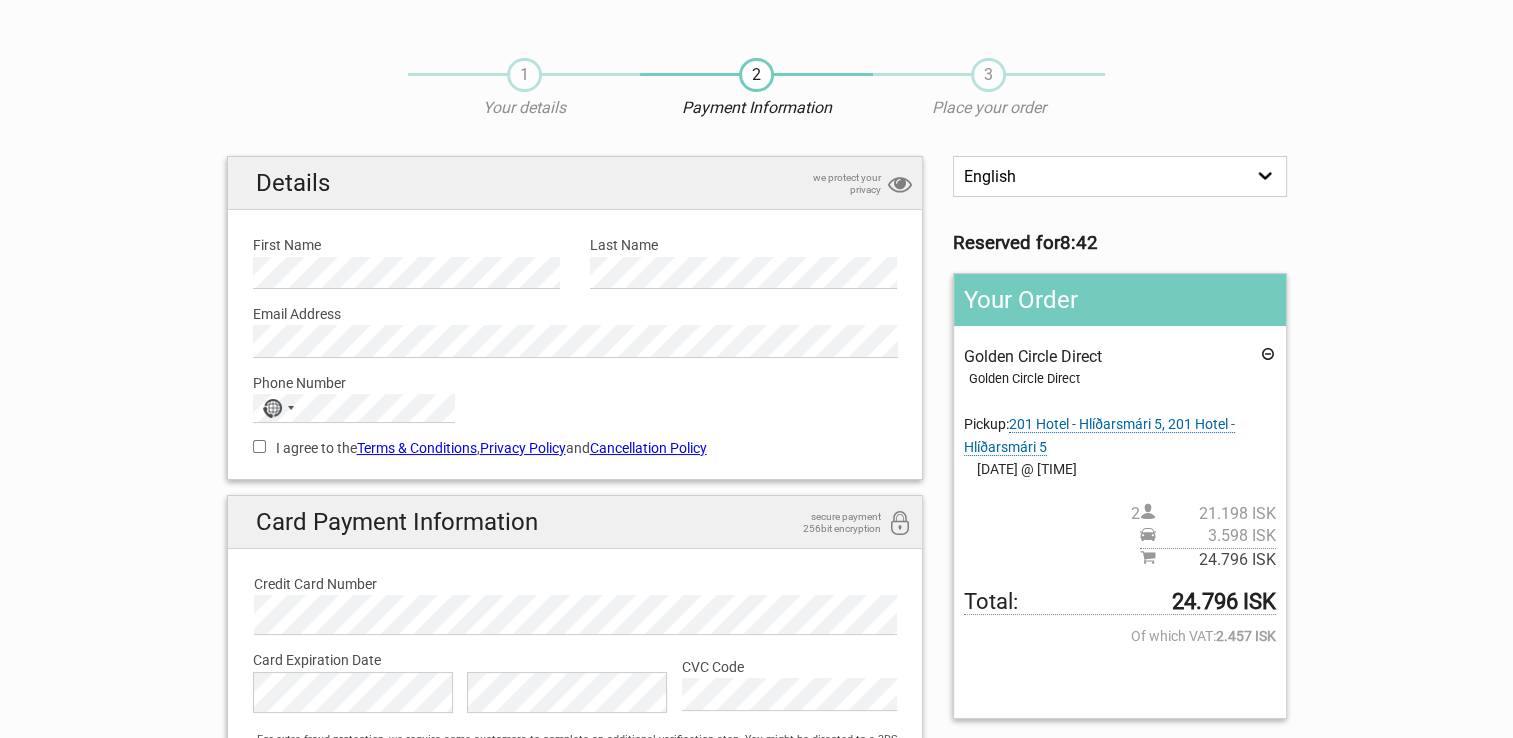 scroll, scrollTop: 0, scrollLeft: 0, axis: both 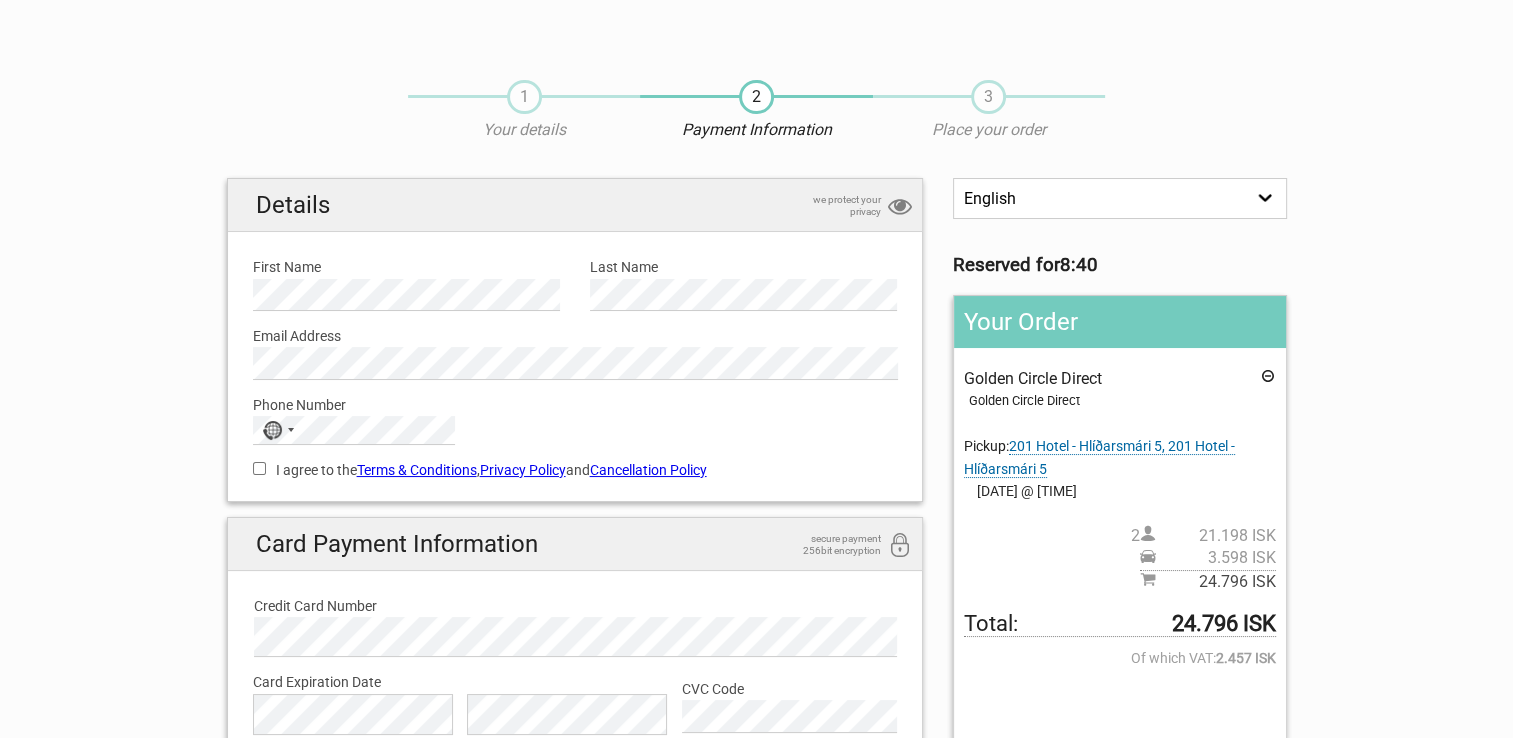 click on "201 Hotel - Hlíðarsmári 5, 201 Hotel - Hlíðarsmári 5" at bounding box center (1099, 457) 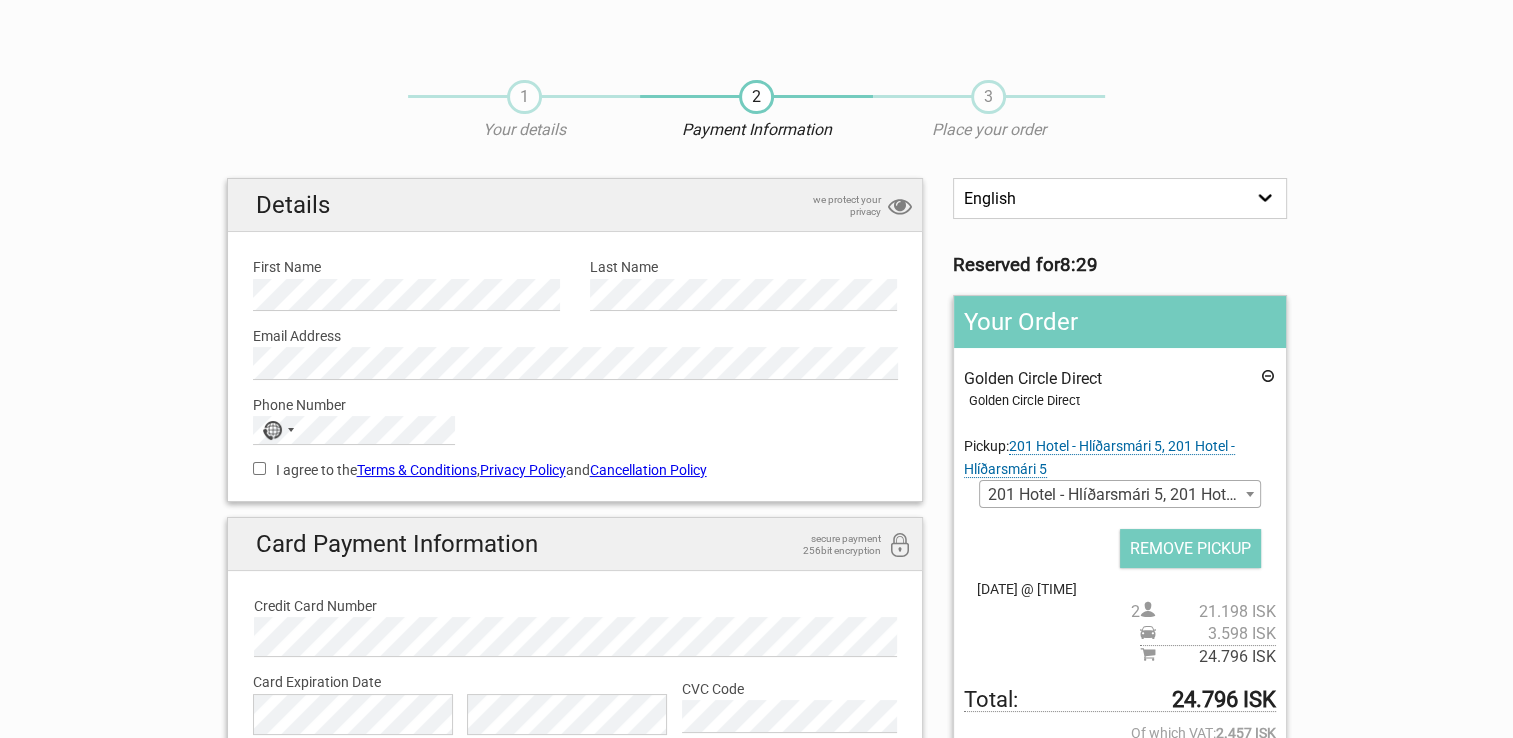 drag, startPoint x: 1112, startPoint y: 491, endPoint x: 1376, endPoint y: 510, distance: 264.68283 